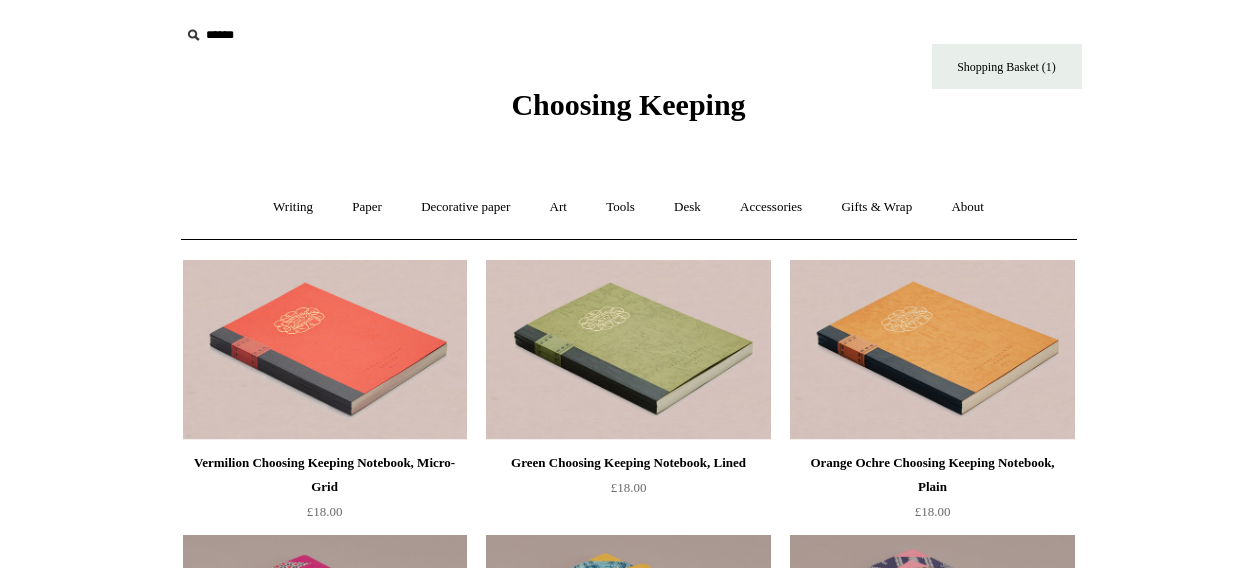 scroll, scrollTop: 0, scrollLeft: 0, axis: both 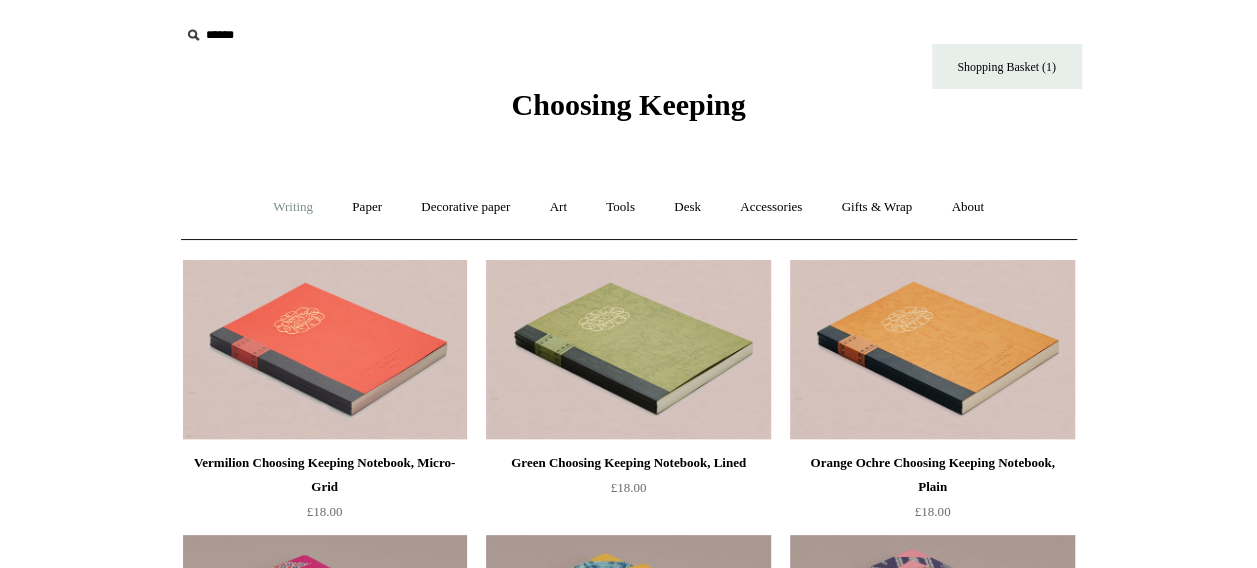 click on "Writing +" at bounding box center (293, 207) 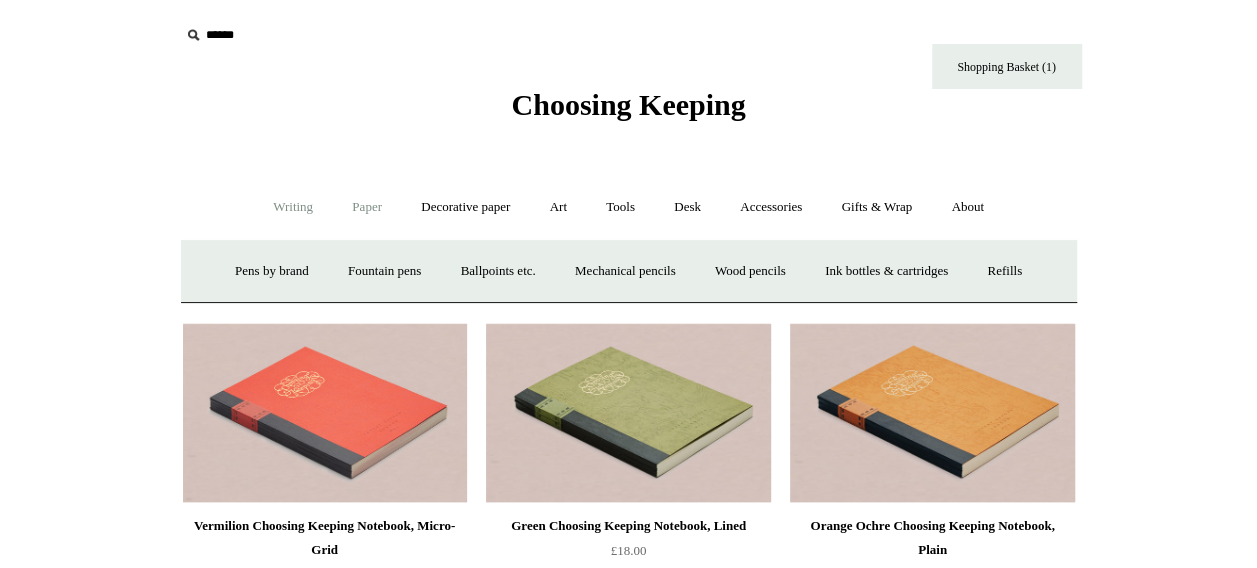 click on "Paper +" at bounding box center [367, 207] 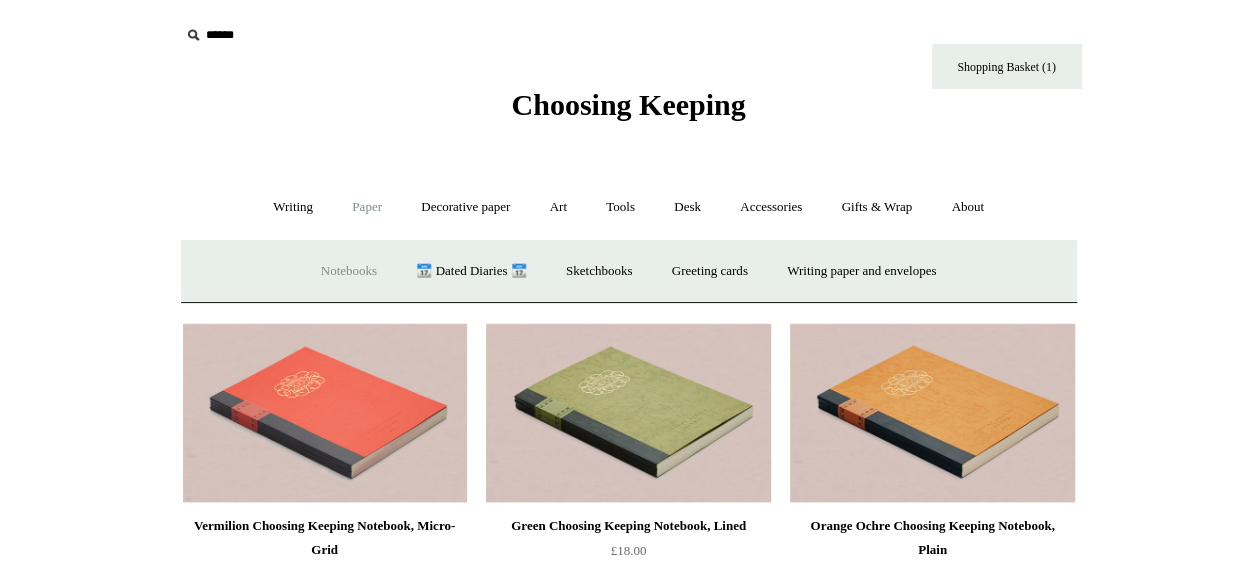 click on "Notebooks +" at bounding box center [349, 271] 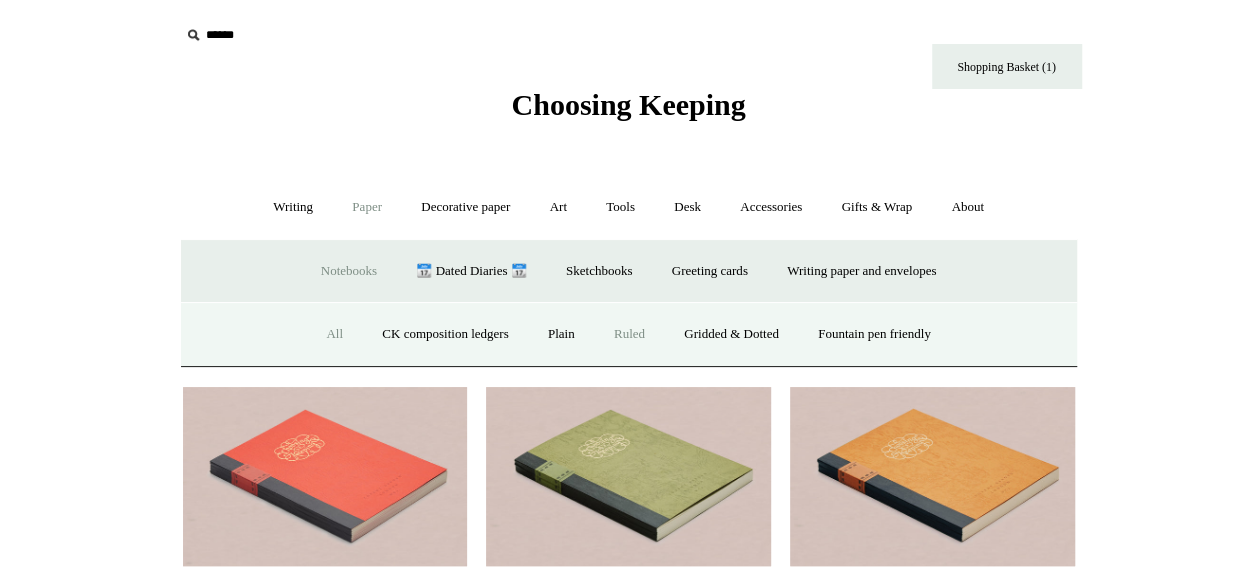 click on "Ruled" at bounding box center [629, 334] 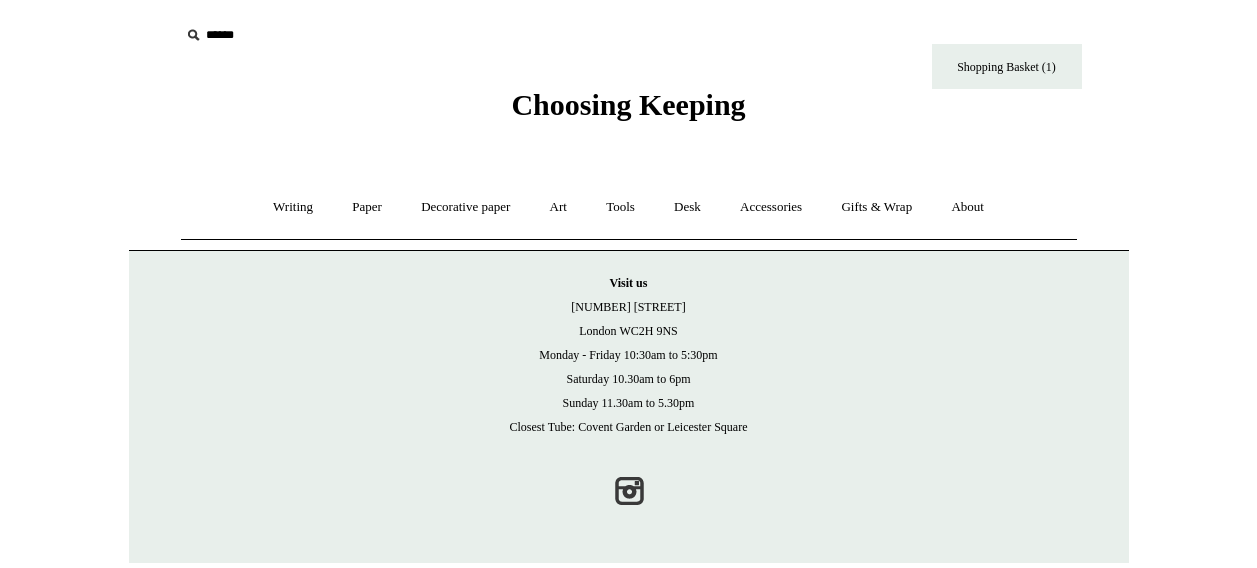 scroll, scrollTop: 0, scrollLeft: 0, axis: both 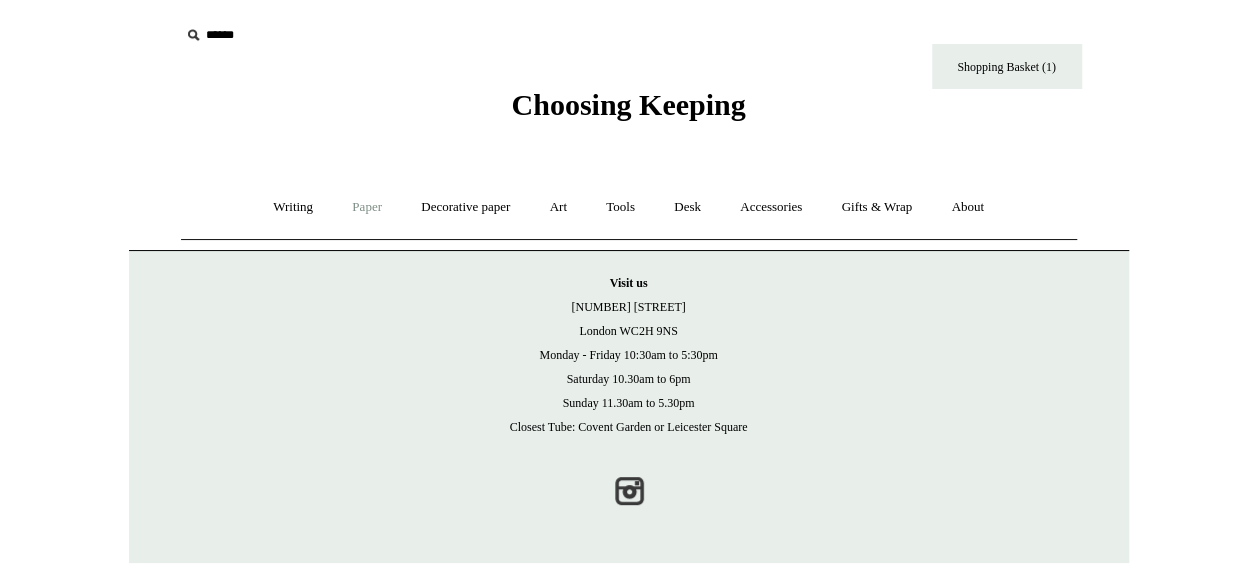 click on "Paper +" at bounding box center (367, 207) 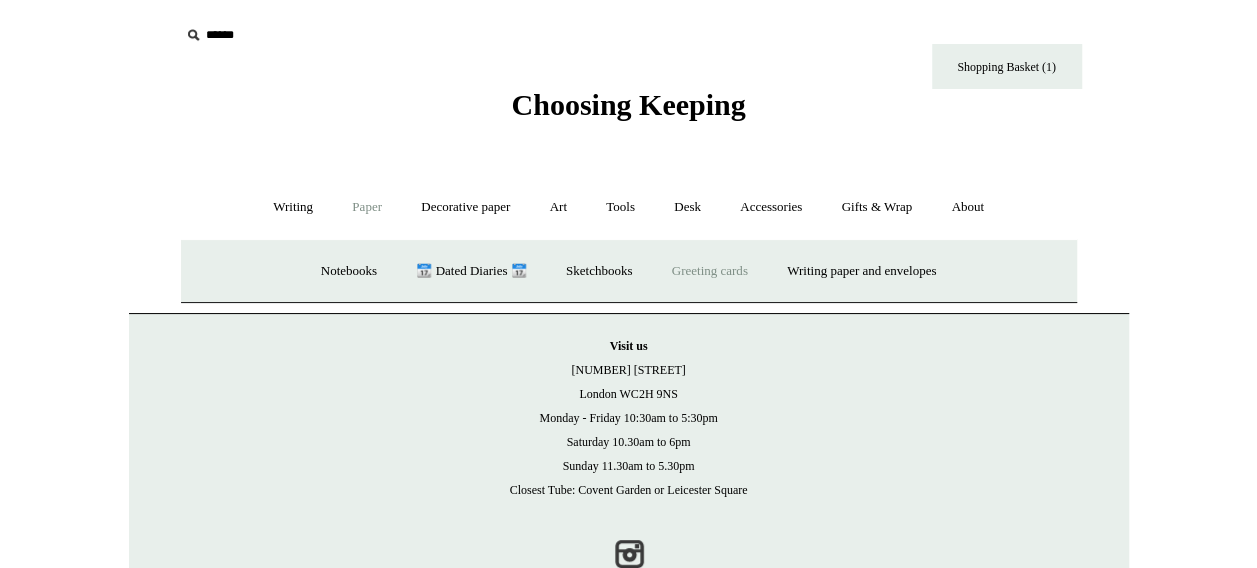 click on "Greeting cards +" at bounding box center (710, 271) 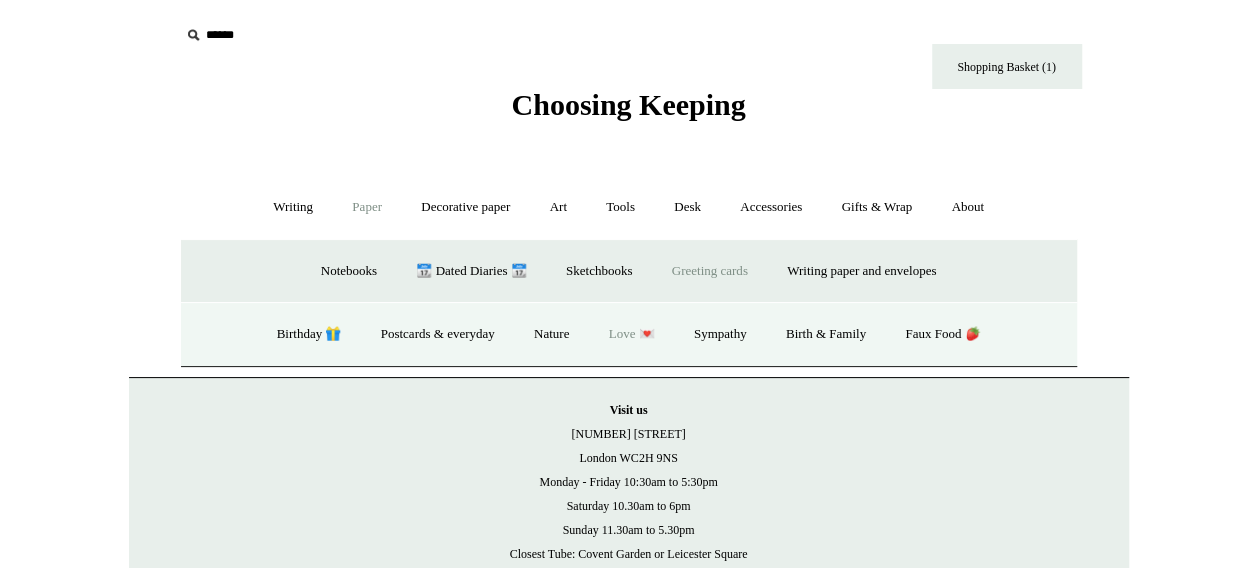 click on "Love 💌" at bounding box center (632, 334) 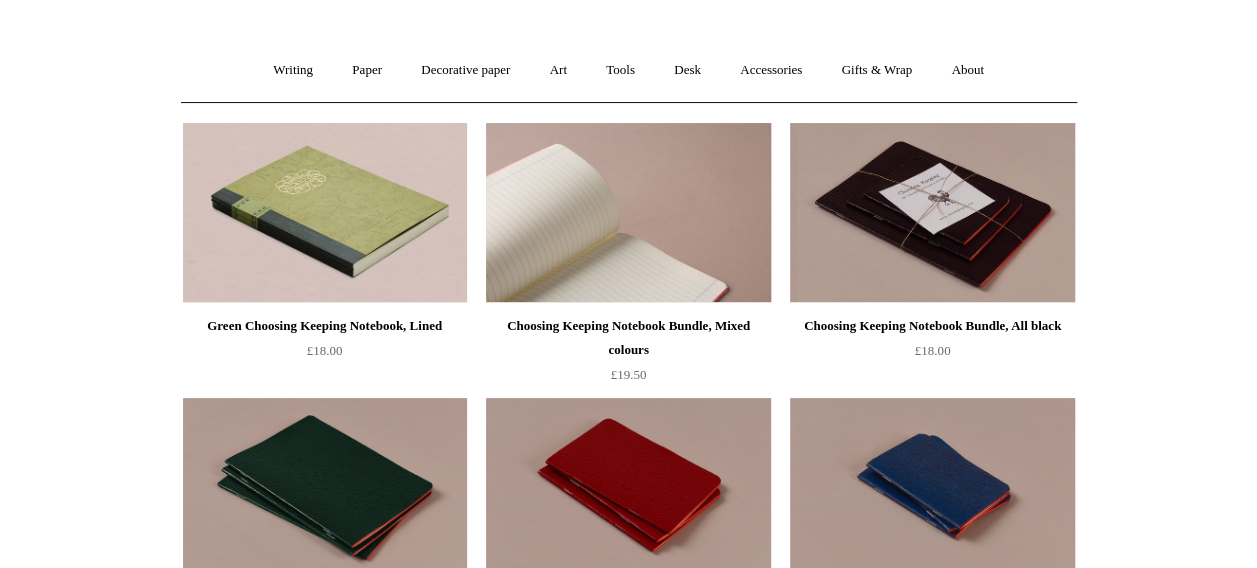 scroll, scrollTop: 138, scrollLeft: 0, axis: vertical 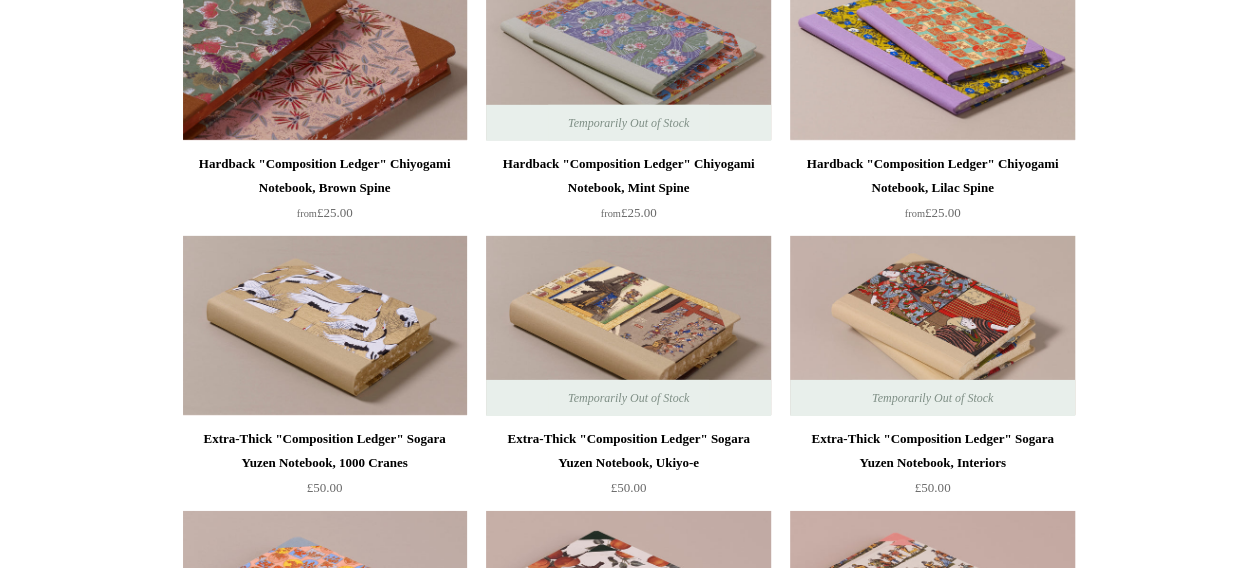 click at bounding box center (325, 51) 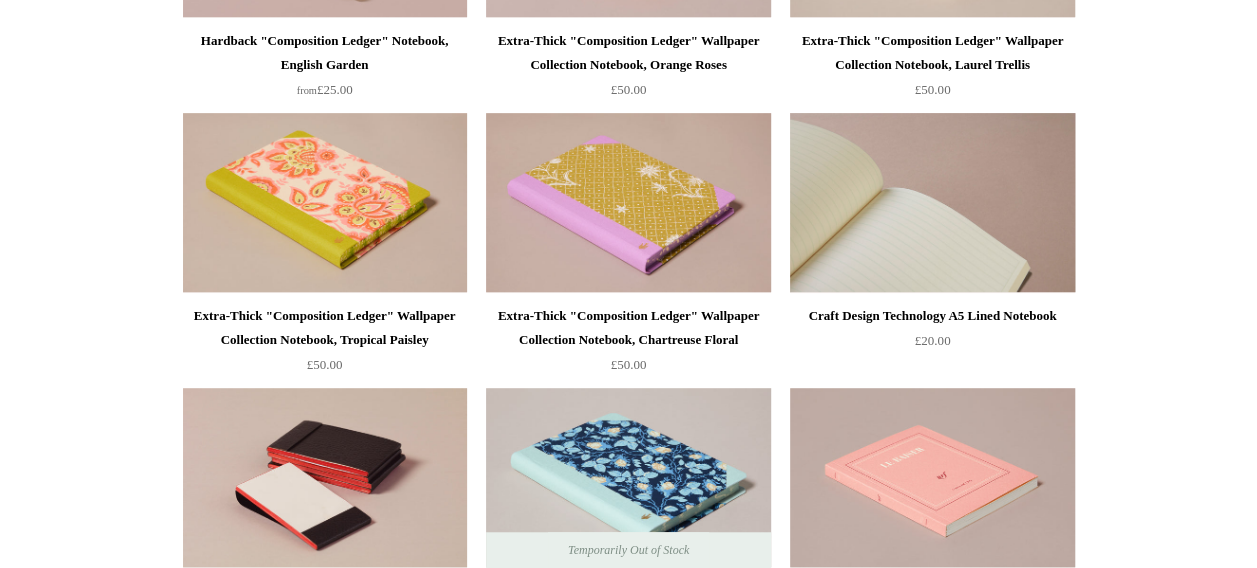 scroll, scrollTop: 4273, scrollLeft: 0, axis: vertical 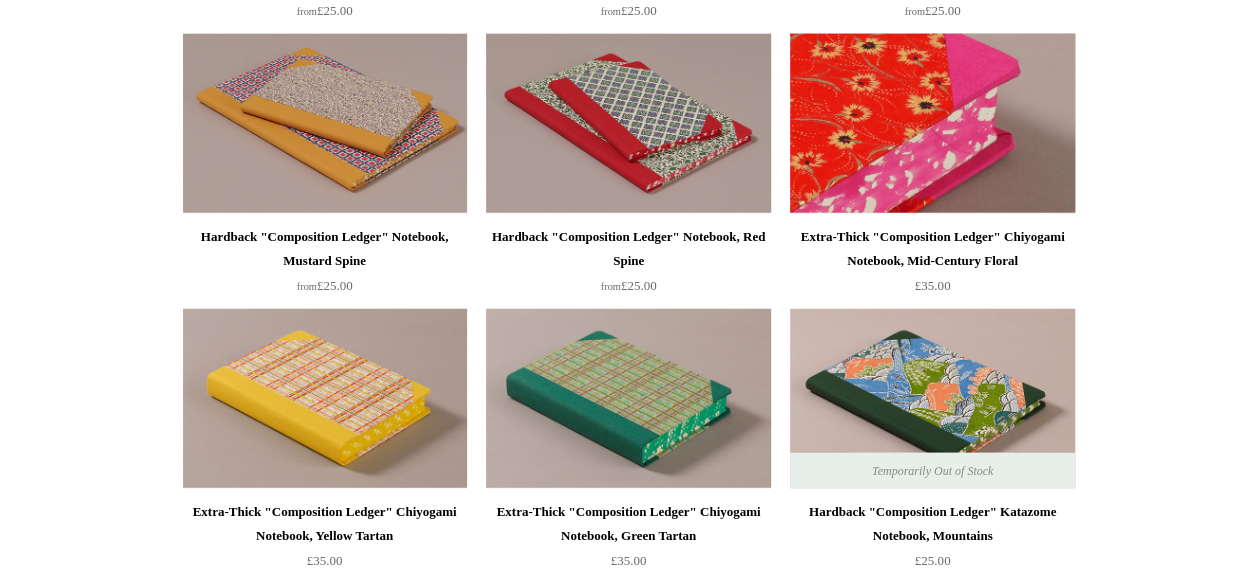 click at bounding box center (932, 124) 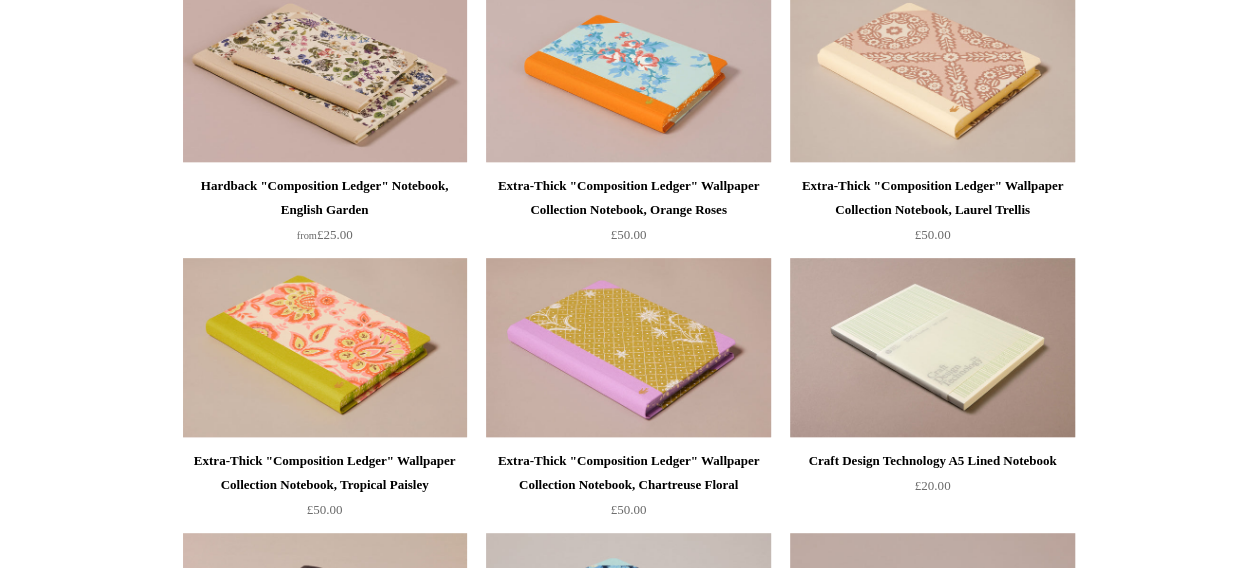 scroll, scrollTop: 4150, scrollLeft: 0, axis: vertical 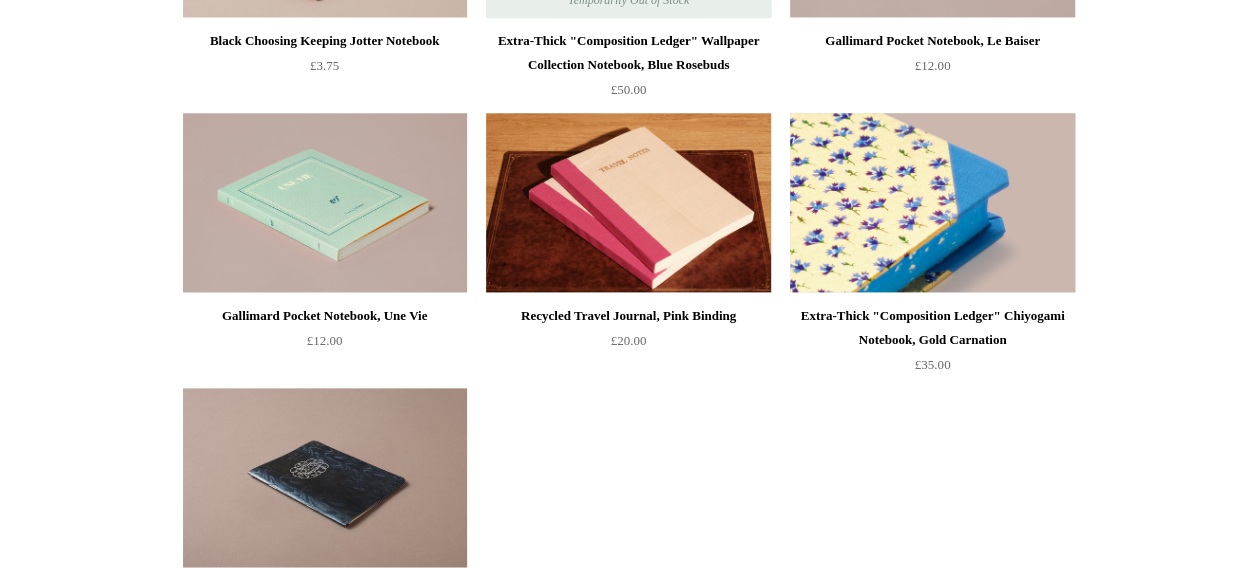 click at bounding box center [932, 203] 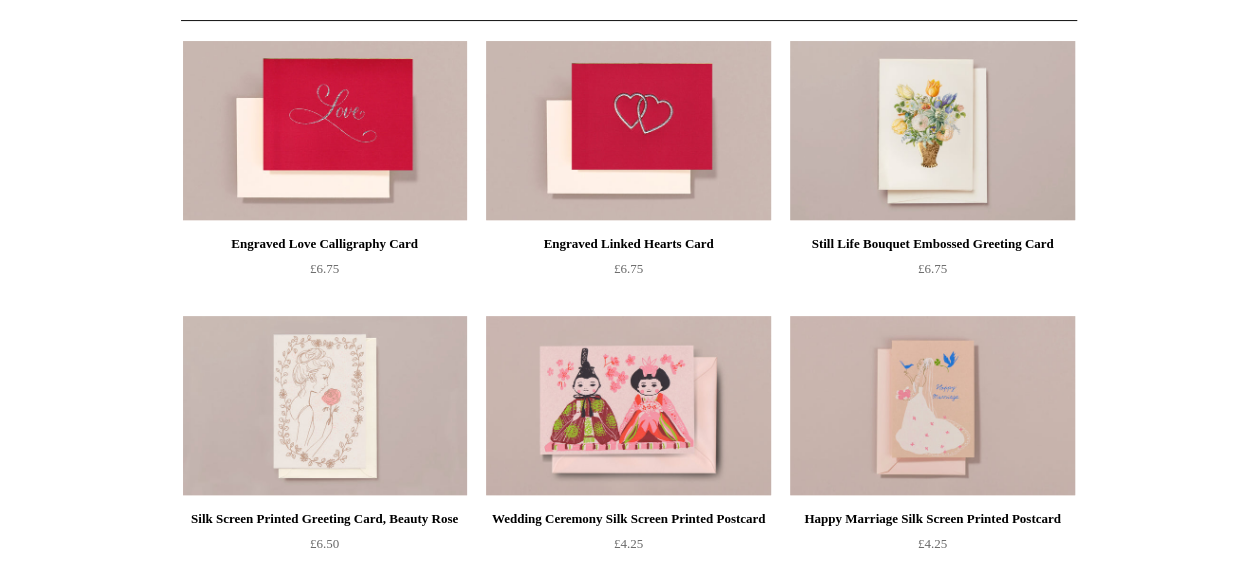 scroll, scrollTop: 0, scrollLeft: 0, axis: both 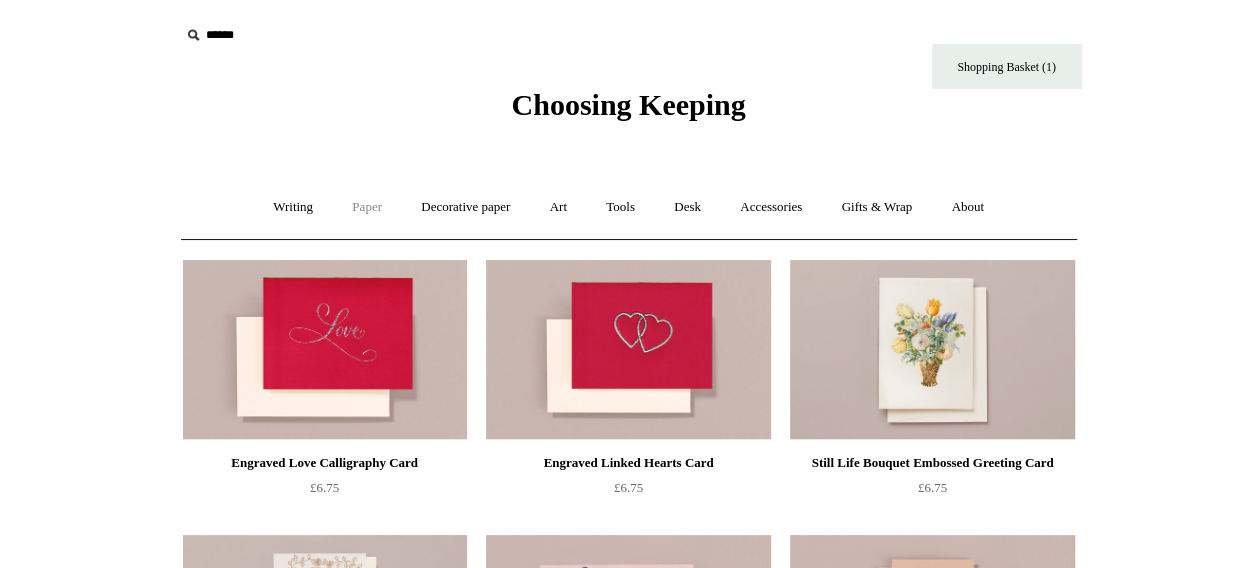 click on "Paper +" at bounding box center [367, 207] 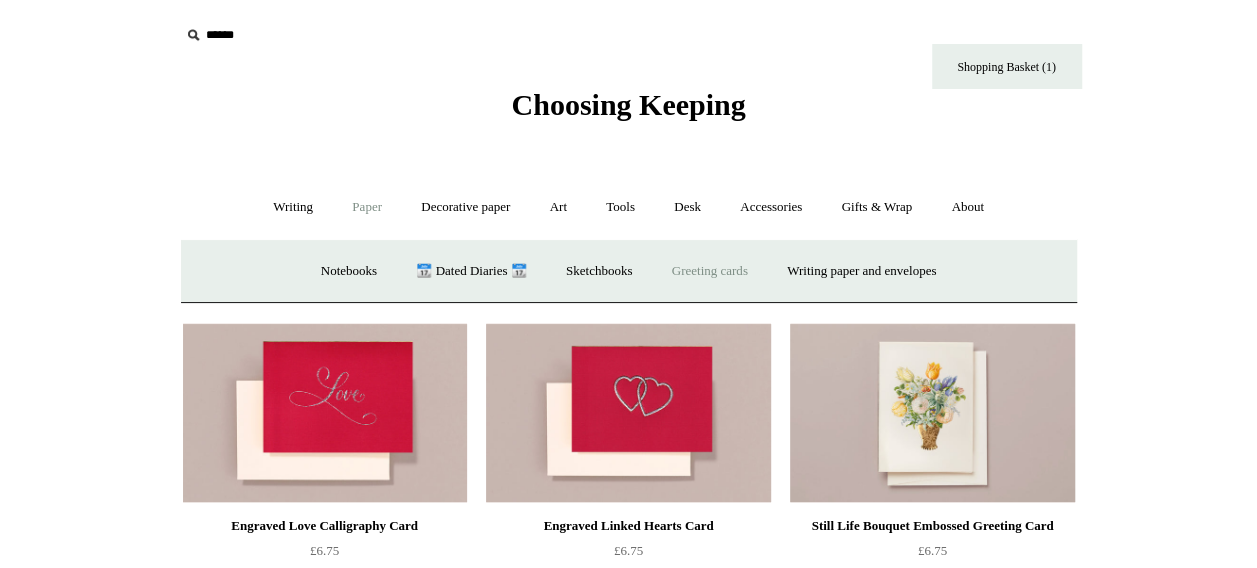 click on "Greeting cards +" at bounding box center (710, 271) 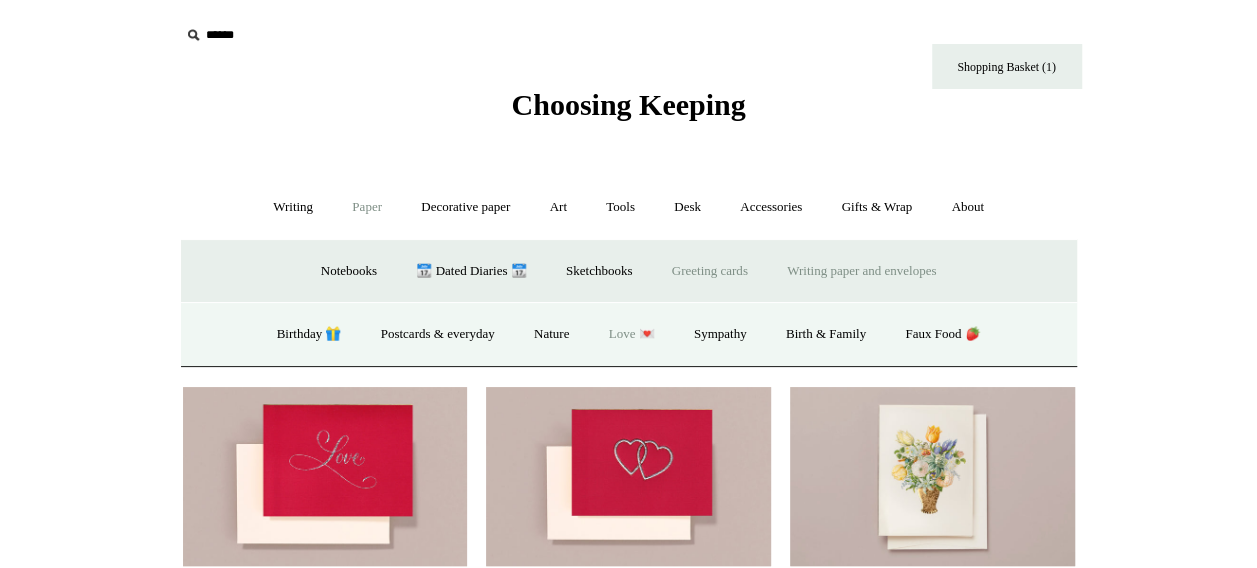 click on "Writing paper and envelopes +" at bounding box center (861, 271) 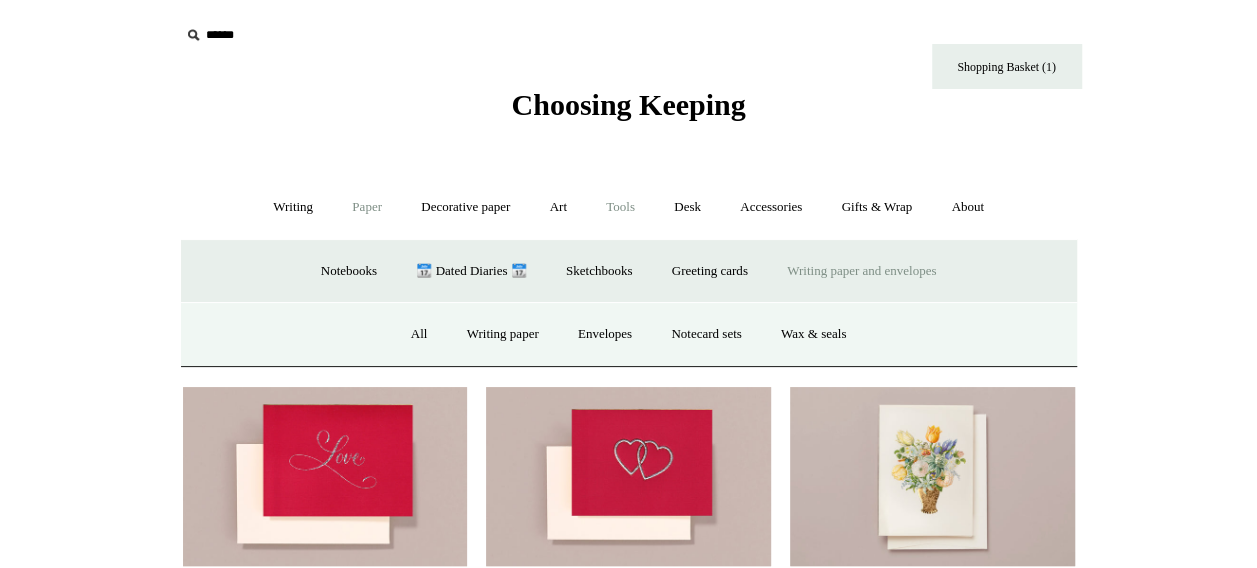 click on "Tools +" at bounding box center (620, 207) 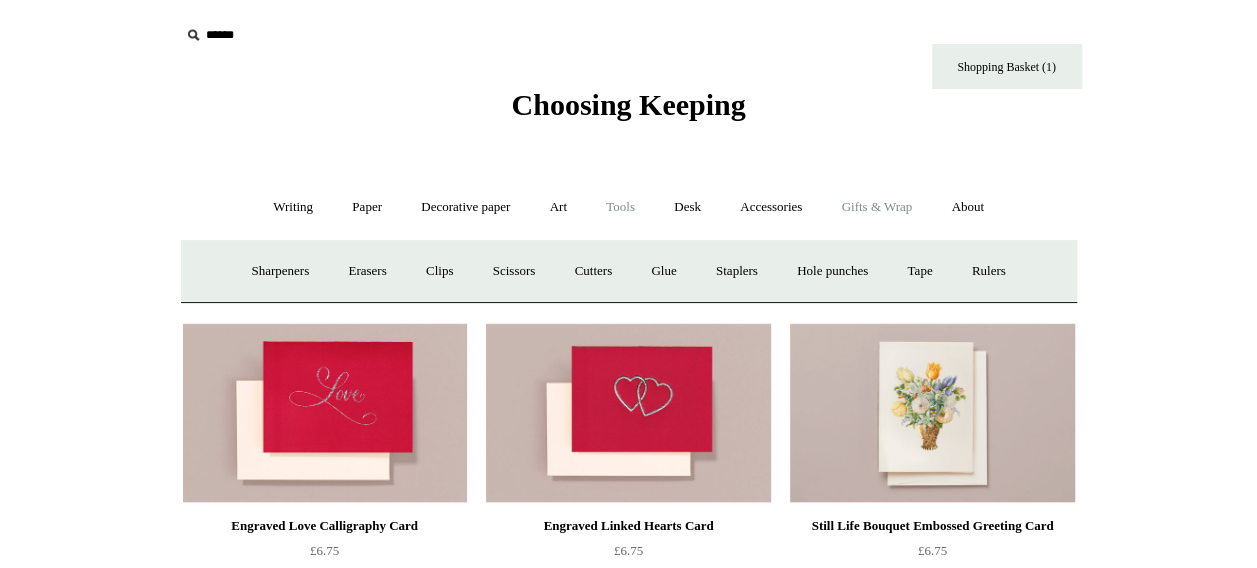 click on "Gifts & Wrap +" at bounding box center [876, 207] 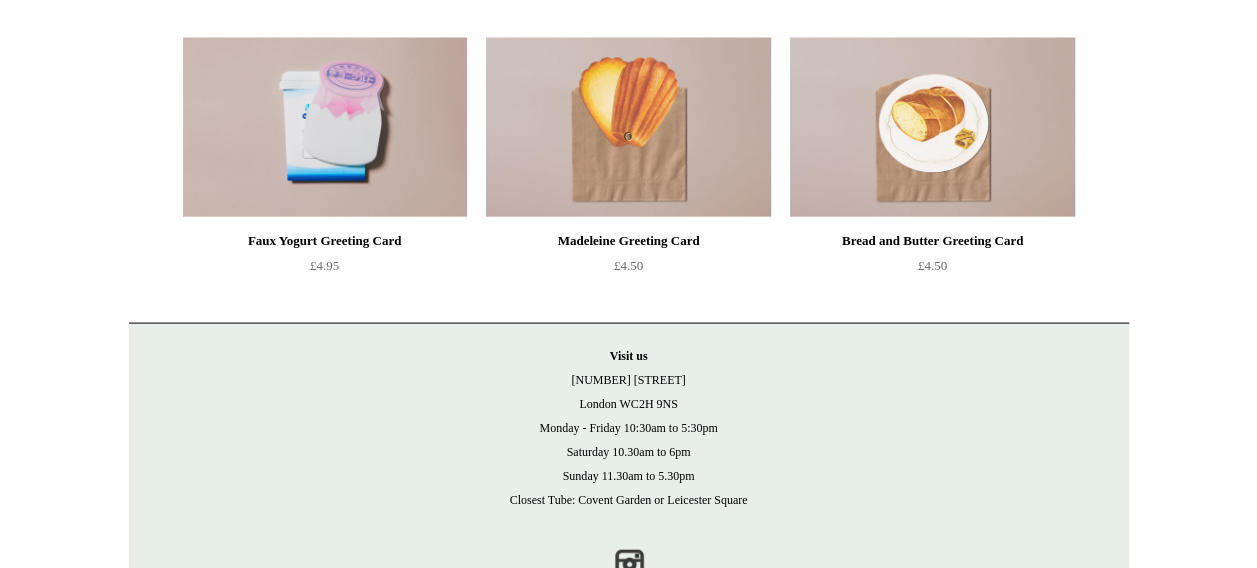 scroll, scrollTop: 1874, scrollLeft: 0, axis: vertical 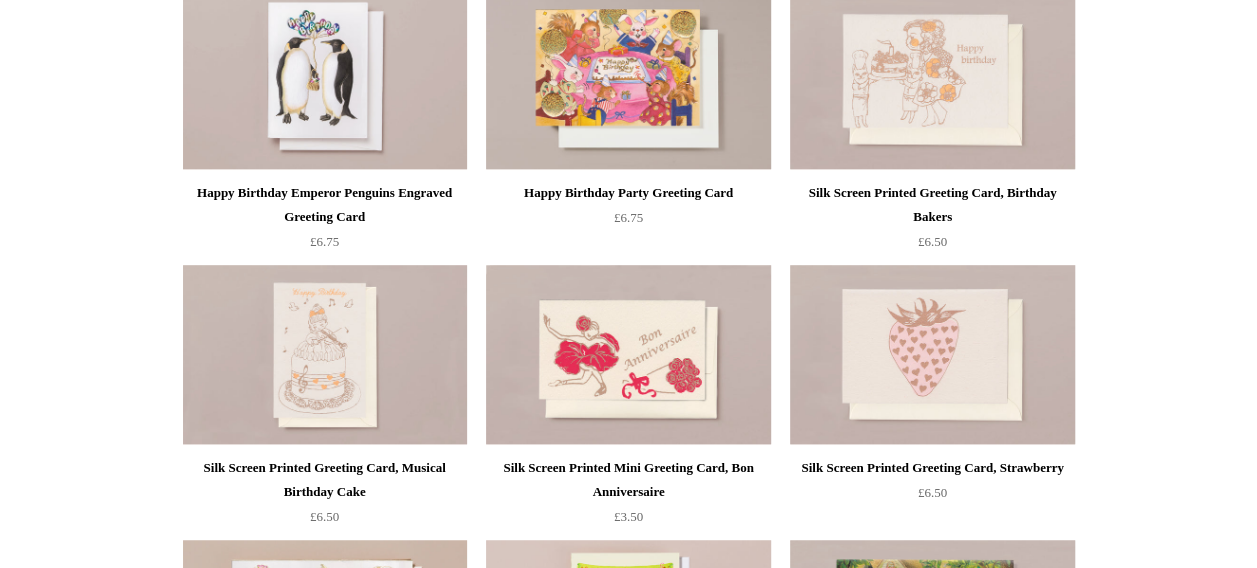 click on "Silk Screen Printed Greeting Card, Musical Birthday Cake
£6.50" at bounding box center [325, 392] 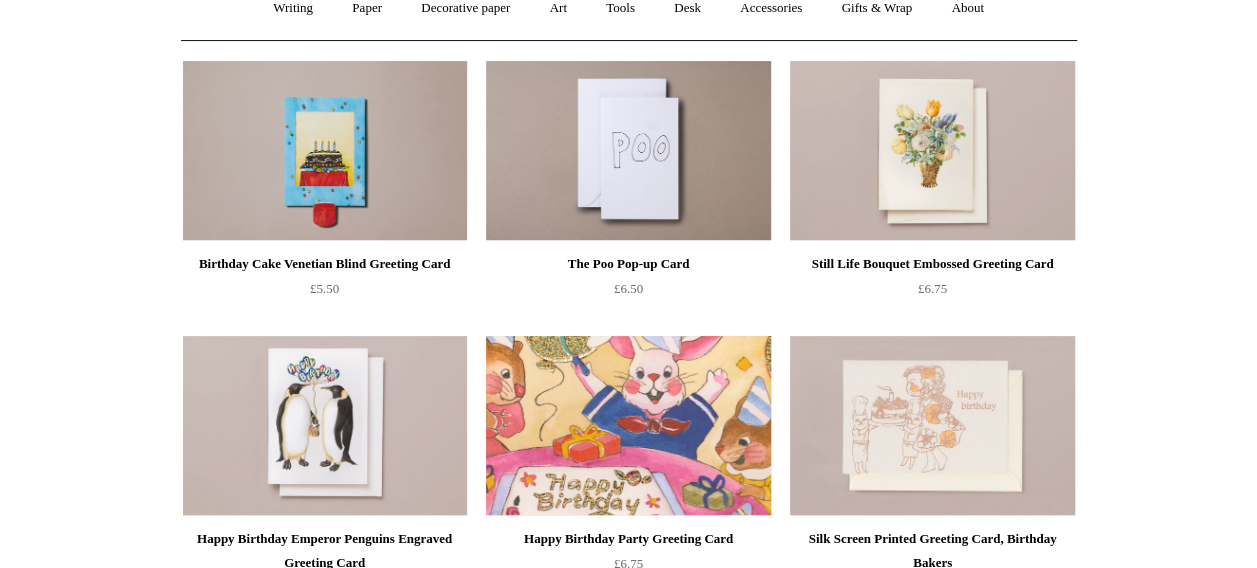 scroll, scrollTop: 197, scrollLeft: 0, axis: vertical 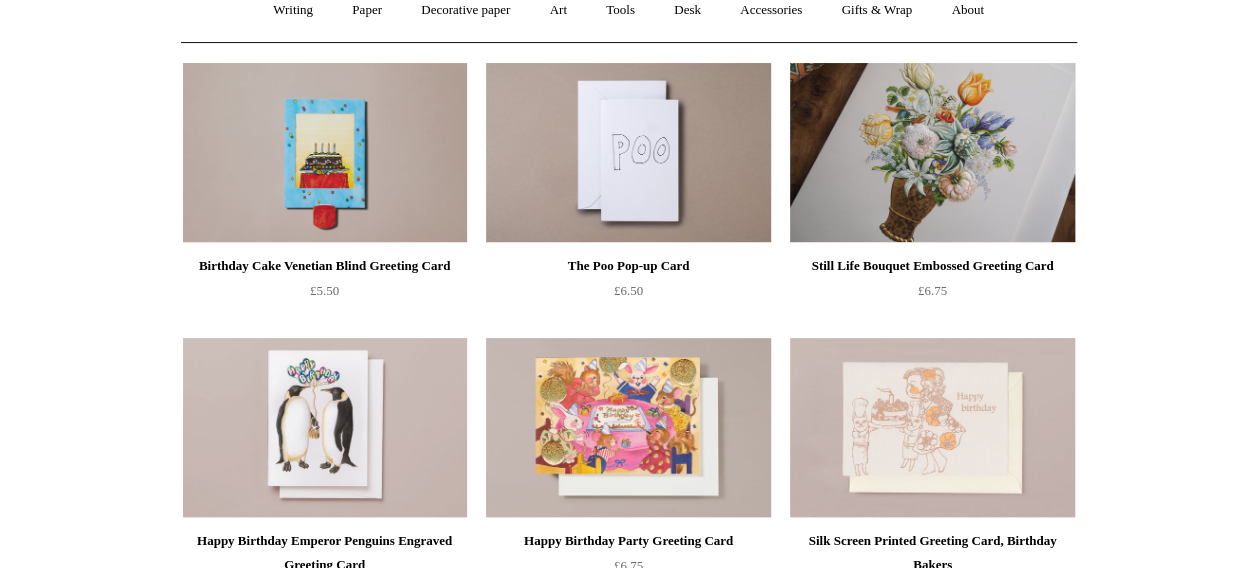 click at bounding box center (932, 153) 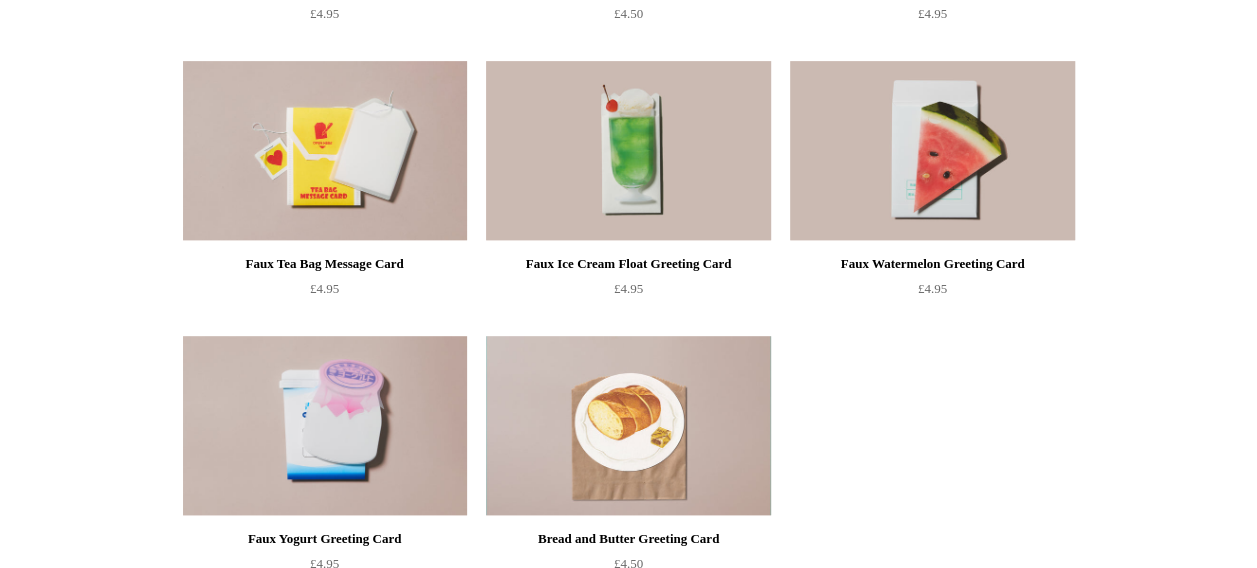 scroll, scrollTop: 555, scrollLeft: 0, axis: vertical 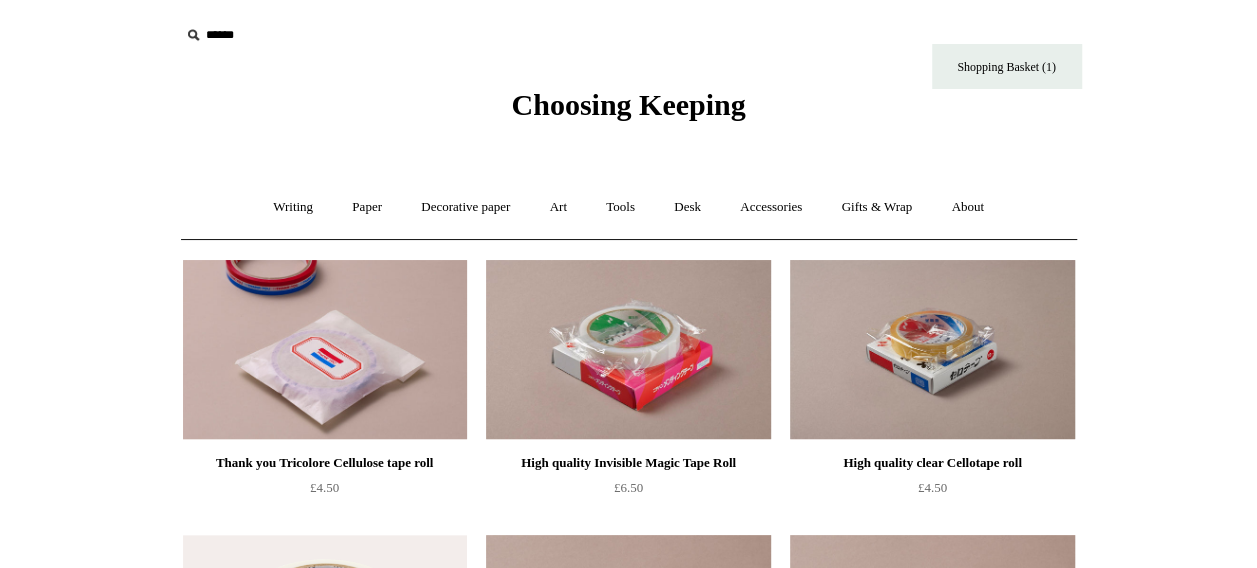 click on "Writing +
Pens by brand +
Kaweco
Lamy
Ohnishi Seisakusho
Pelikan
Tetzbo
Pilot
Platinum
Sailor
Steve Harrison
Fountain pens +" at bounding box center [628, 207] 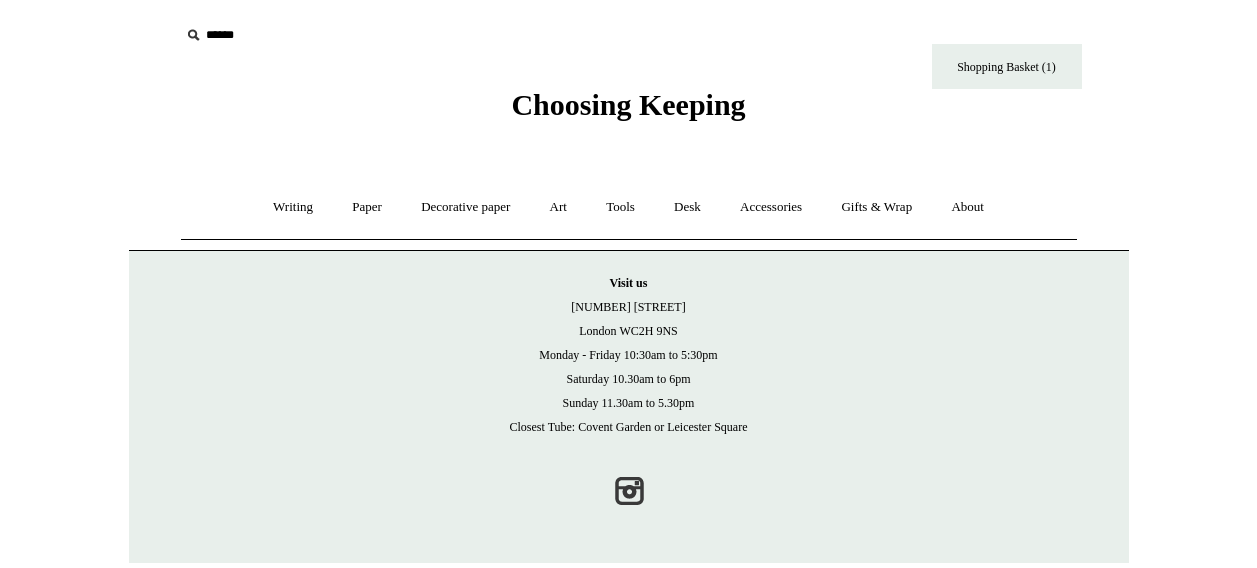 scroll, scrollTop: 0, scrollLeft: 0, axis: both 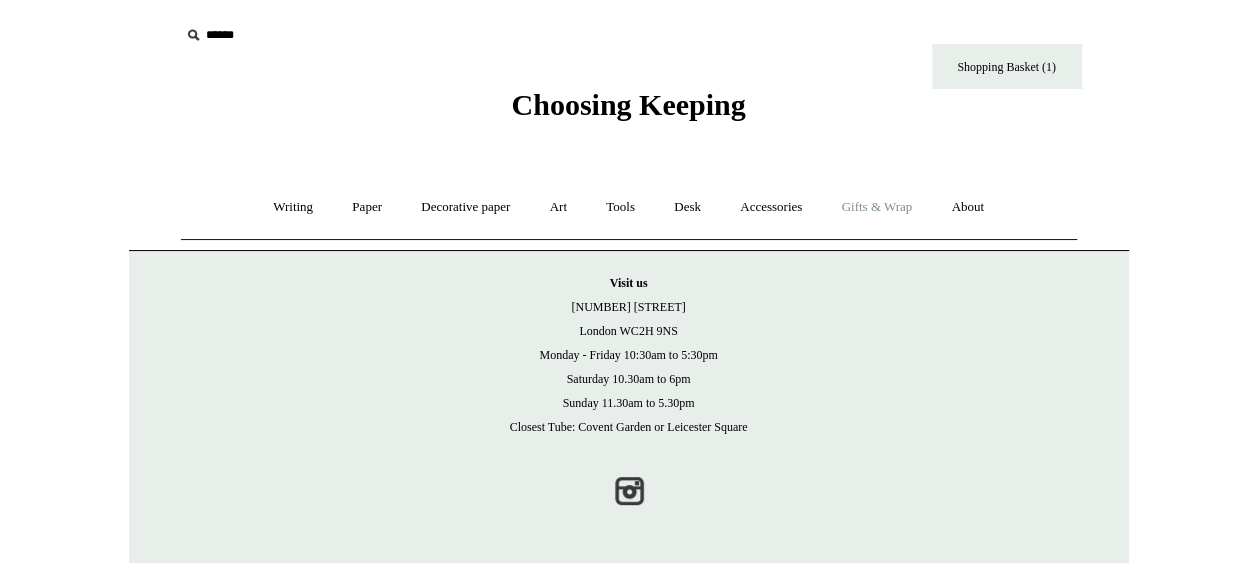 click on "Gifts & Wrap +" at bounding box center [876, 207] 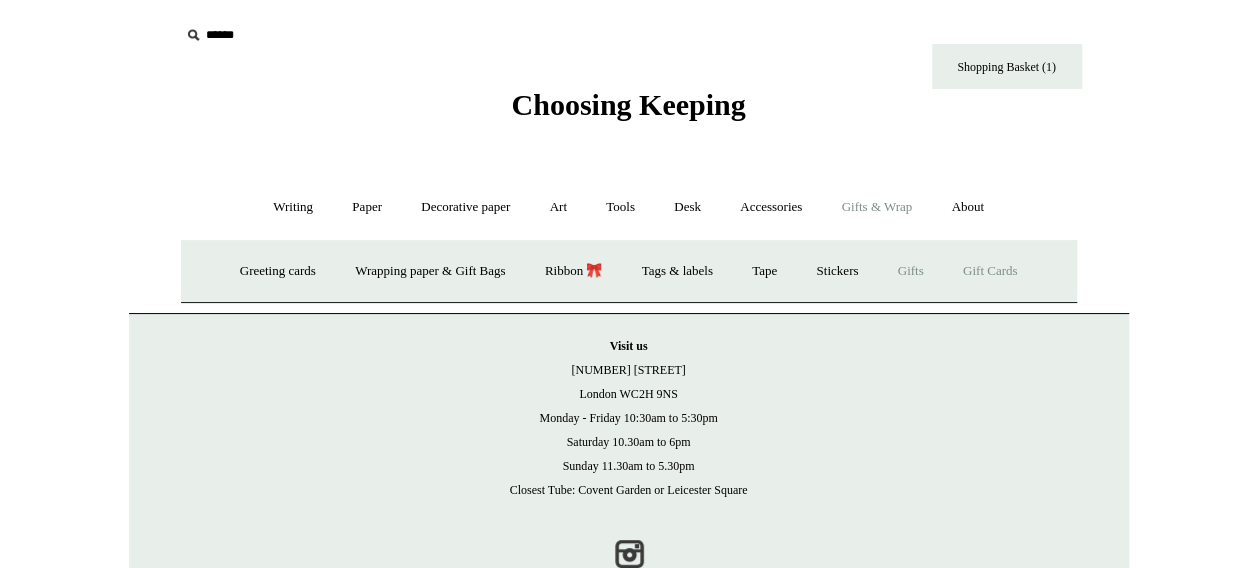 click on "Gift Cards" at bounding box center (990, 271) 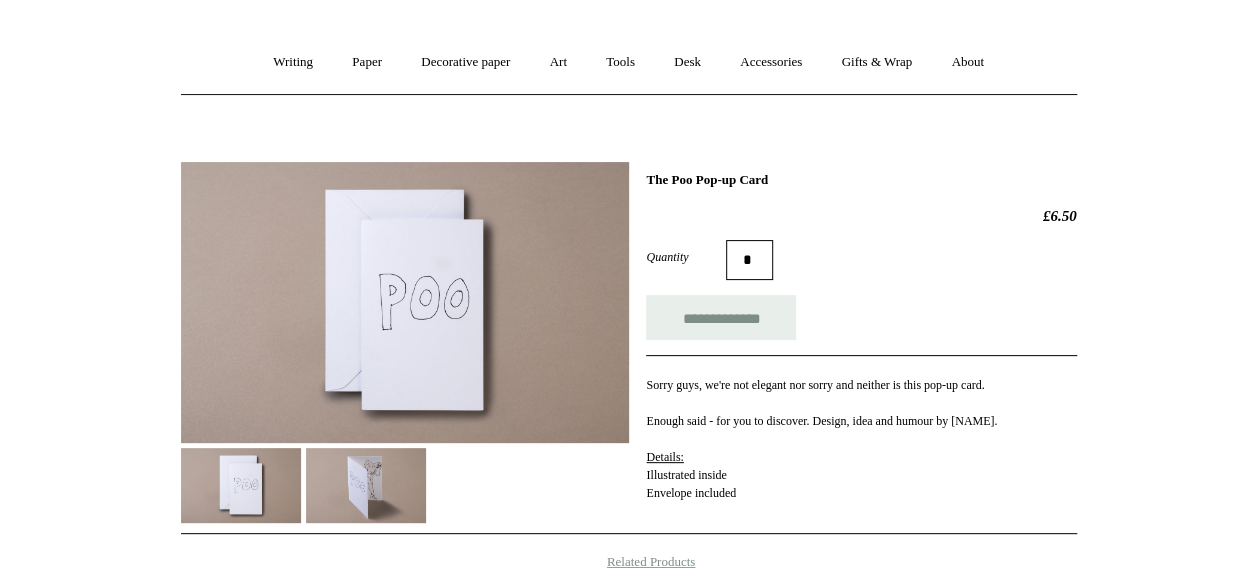 scroll, scrollTop: 150, scrollLeft: 0, axis: vertical 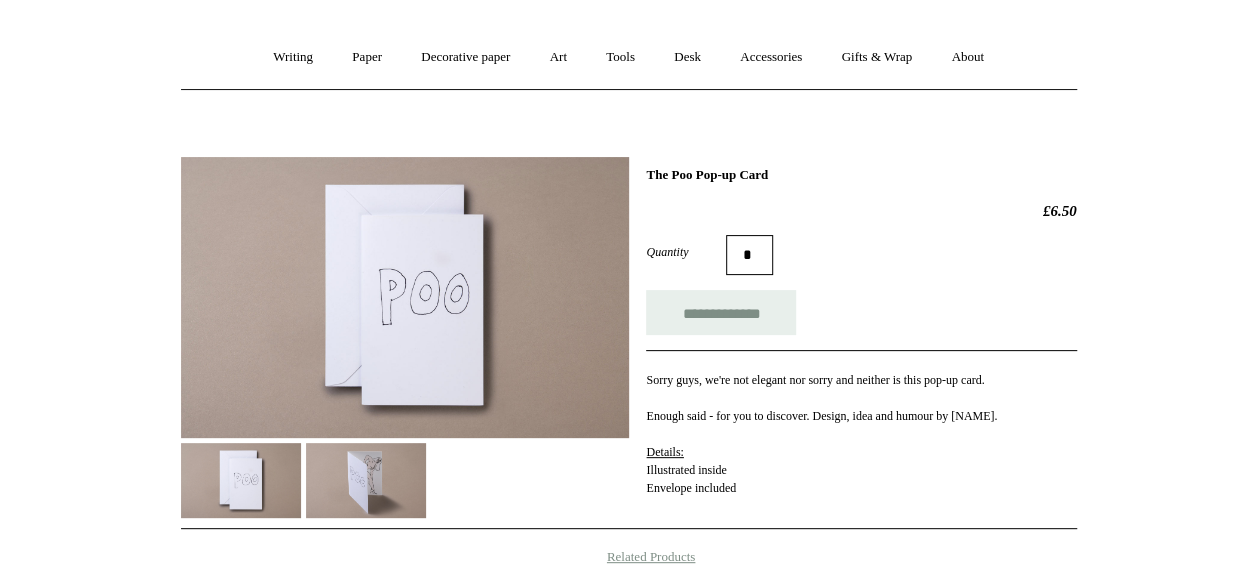 click at bounding box center (366, 480) 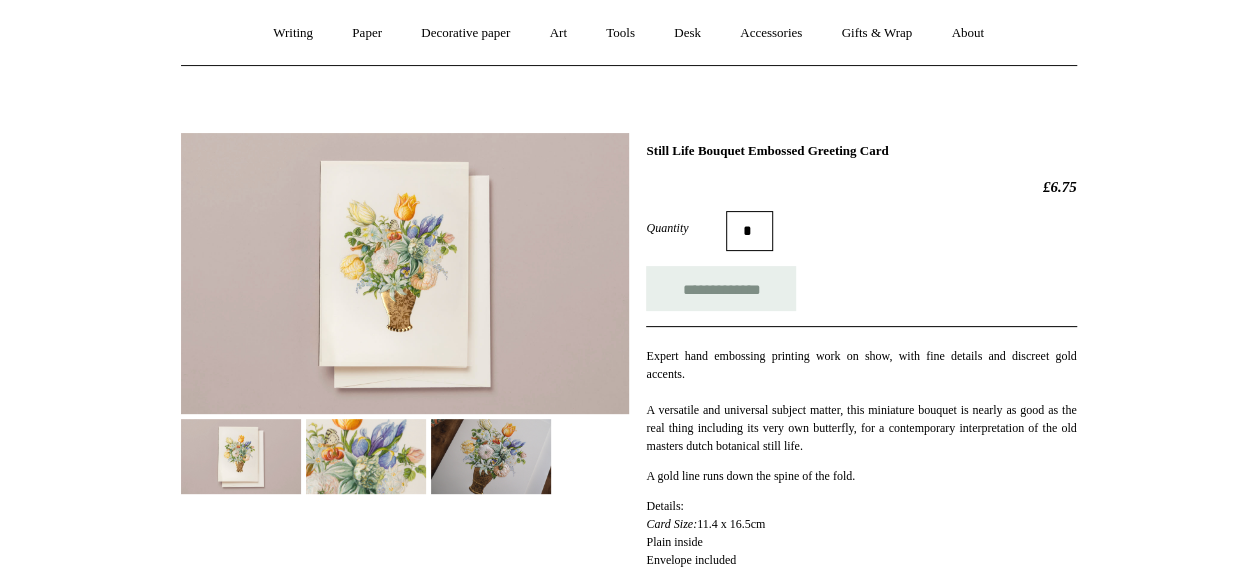 scroll, scrollTop: 176, scrollLeft: 0, axis: vertical 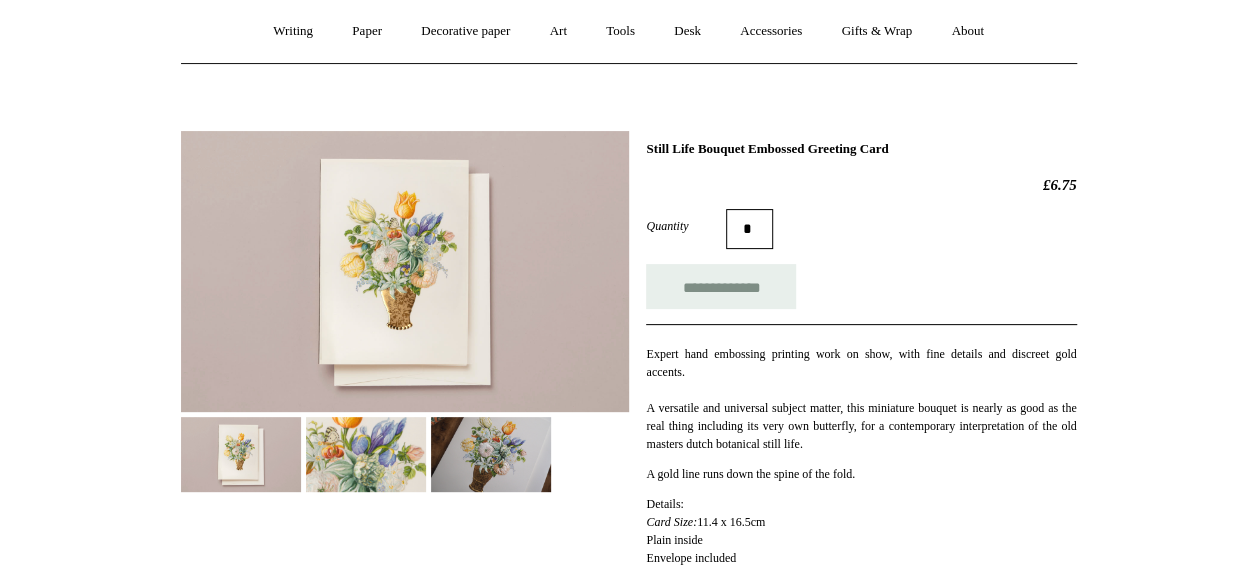 click at bounding box center (366, 454) 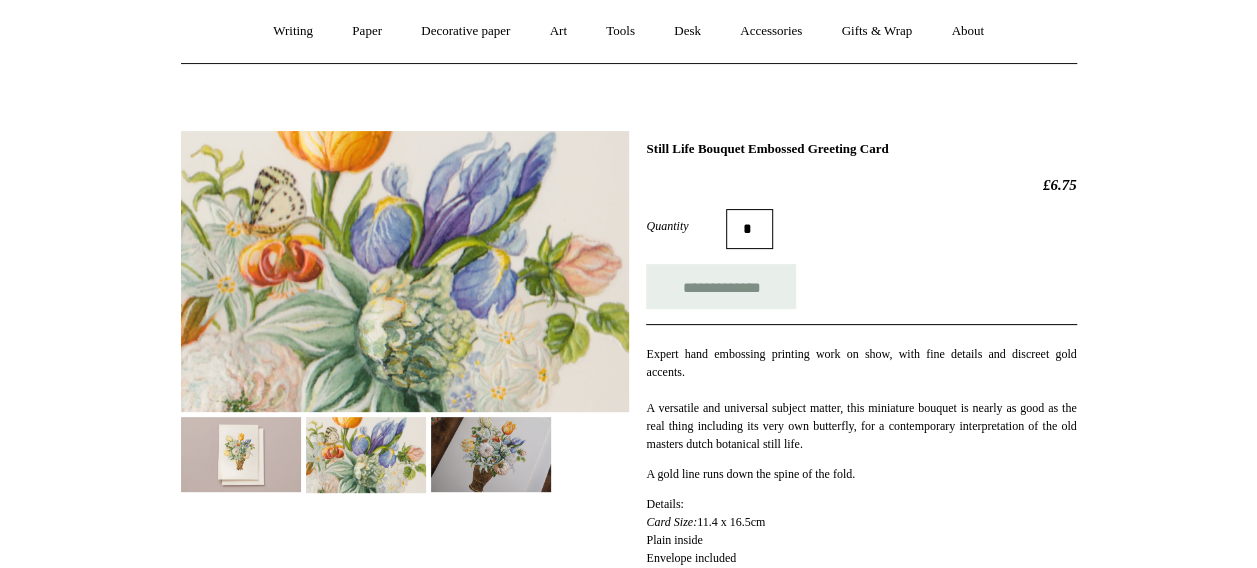 click at bounding box center [491, 454] 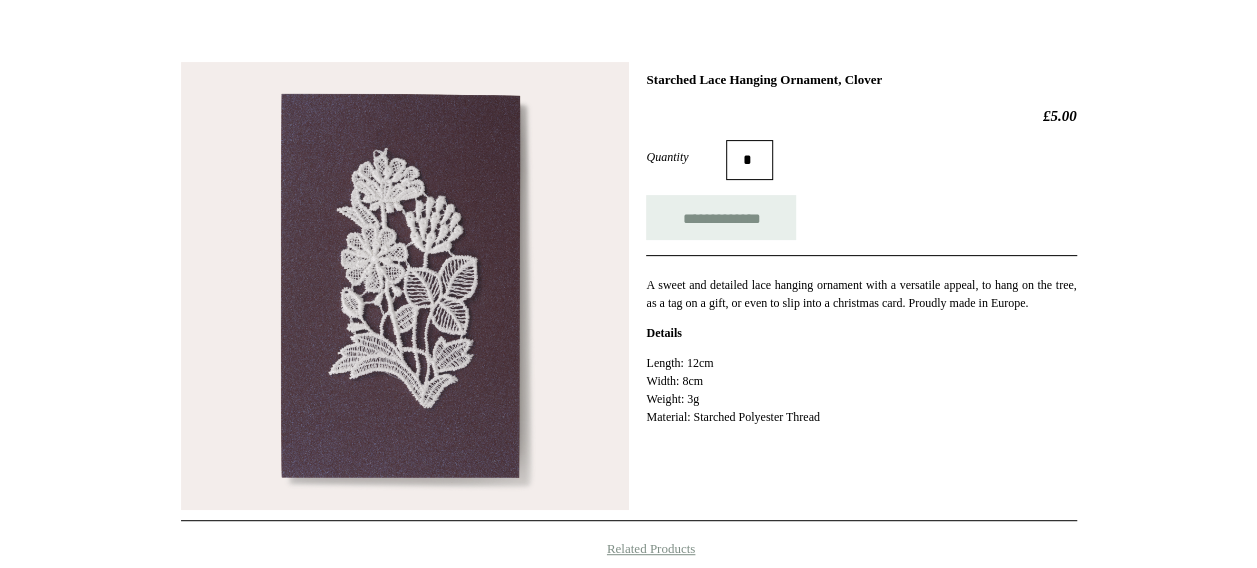 scroll, scrollTop: 246, scrollLeft: 0, axis: vertical 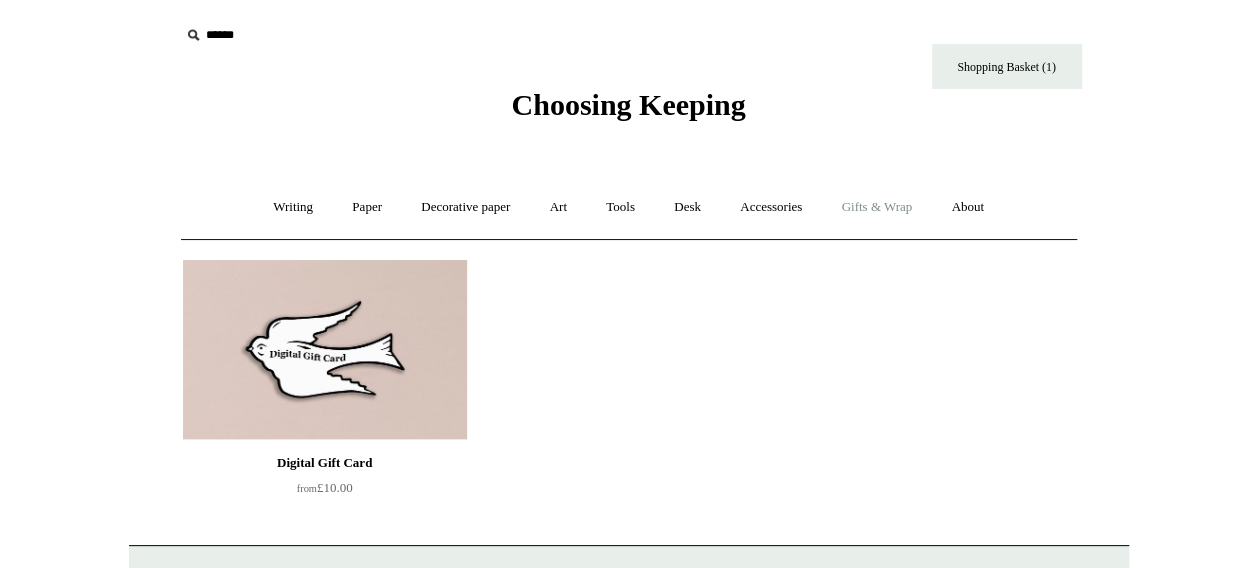 click on "Gifts & Wrap +" at bounding box center [876, 207] 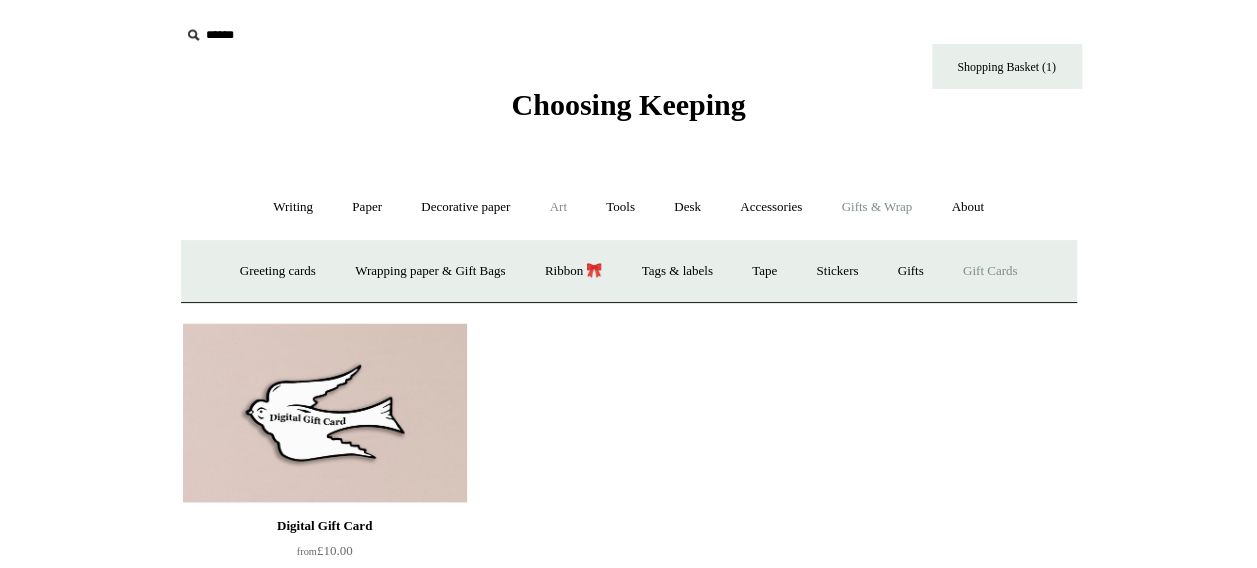 click on "Art +" at bounding box center (558, 207) 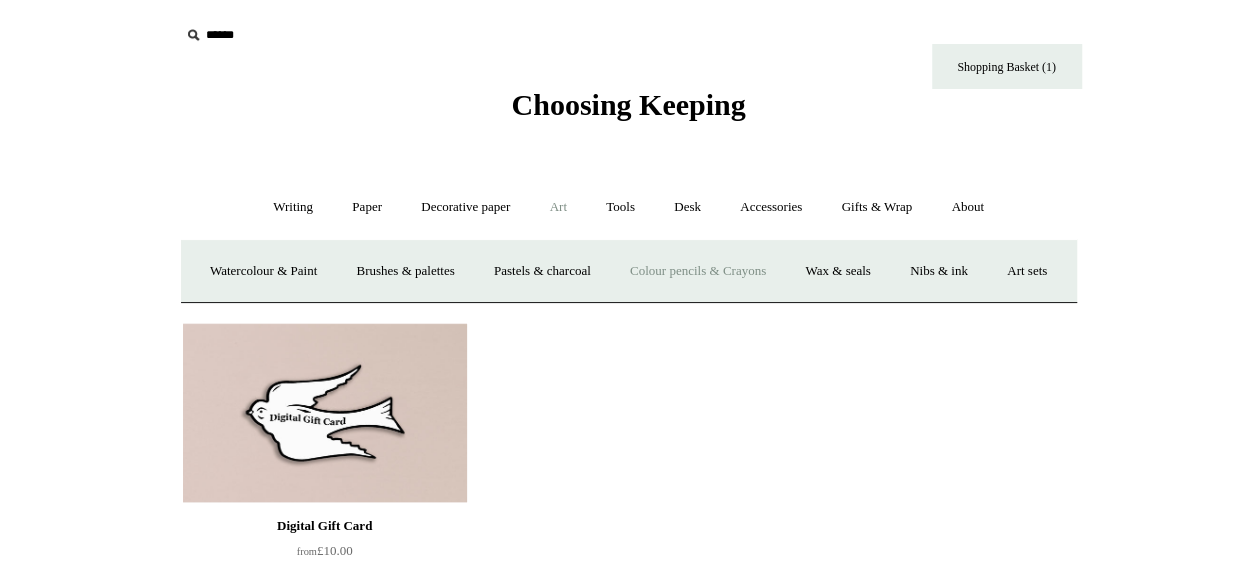 click on "Colour pencils & Crayons" at bounding box center (698, 271) 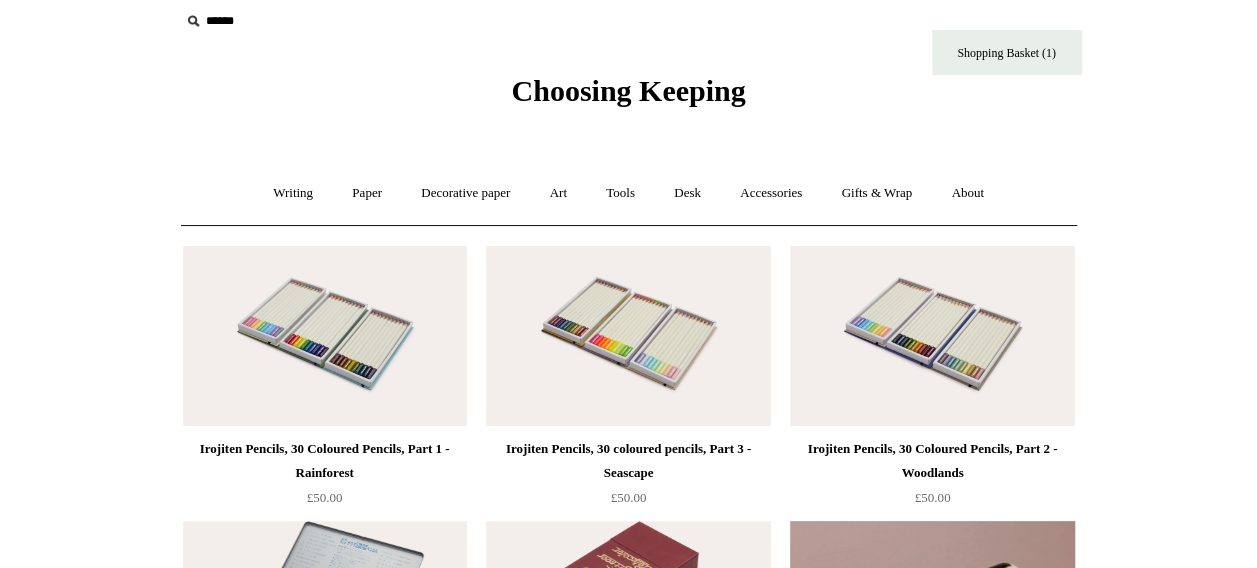 scroll, scrollTop: 4, scrollLeft: 0, axis: vertical 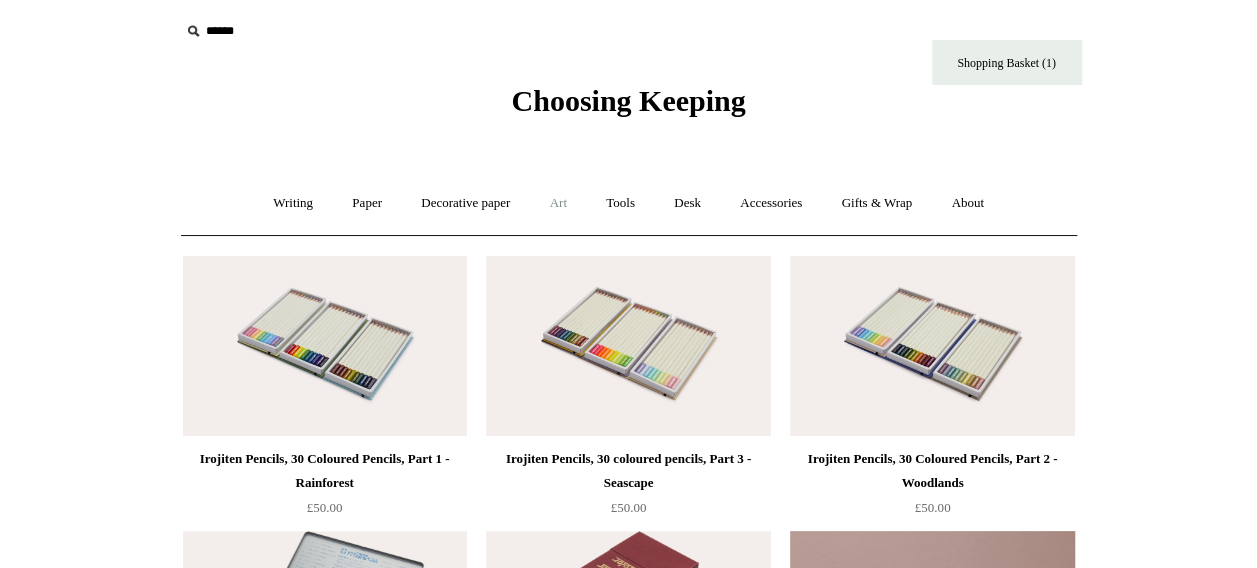 click on "Art +" at bounding box center (558, 203) 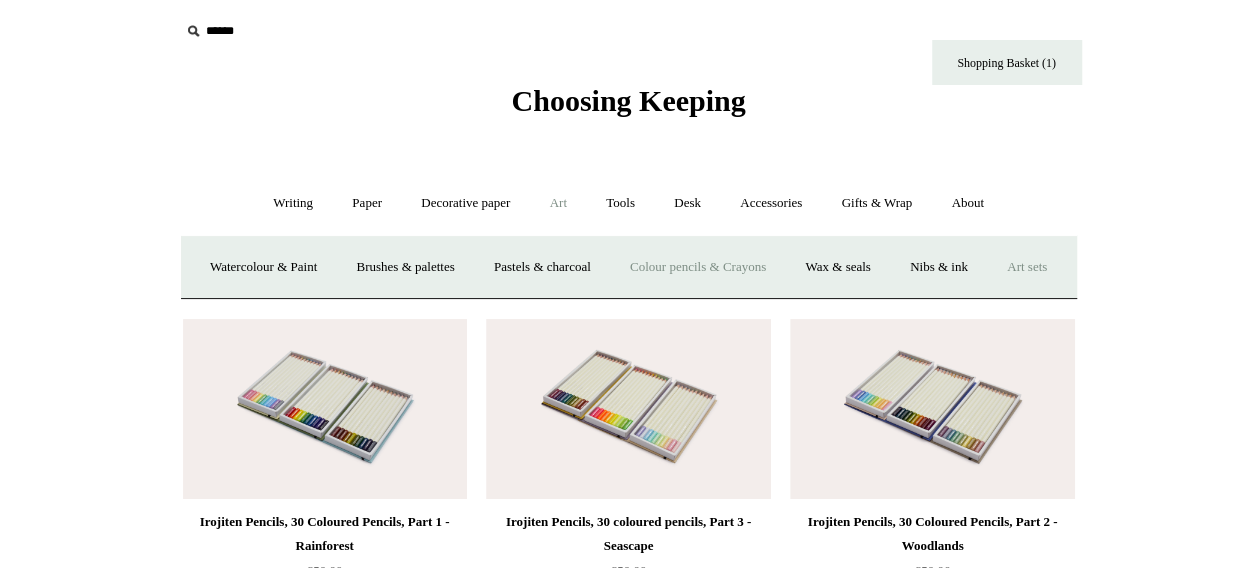 click on "Art sets" at bounding box center [1027, 267] 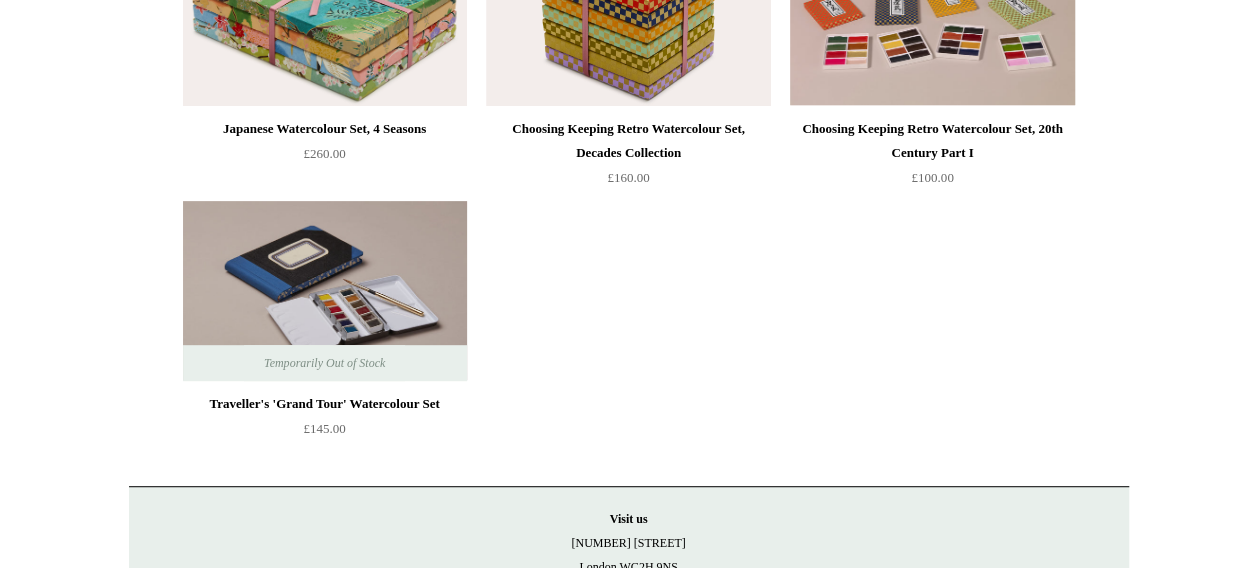 scroll, scrollTop: 0, scrollLeft: 0, axis: both 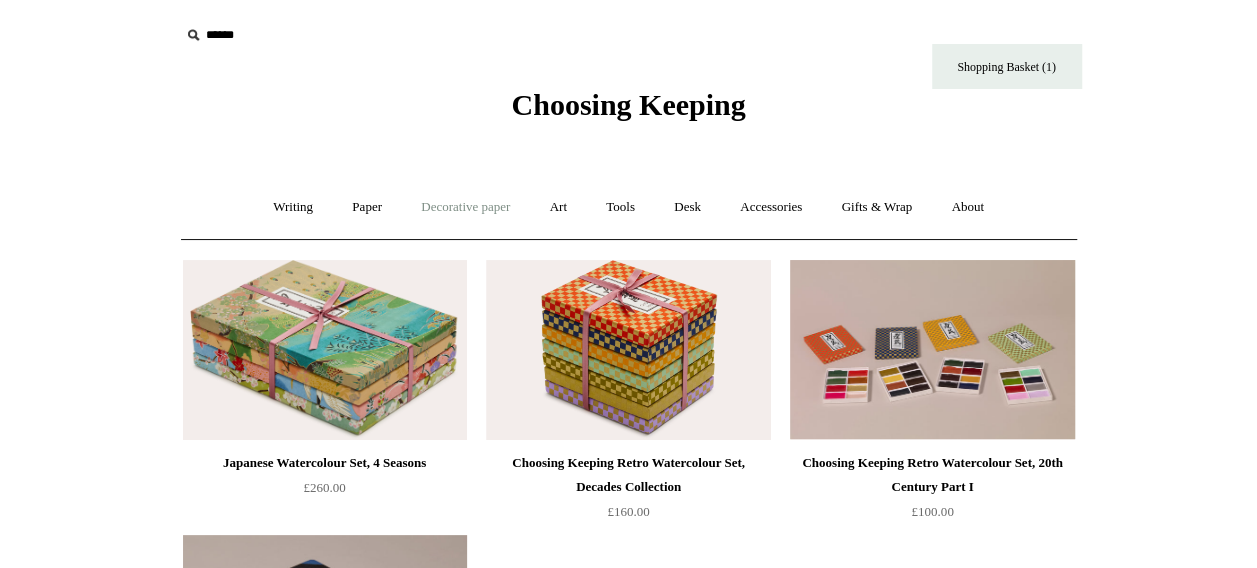 click on "Decorative paper +" at bounding box center [465, 207] 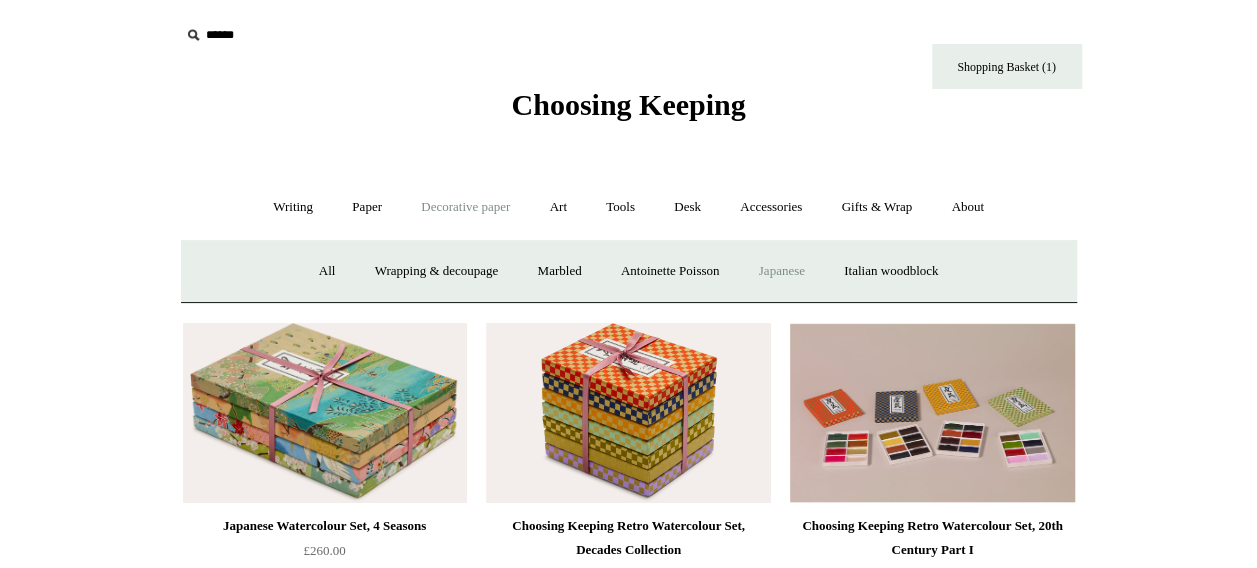 click on "Japanese" at bounding box center (782, 271) 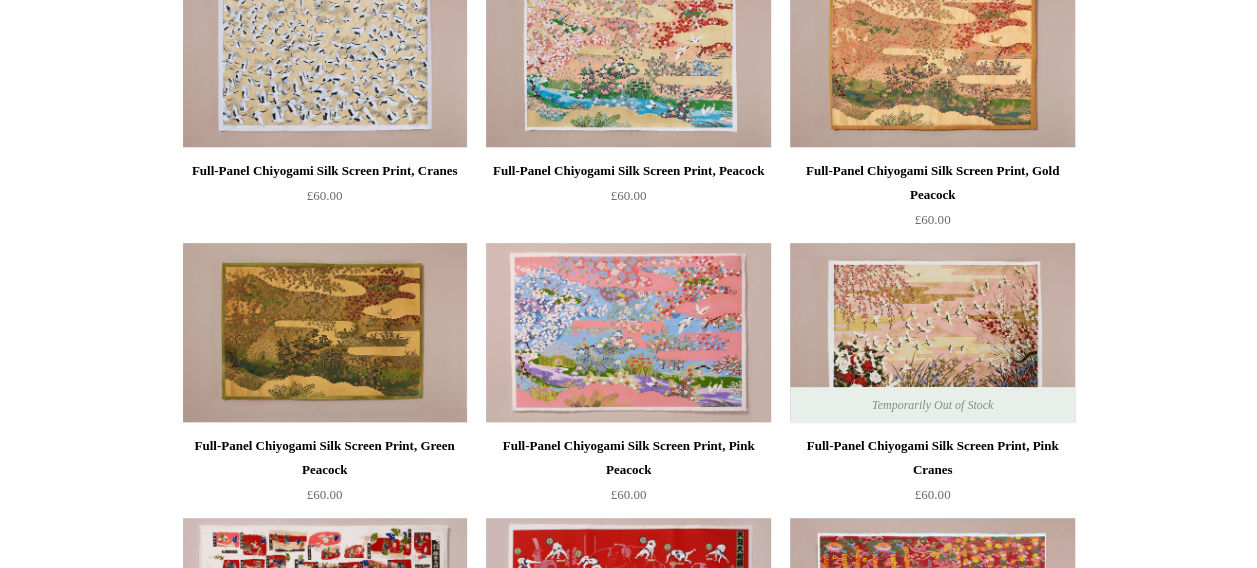 scroll, scrollTop: 401, scrollLeft: 0, axis: vertical 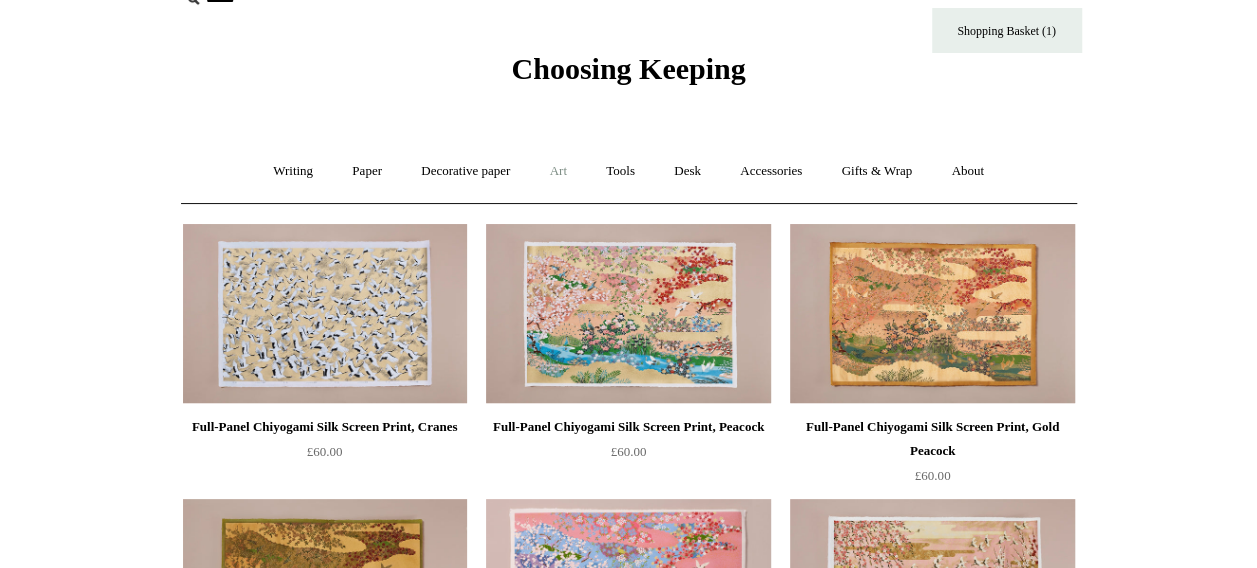 click on "Art +" at bounding box center (558, 171) 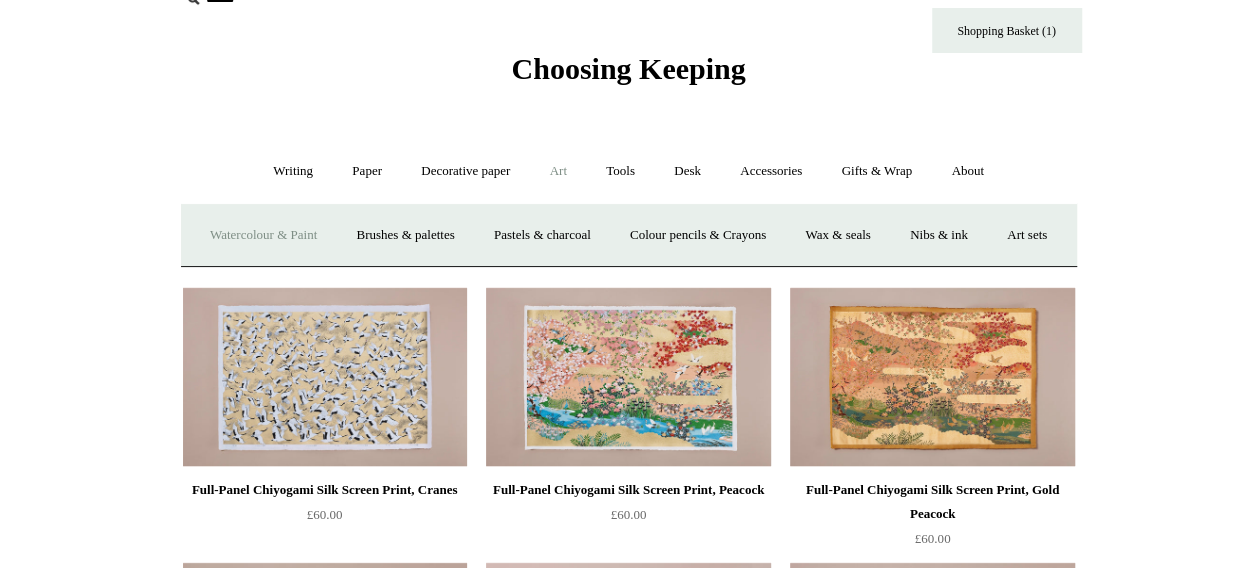 click on "Watercolour & Paint" at bounding box center [263, 235] 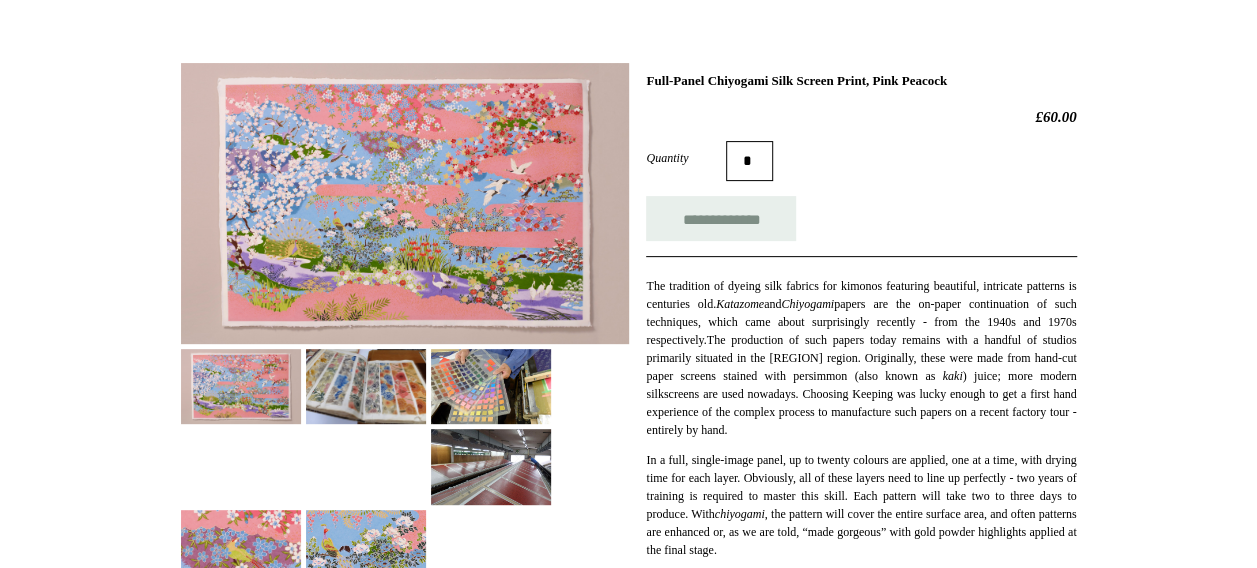 scroll, scrollTop: 304, scrollLeft: 0, axis: vertical 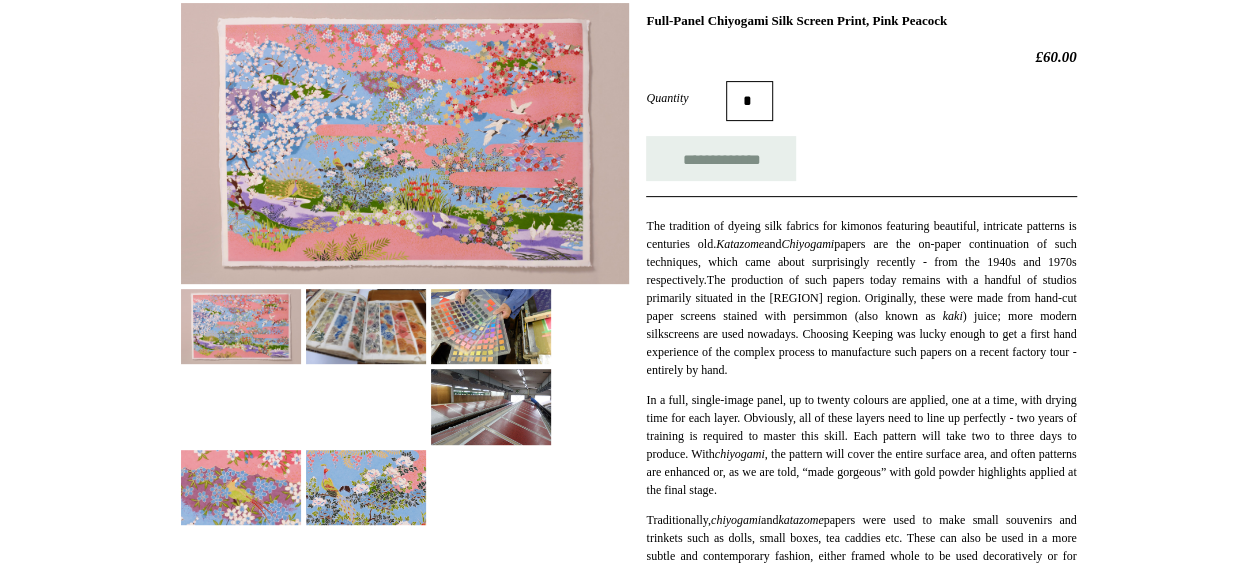 click at bounding box center [366, 326] 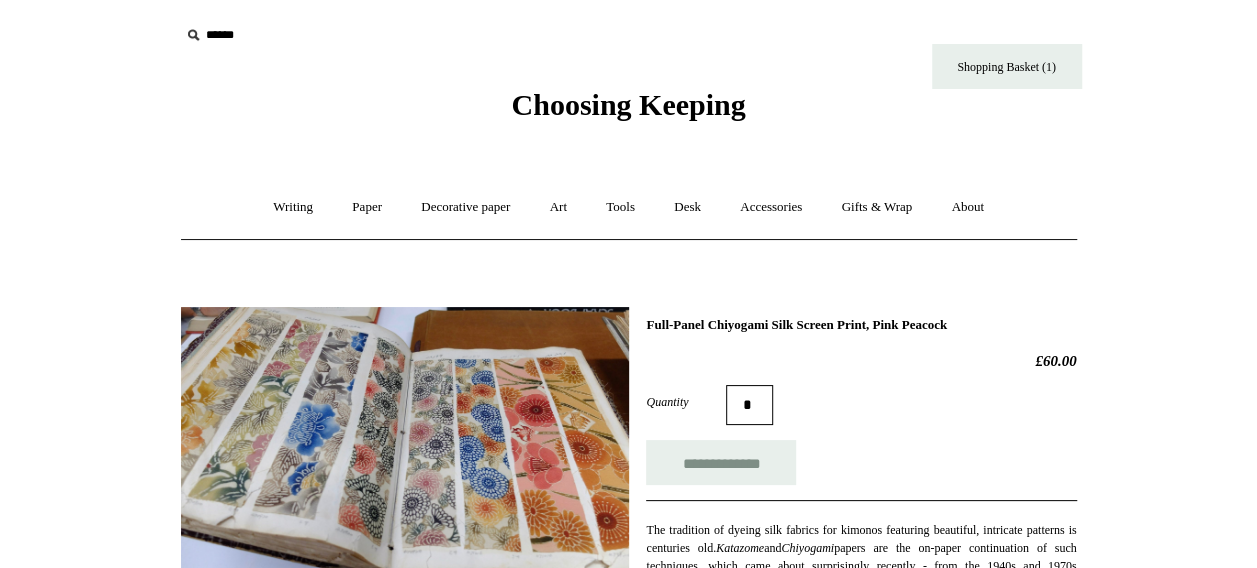 scroll, scrollTop: 135, scrollLeft: 0, axis: vertical 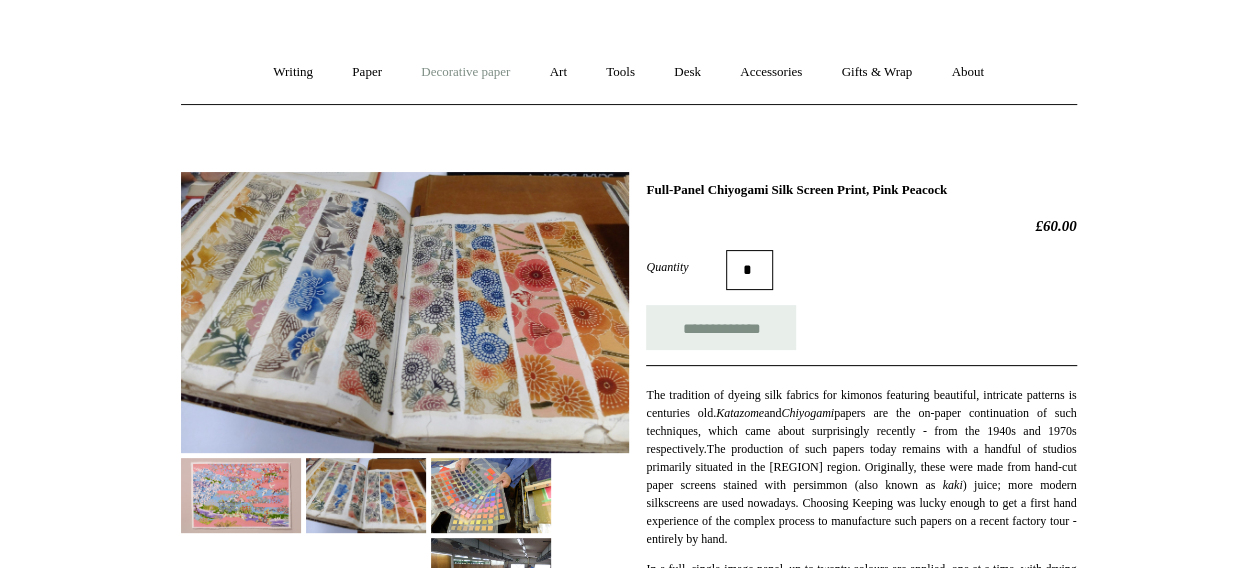 click on "Decorative paper +" at bounding box center (465, 72) 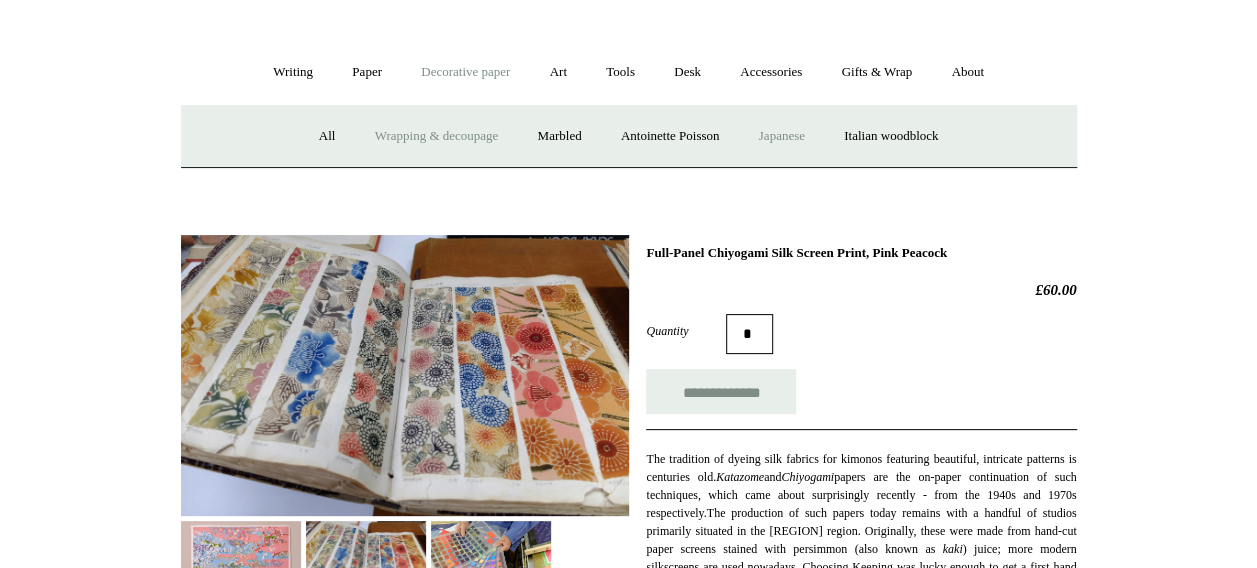 click on "Wrapping & decoupage" at bounding box center [437, 136] 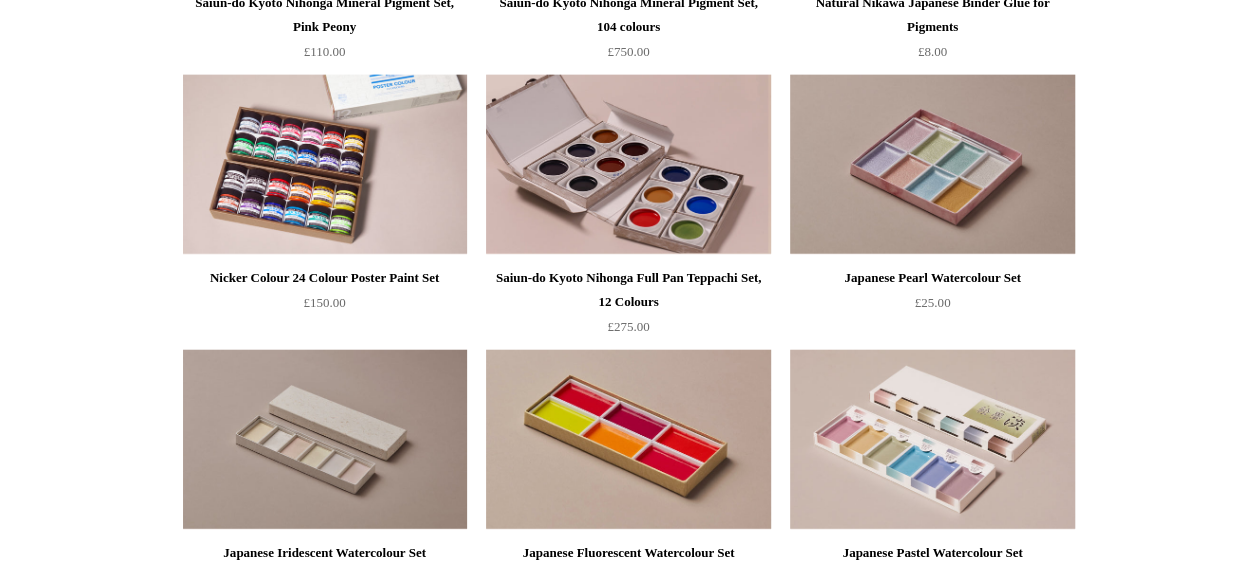 scroll, scrollTop: 2448, scrollLeft: 0, axis: vertical 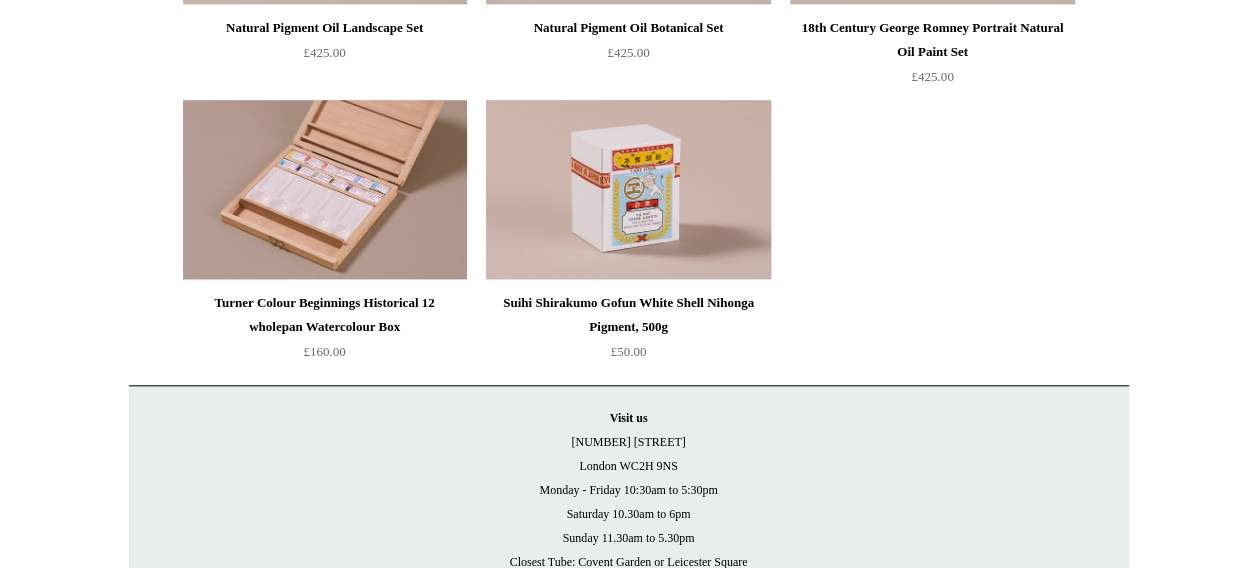 click at bounding box center (628, 190) 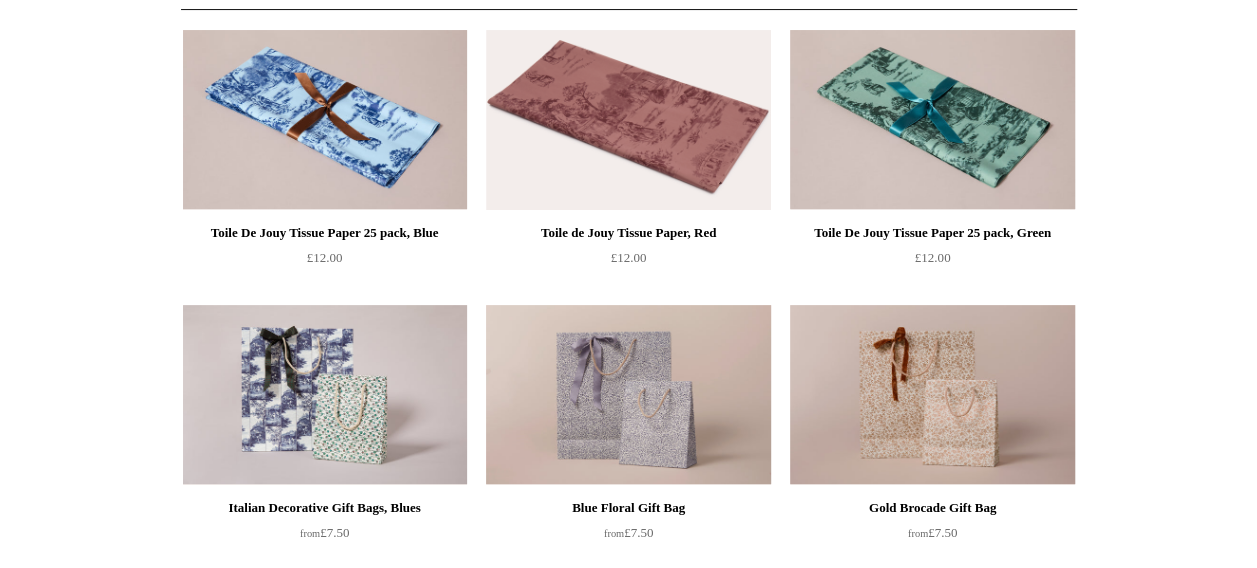 scroll, scrollTop: 0, scrollLeft: 0, axis: both 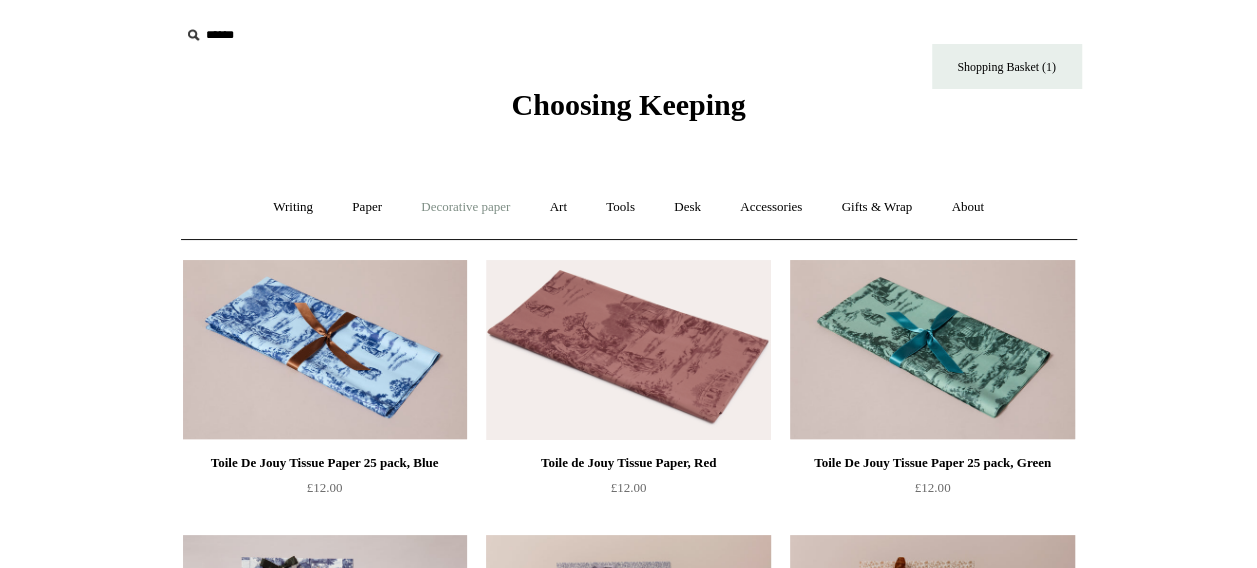 click on "Decorative paper +" at bounding box center (465, 207) 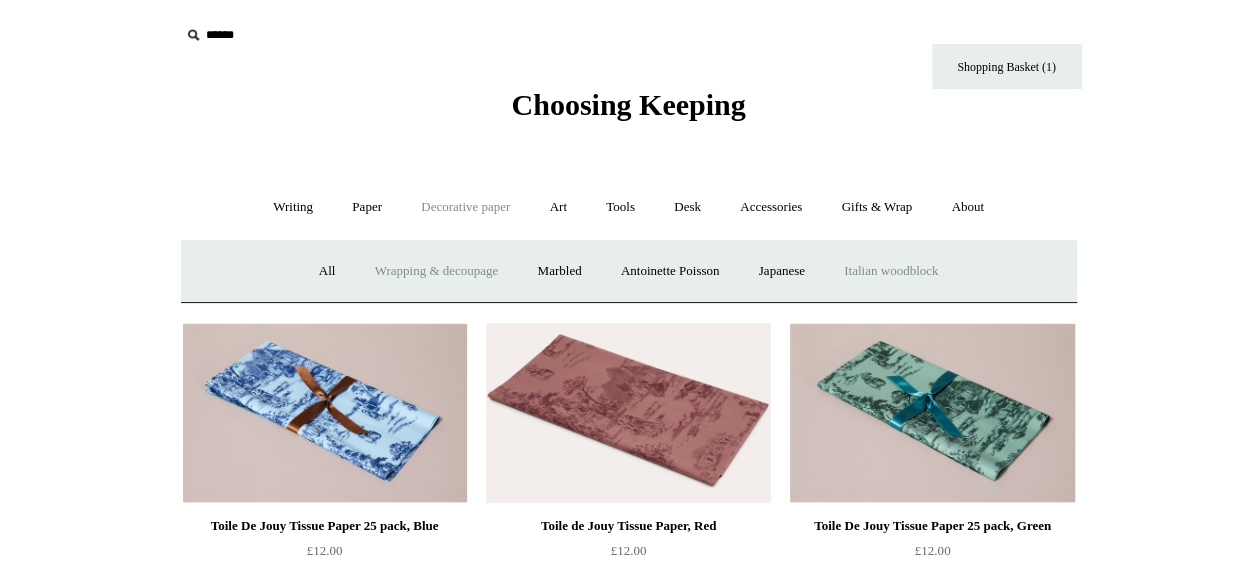 click on "Italian woodblock" at bounding box center [891, 271] 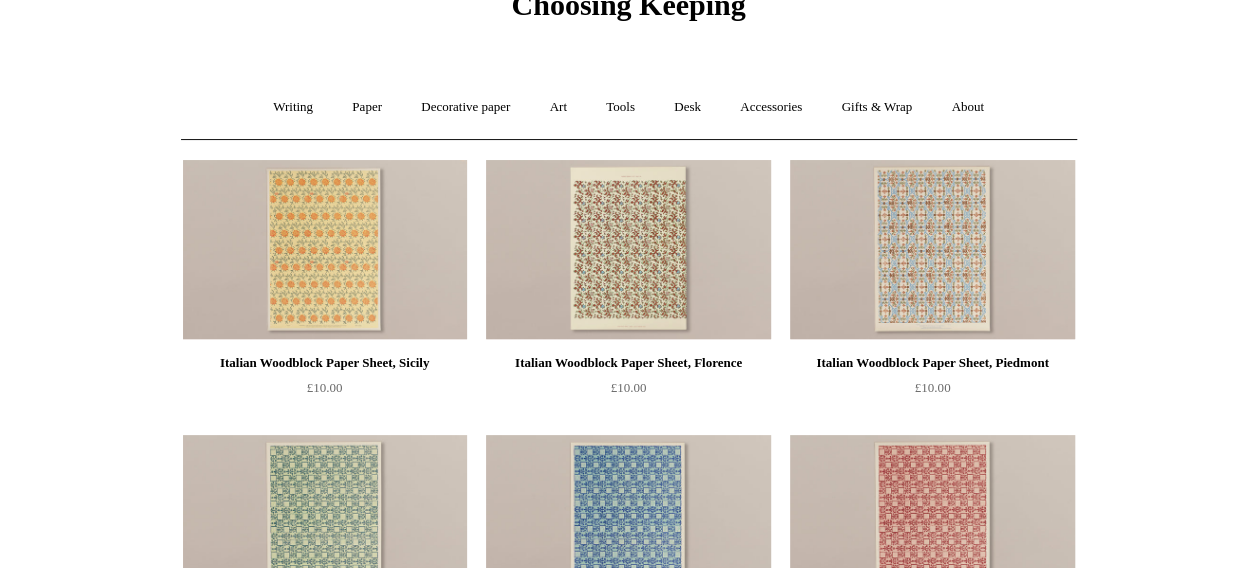 scroll, scrollTop: 102, scrollLeft: 0, axis: vertical 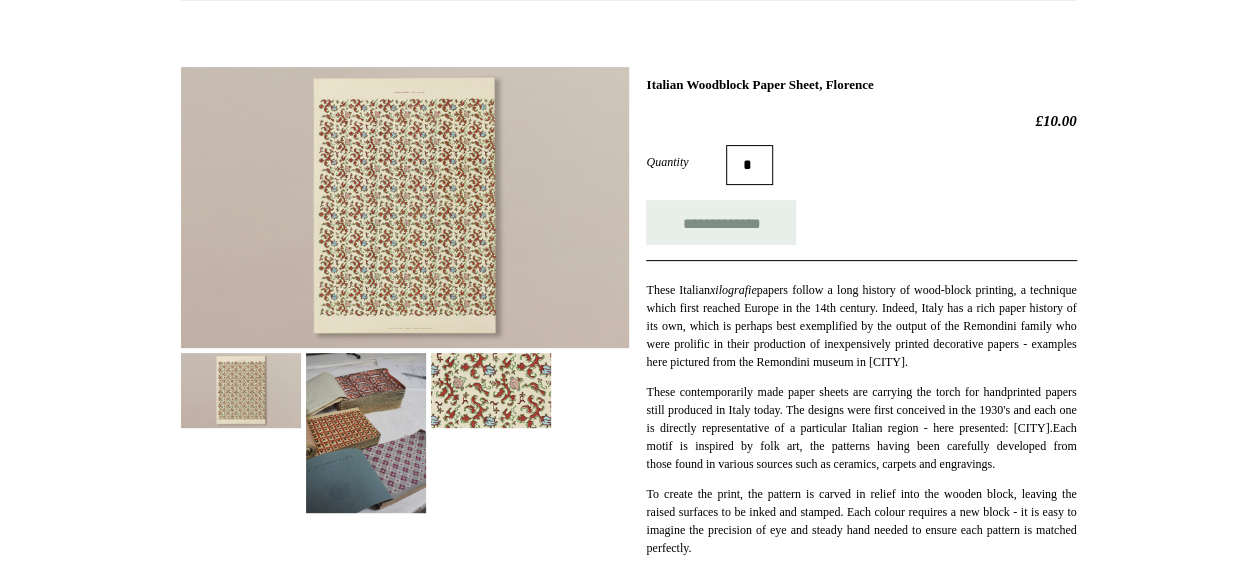 click at bounding box center (491, 390) 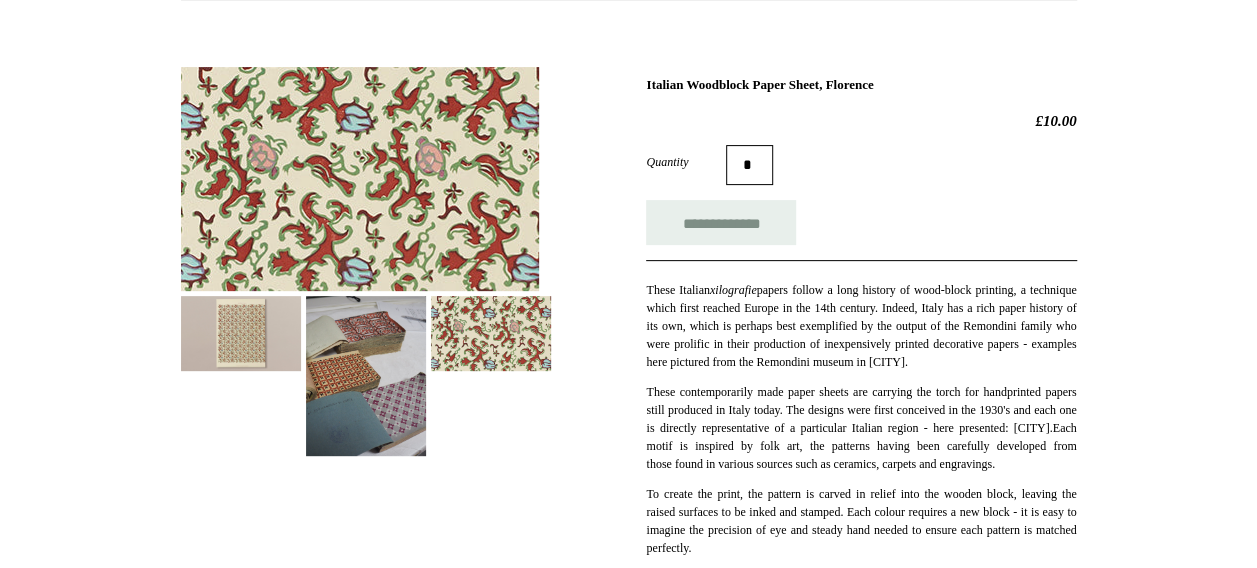 click at bounding box center (366, 376) 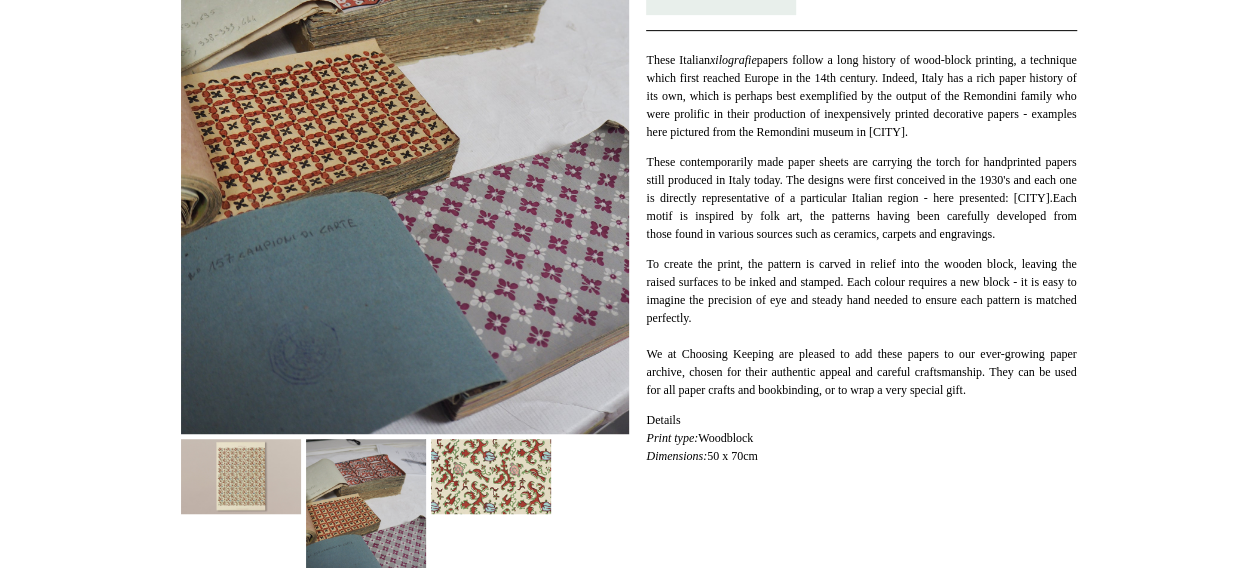scroll, scrollTop: 503, scrollLeft: 0, axis: vertical 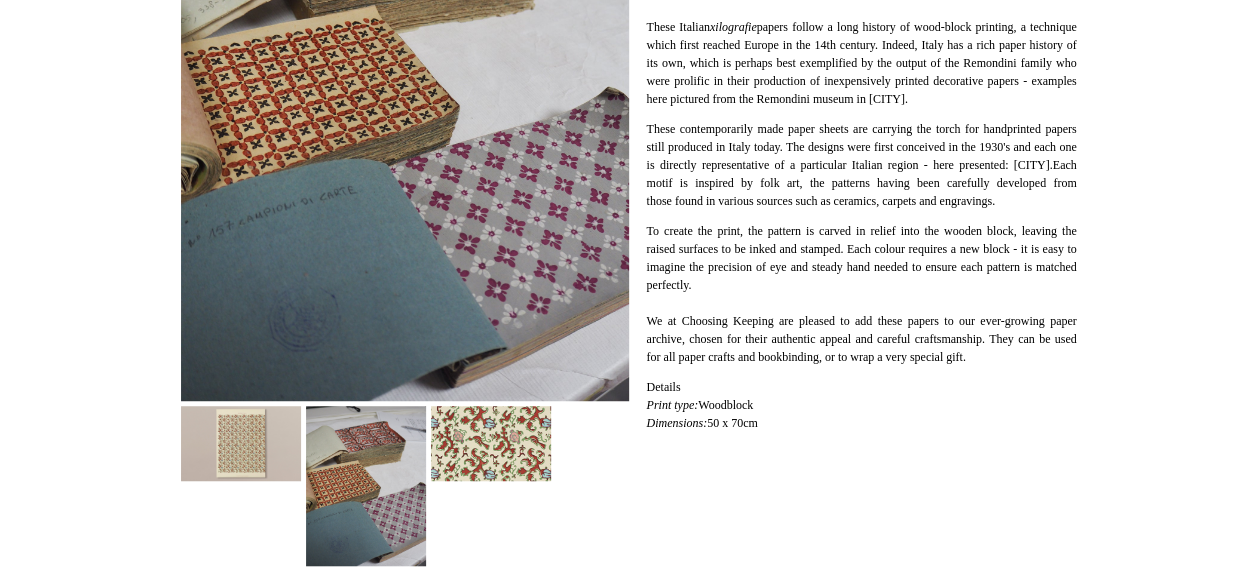 click at bounding box center [491, 443] 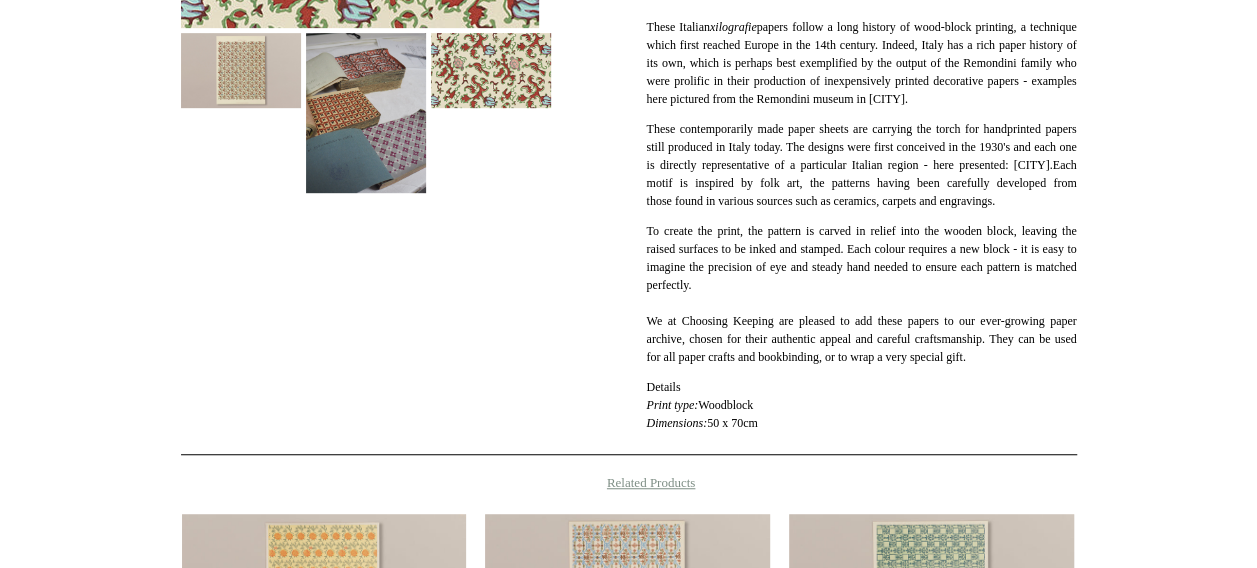 click at bounding box center (366, 113) 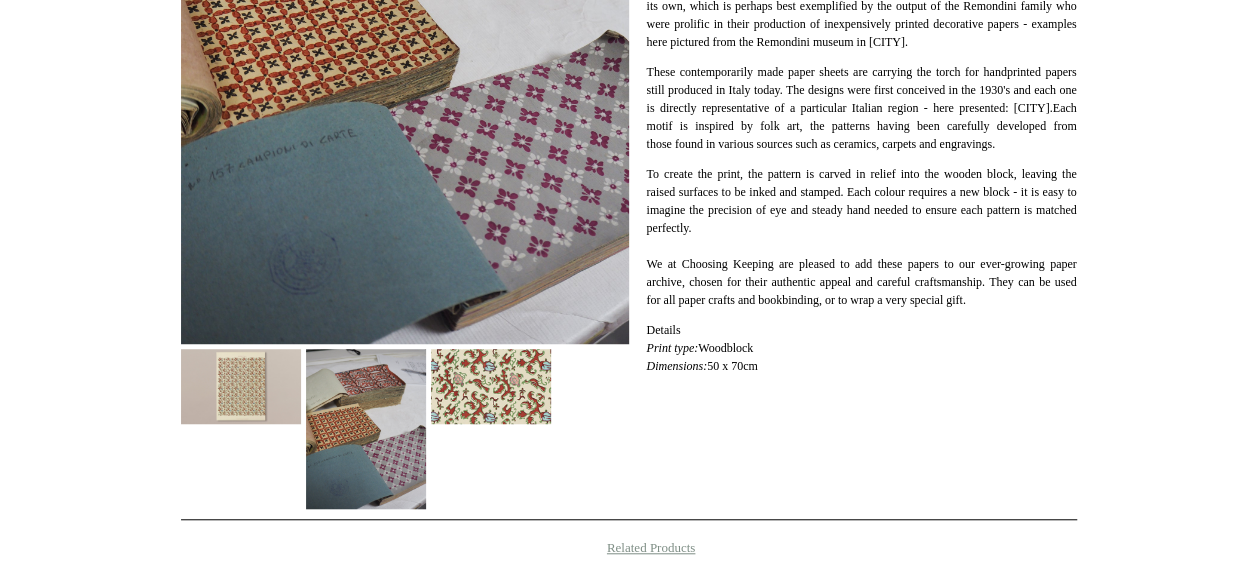 scroll, scrollTop: 561, scrollLeft: 0, axis: vertical 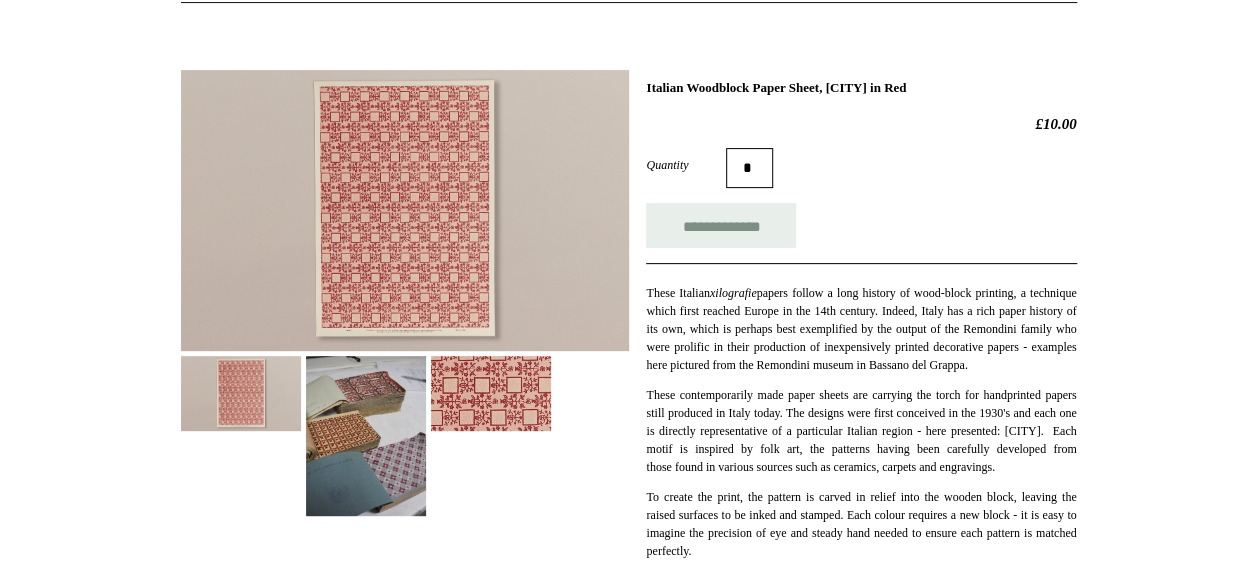 click at bounding box center (491, 393) 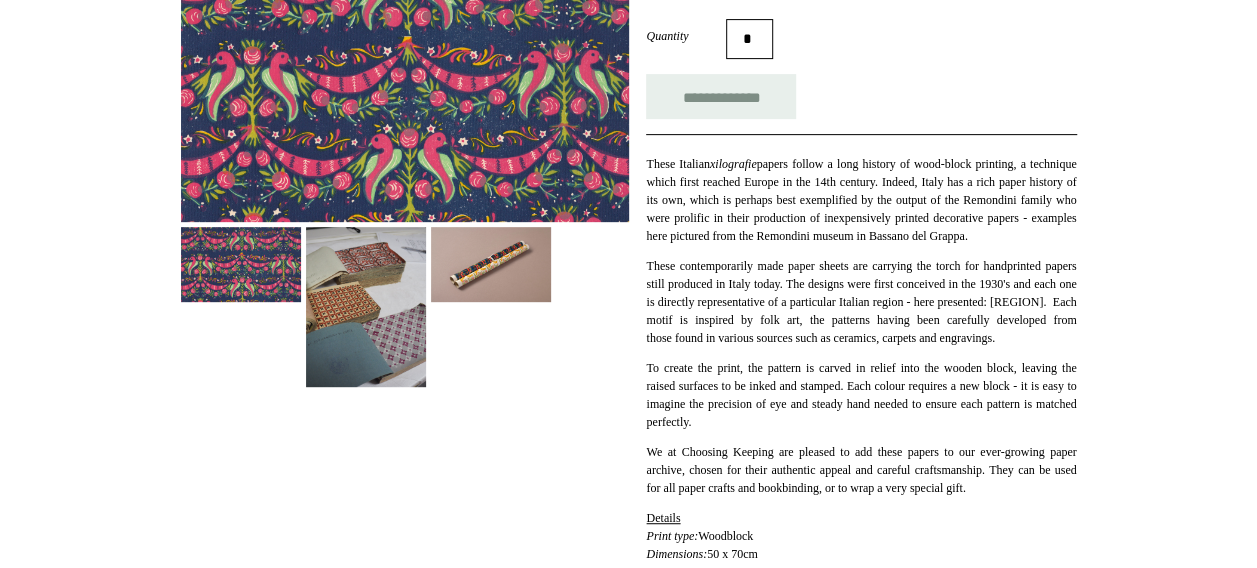 scroll, scrollTop: 369, scrollLeft: 0, axis: vertical 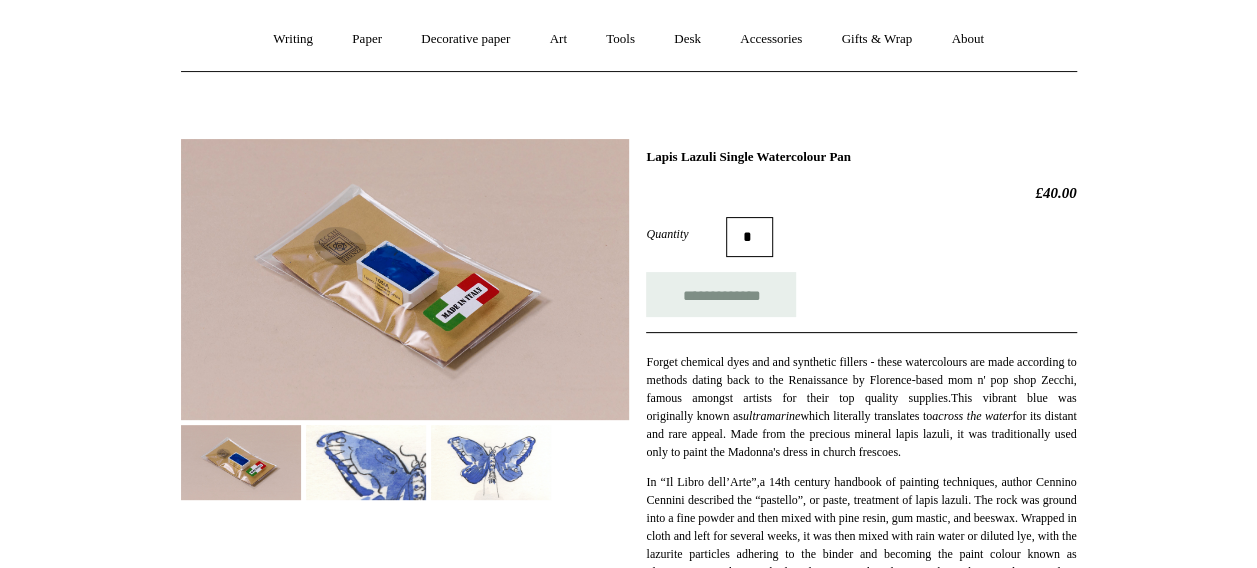 click at bounding box center (366, 462) 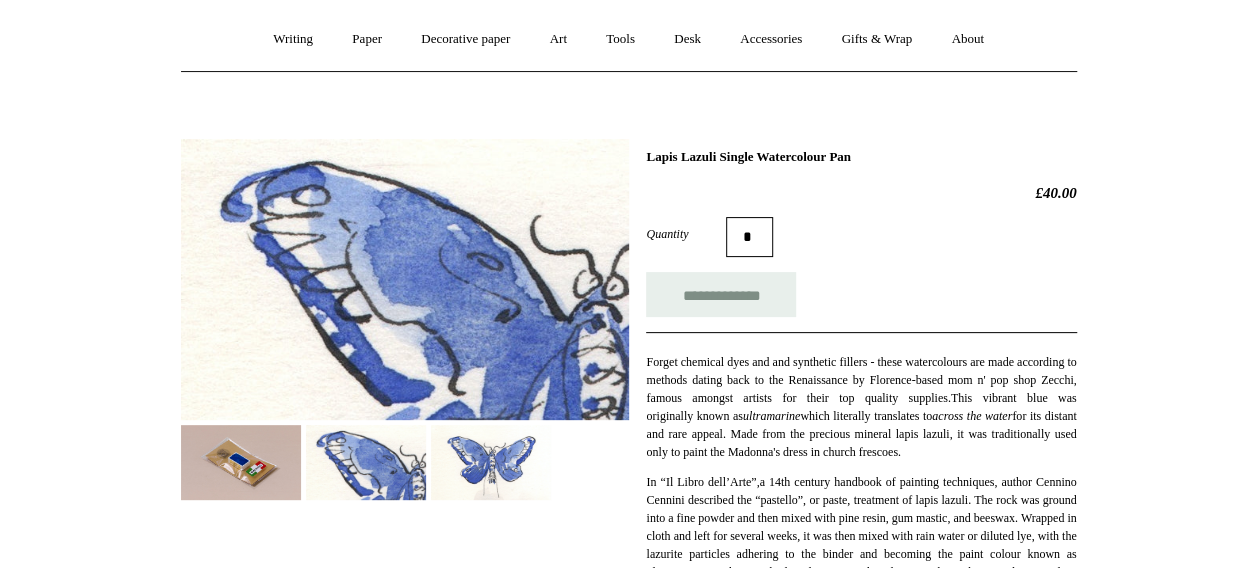 click at bounding box center (241, 462) 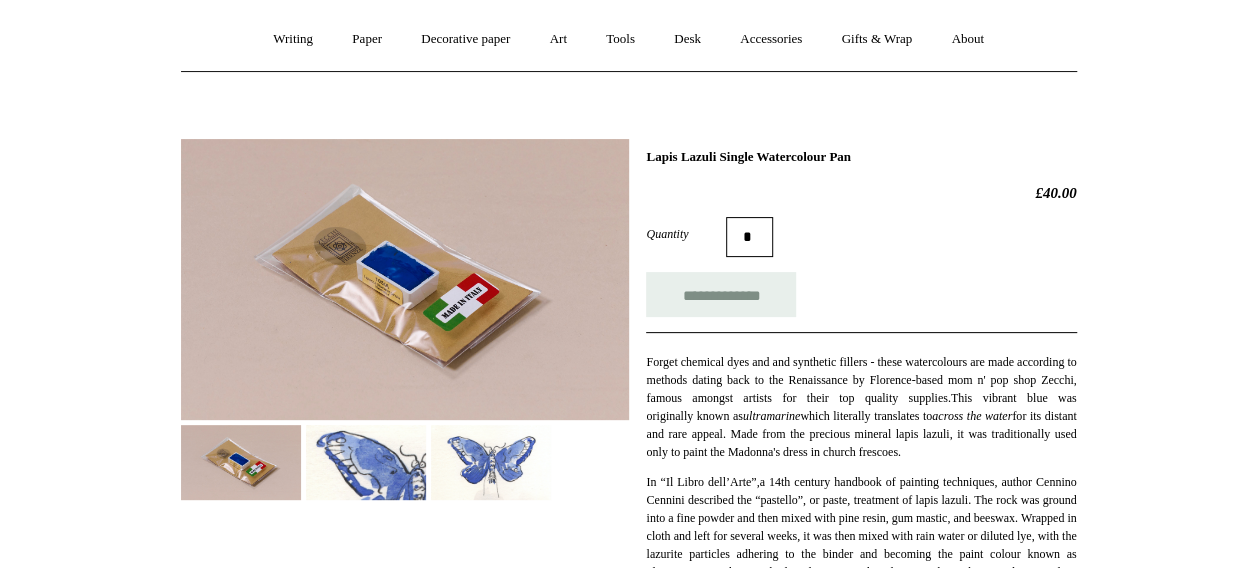 click at bounding box center [405, 279] 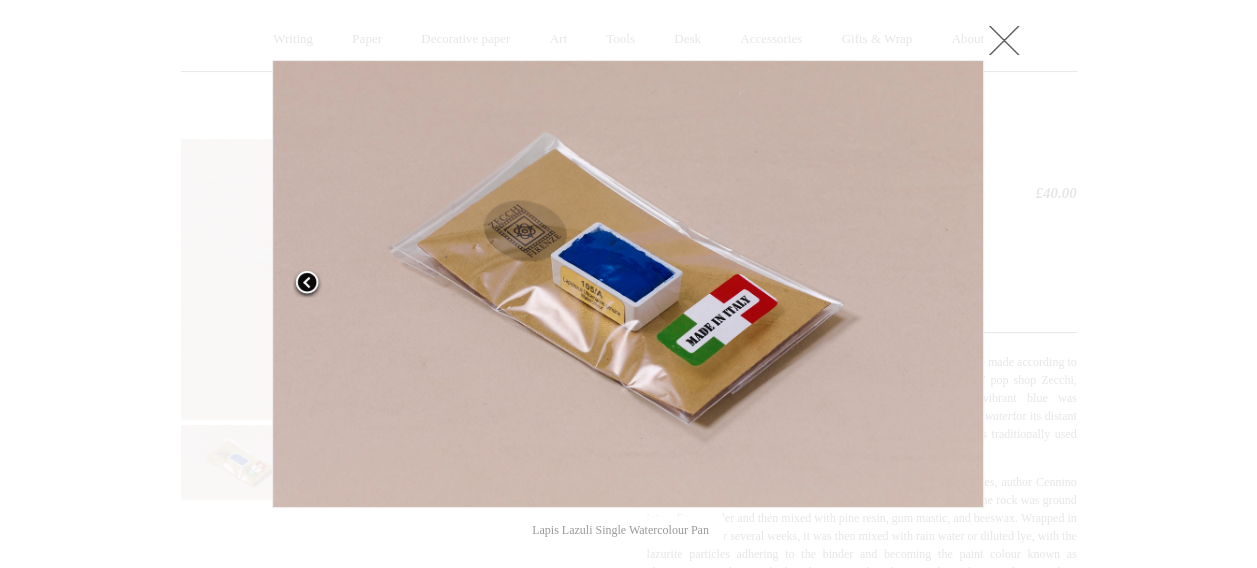 click at bounding box center (396, 284) 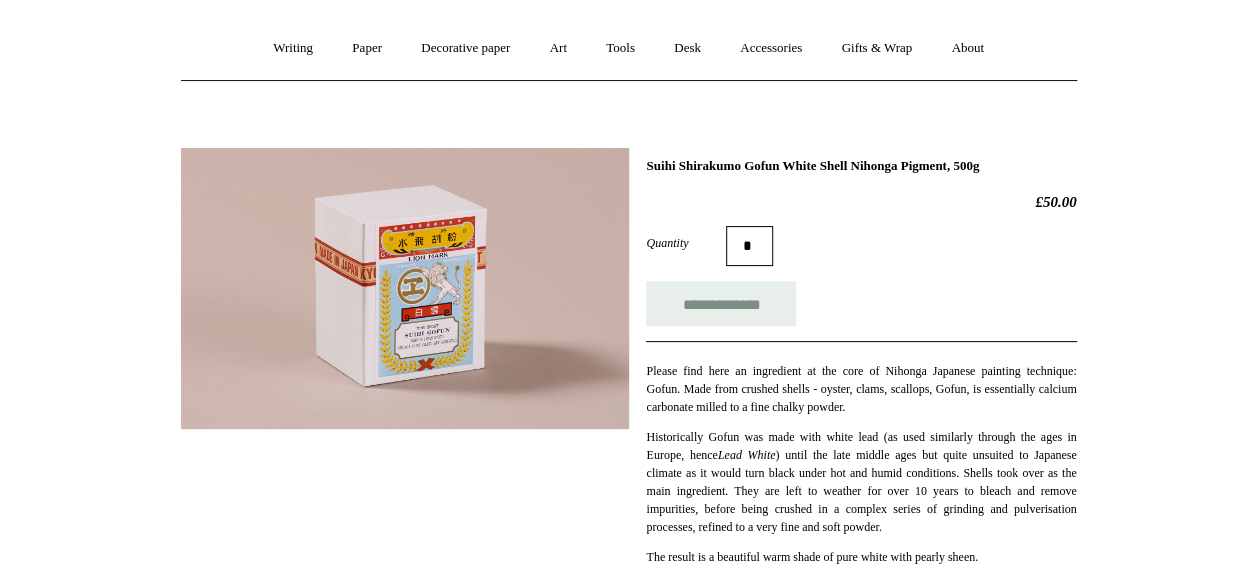 scroll, scrollTop: 161, scrollLeft: 0, axis: vertical 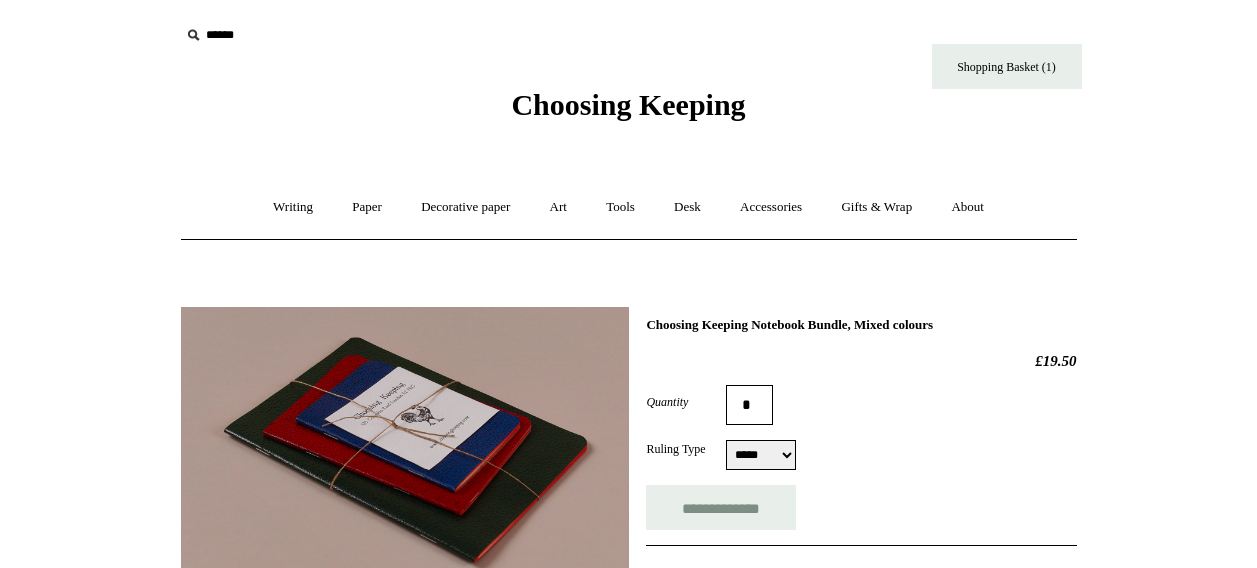 select on "*****" 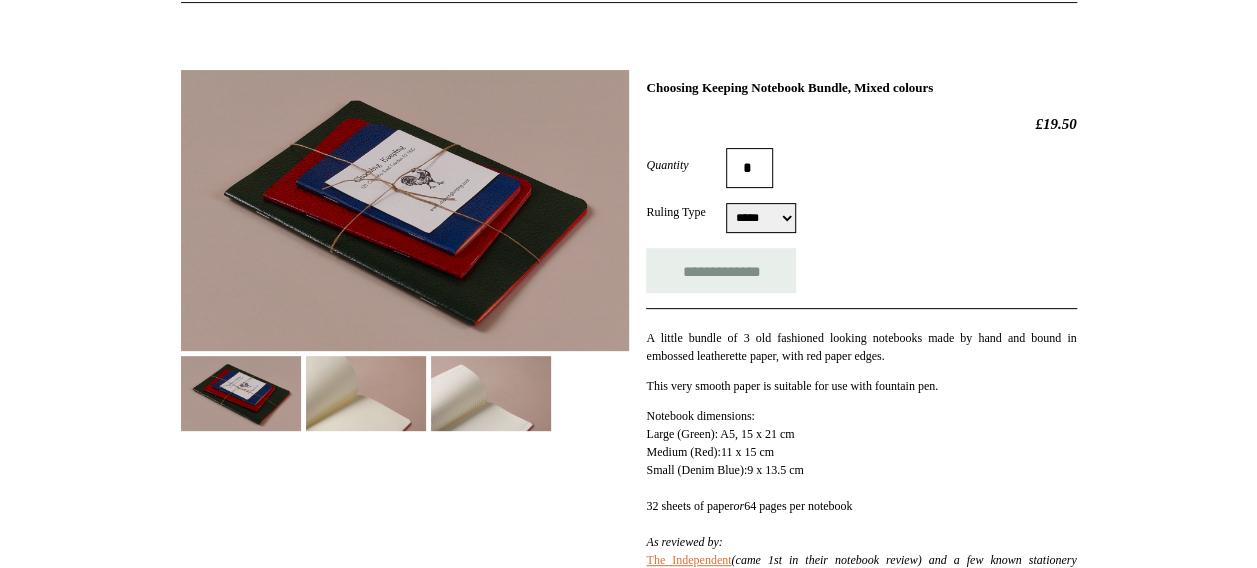 scroll, scrollTop: 238, scrollLeft: 0, axis: vertical 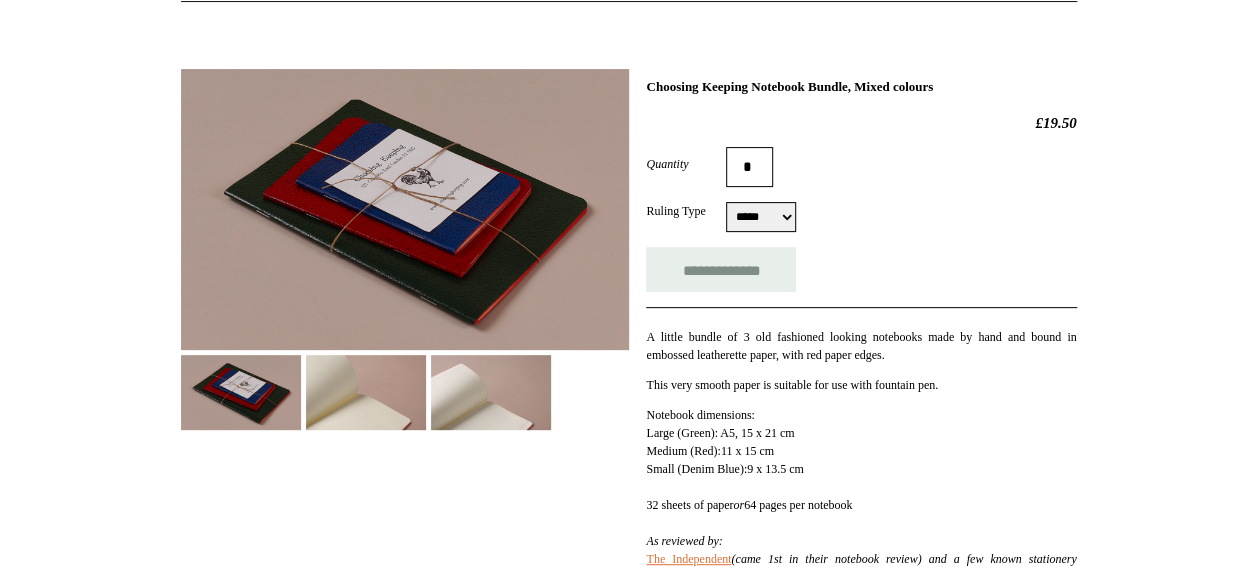 click at bounding box center [366, 392] 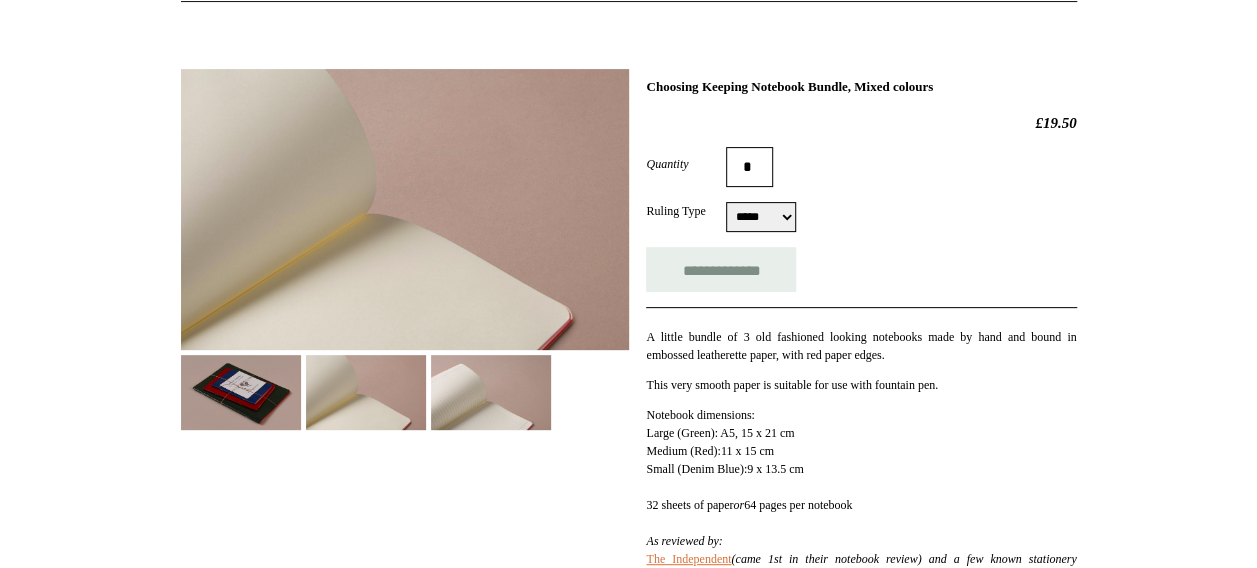 click at bounding box center [491, 392] 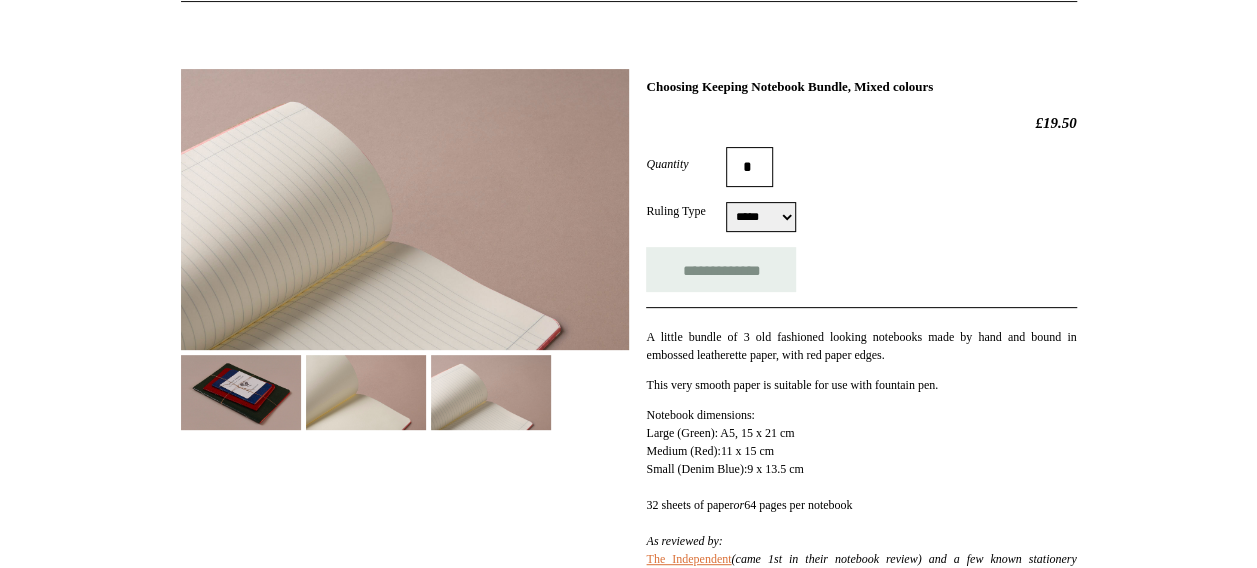 click at bounding box center [241, 392] 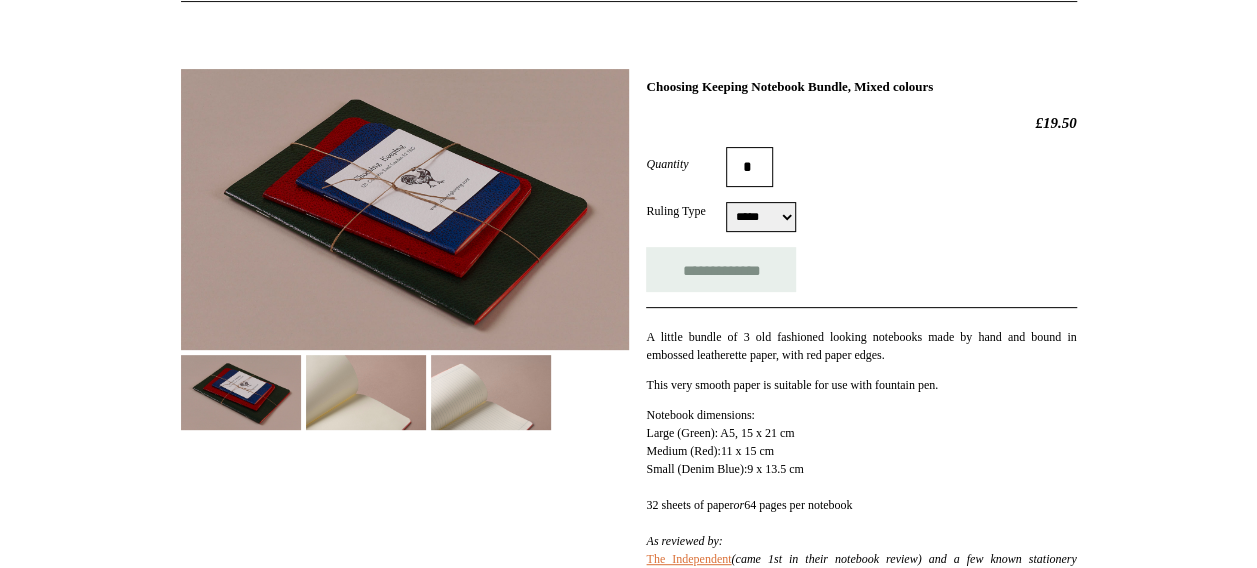 click at bounding box center [405, 209] 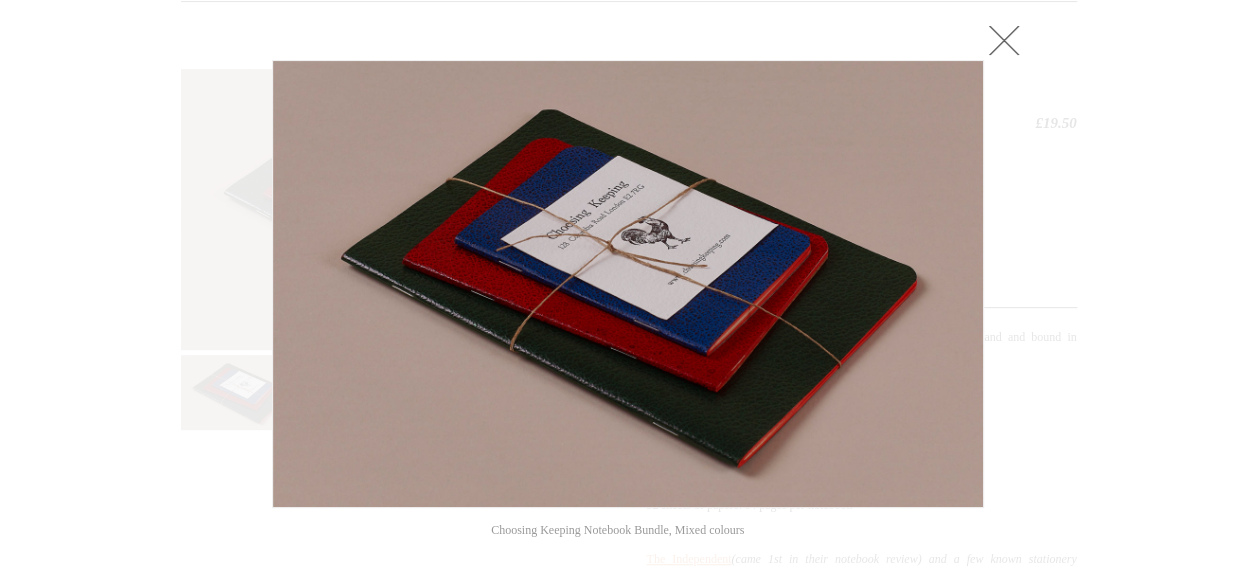 click at bounding box center (628, 284) 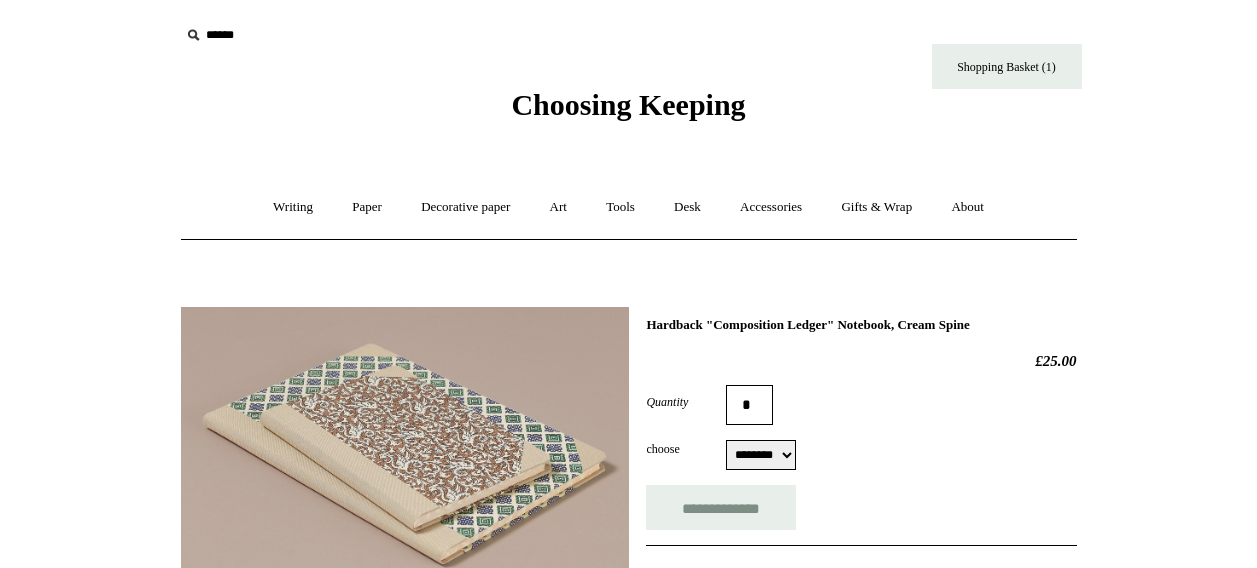 select on "********" 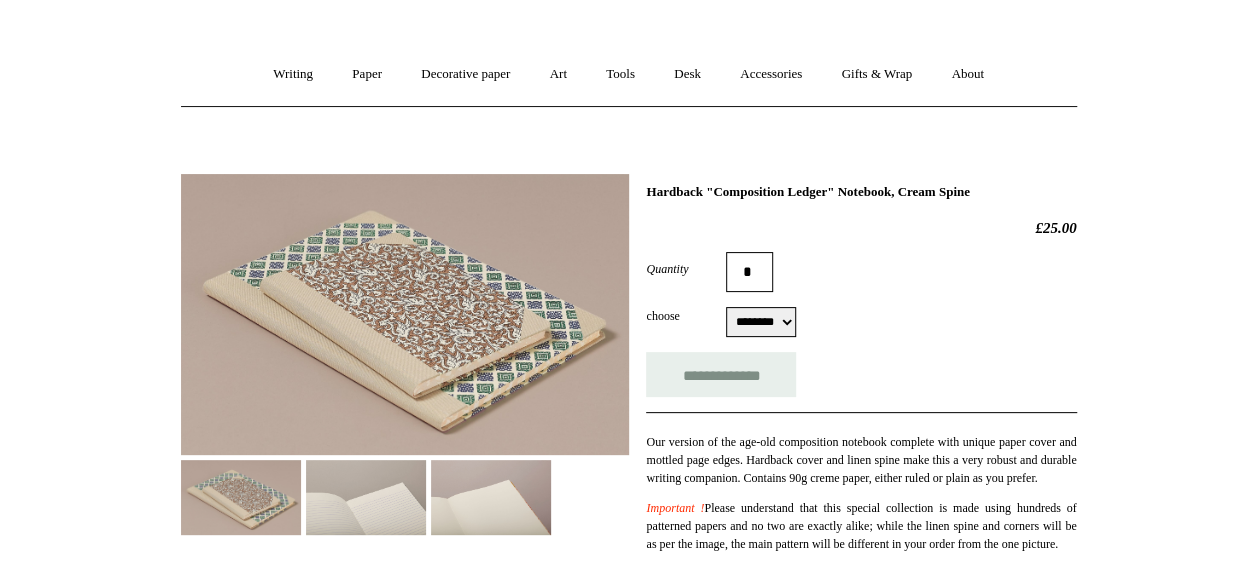 scroll, scrollTop: 134, scrollLeft: 0, axis: vertical 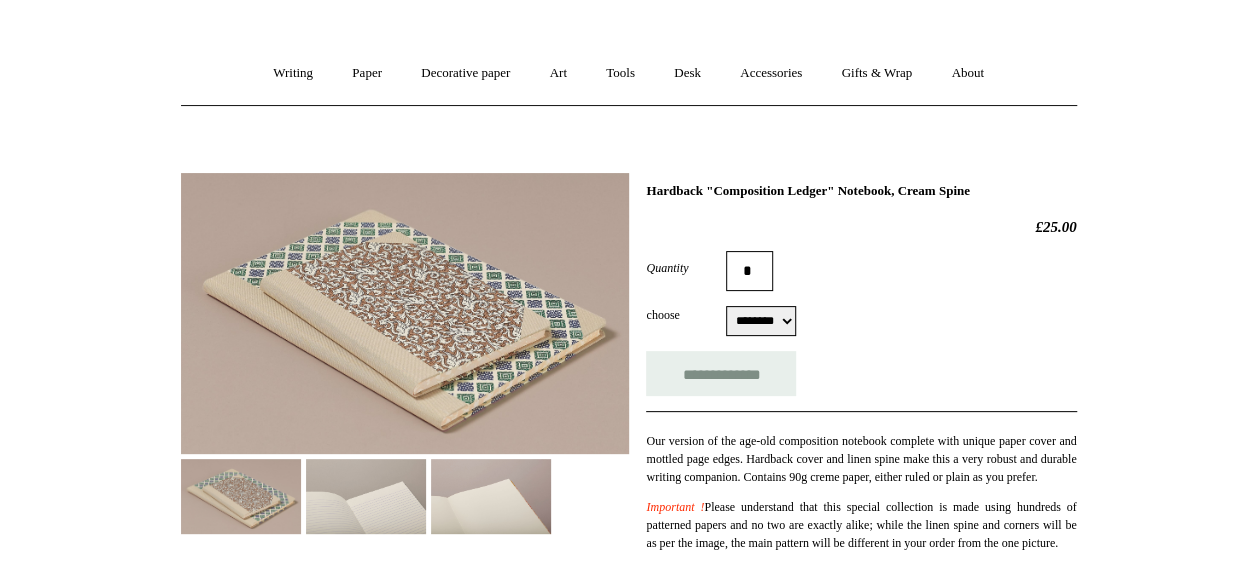 click at bounding box center [366, 496] 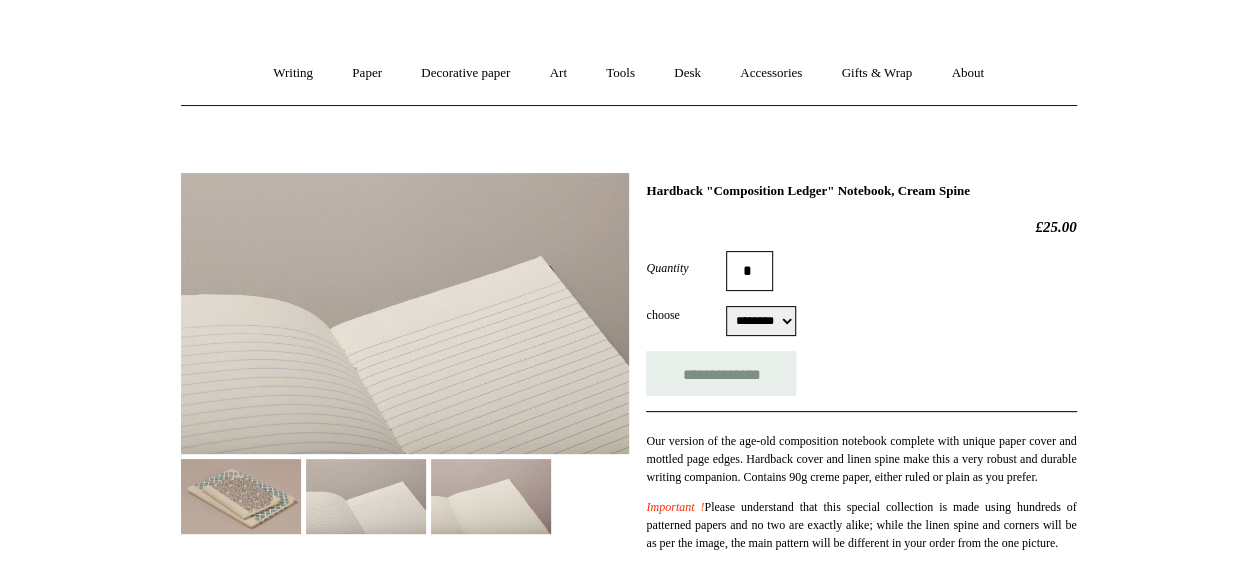 click at bounding box center [491, 496] 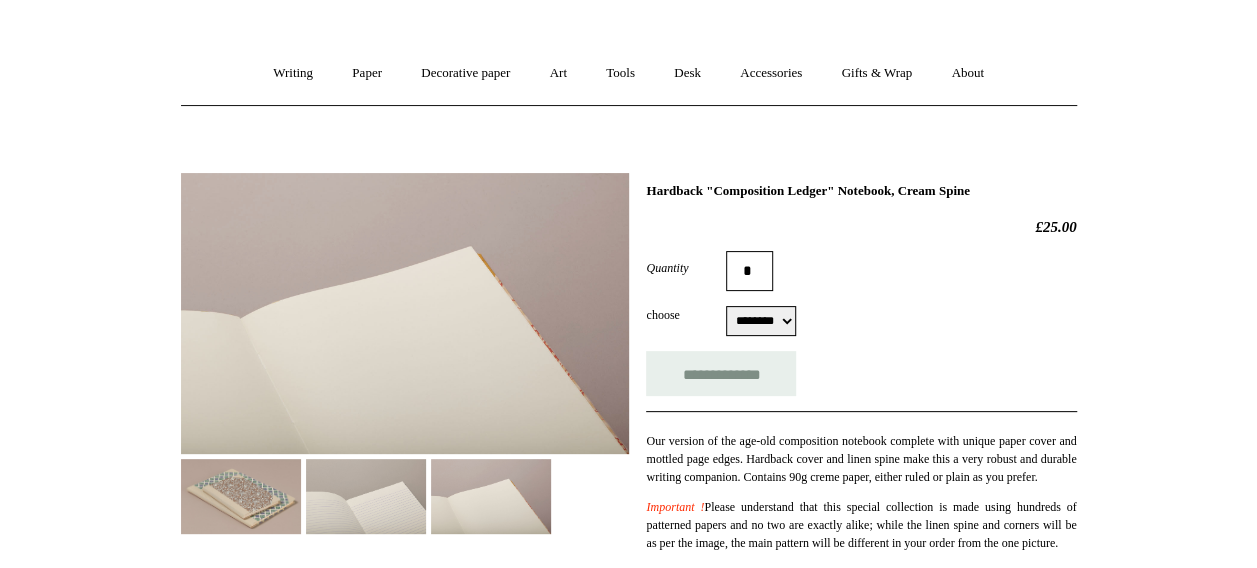 click at bounding box center (241, 496) 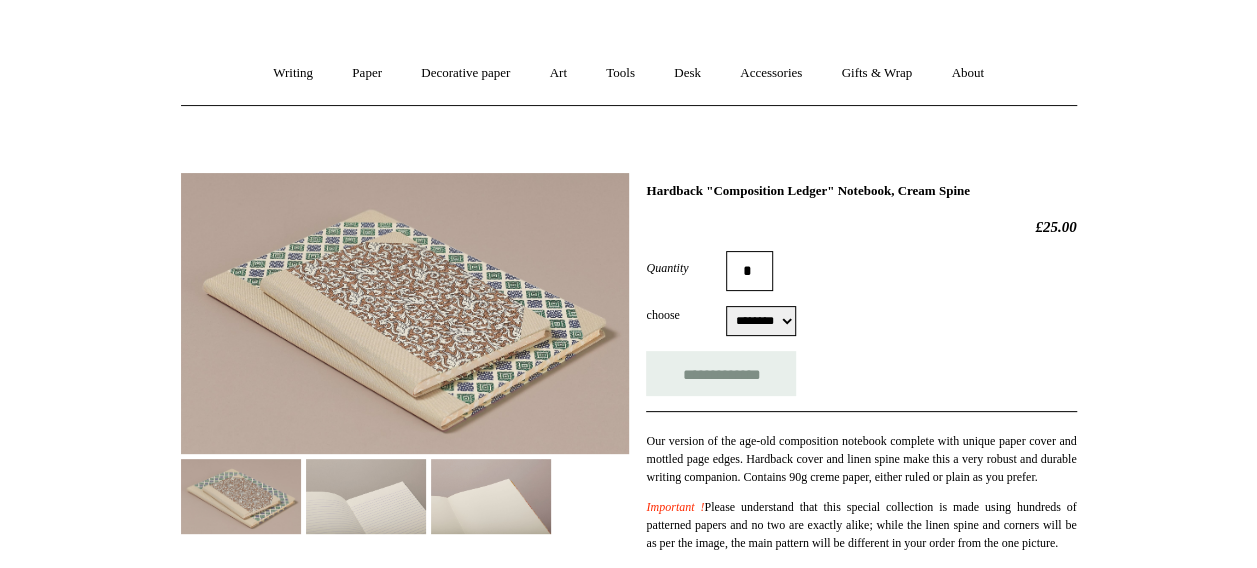 click at bounding box center [405, 313] 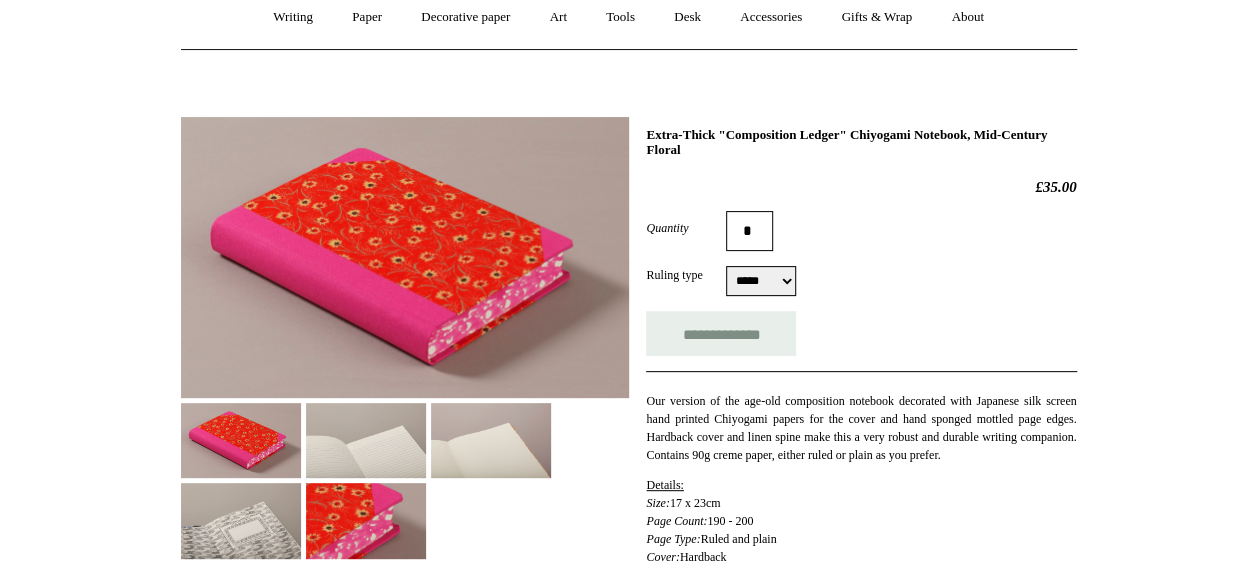 scroll, scrollTop: 192, scrollLeft: 0, axis: vertical 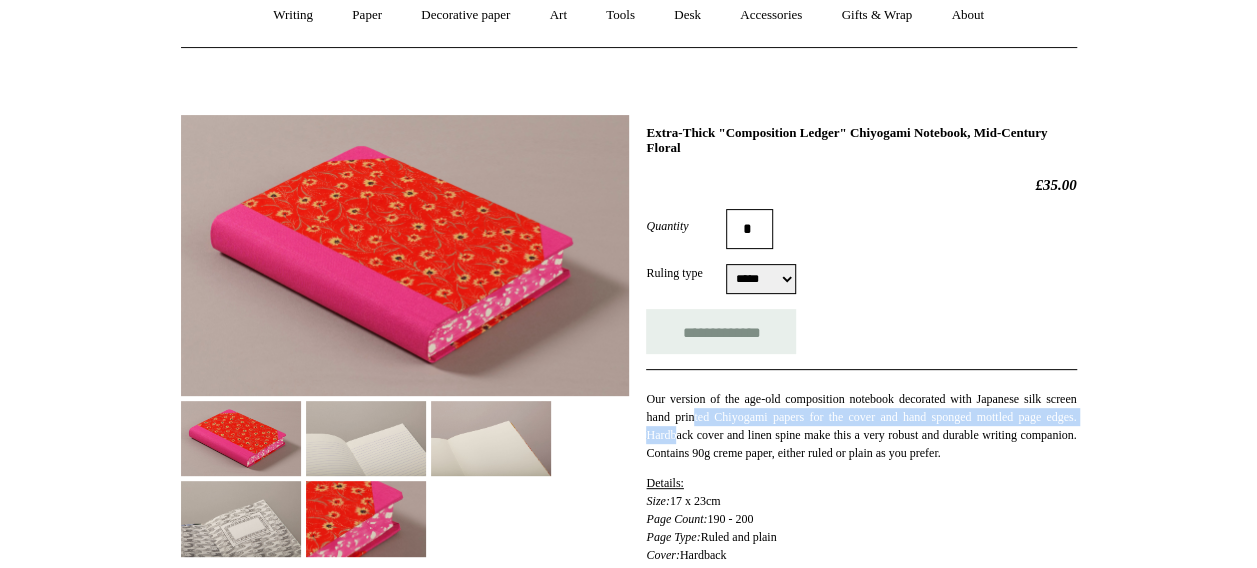 click on "Our version of the age-old composition notebook decorated with Japanese silk screen hand printed Chiyogami papers for the cover and hand sponged mottled page edges. Hardback cover and linen spine make this a very robust and durable writing companion. Contains 90g creme paper, either ruled or plain as you prefer." at bounding box center (861, 426) 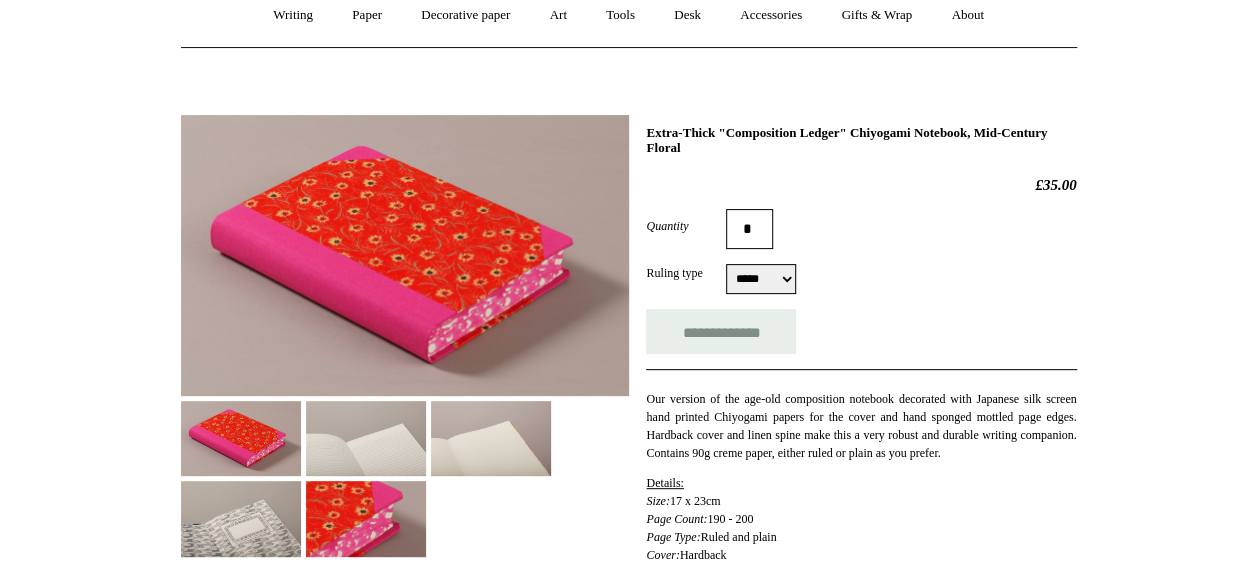 drag, startPoint x: 744, startPoint y: 432, endPoint x: 842, endPoint y: 509, distance: 124.631454 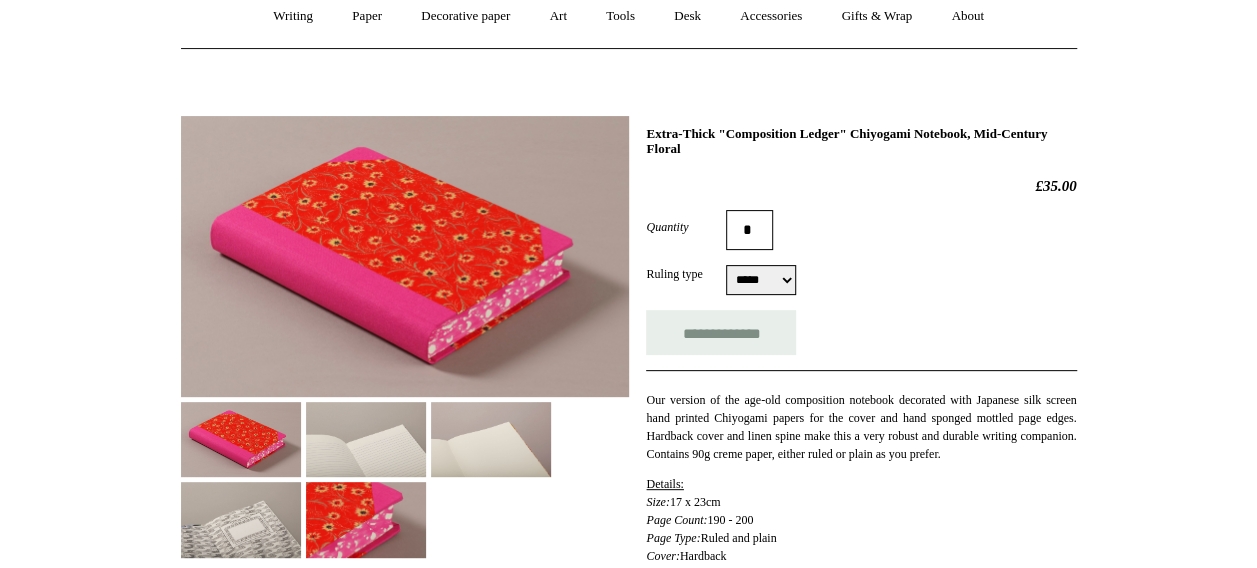 scroll, scrollTop: 192, scrollLeft: 0, axis: vertical 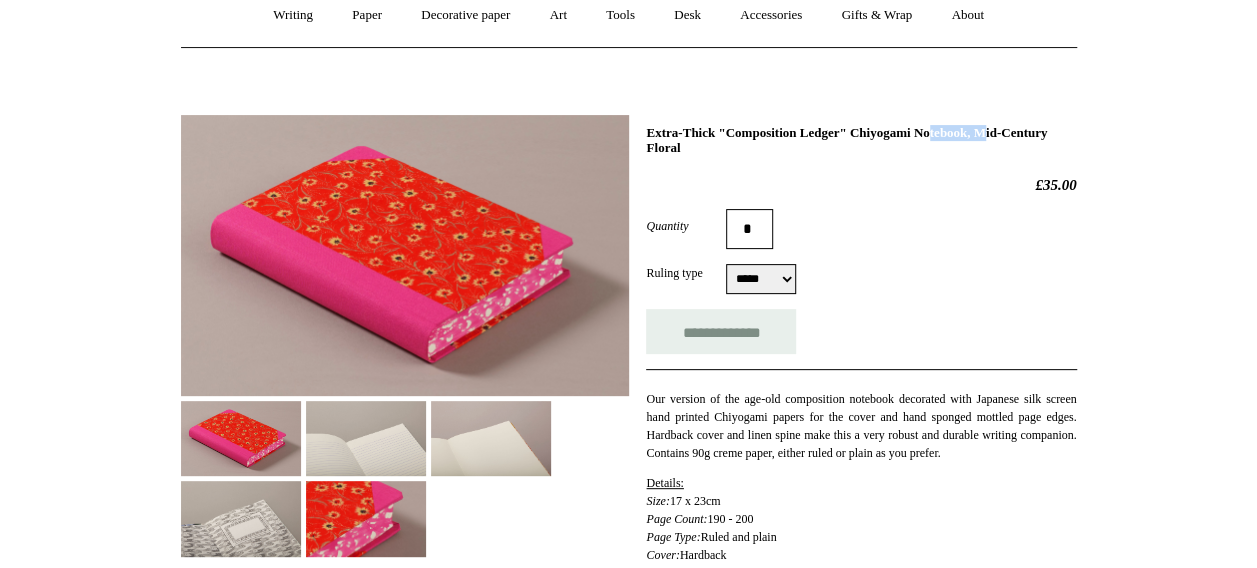 drag, startPoint x: 880, startPoint y: 134, endPoint x: 951, endPoint y: 132, distance: 71.02816 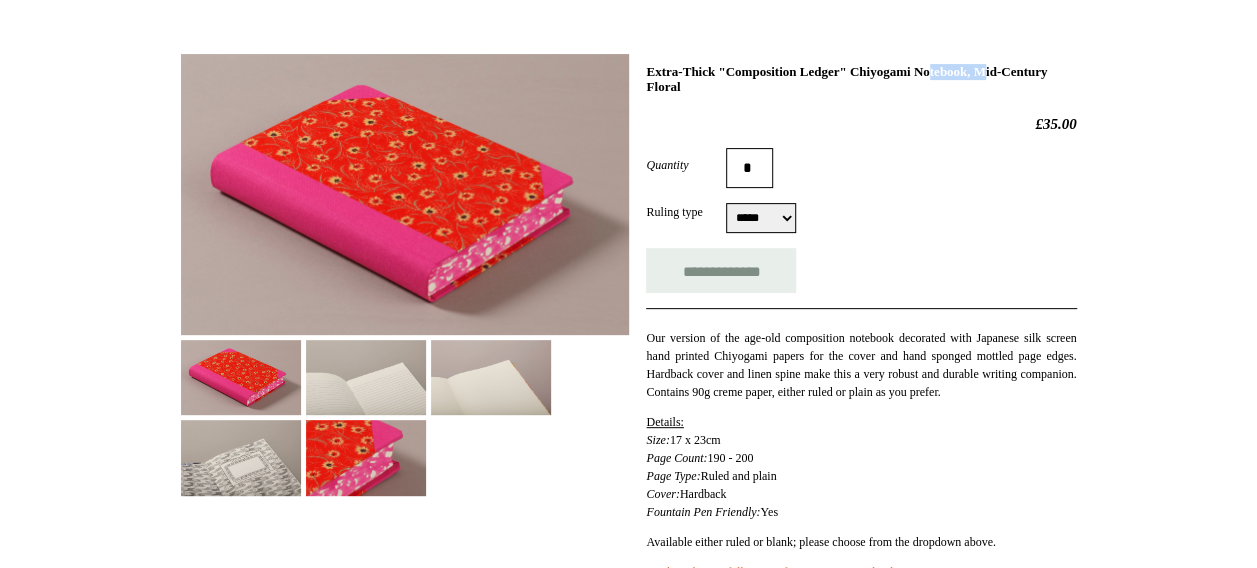 scroll, scrollTop: 394, scrollLeft: 0, axis: vertical 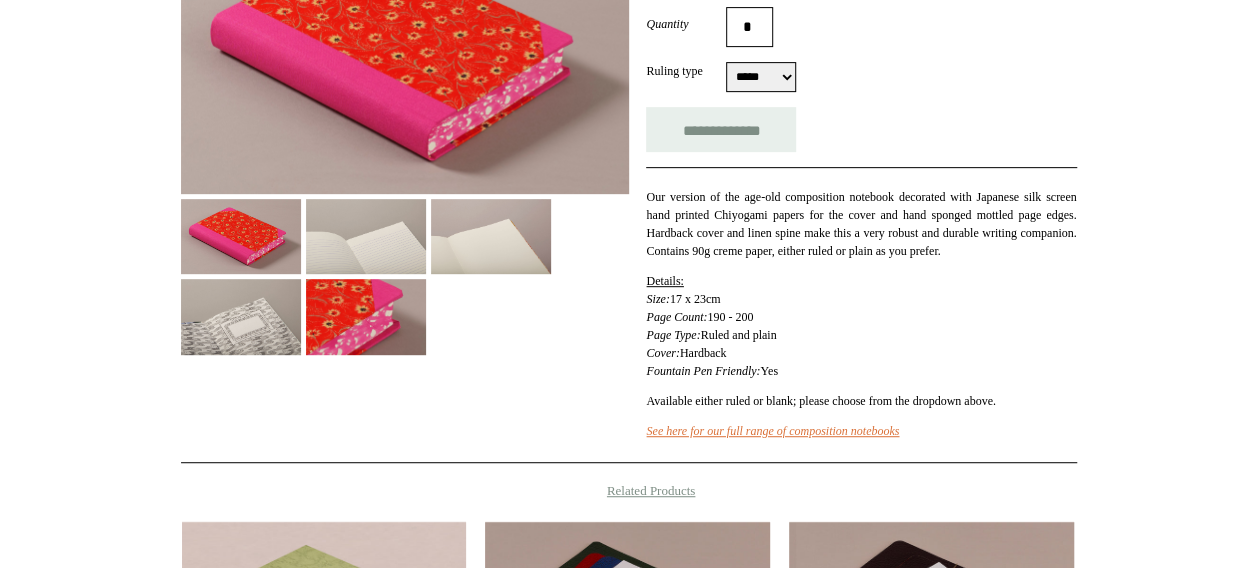 click on "***** *****" at bounding box center [761, 77] 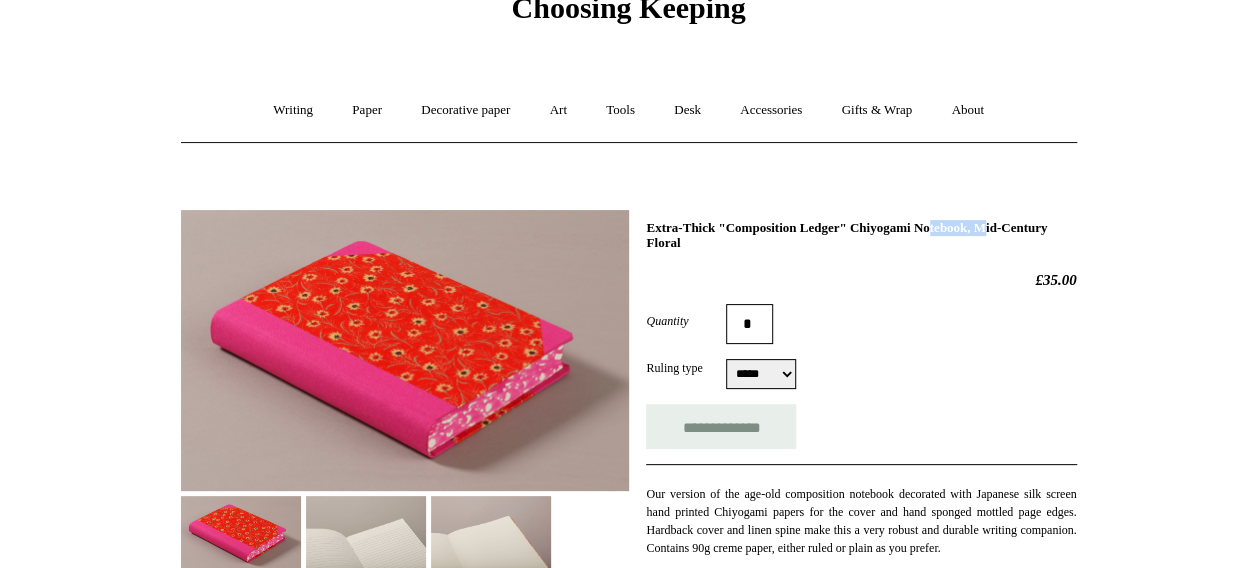 scroll, scrollTop: 96, scrollLeft: 0, axis: vertical 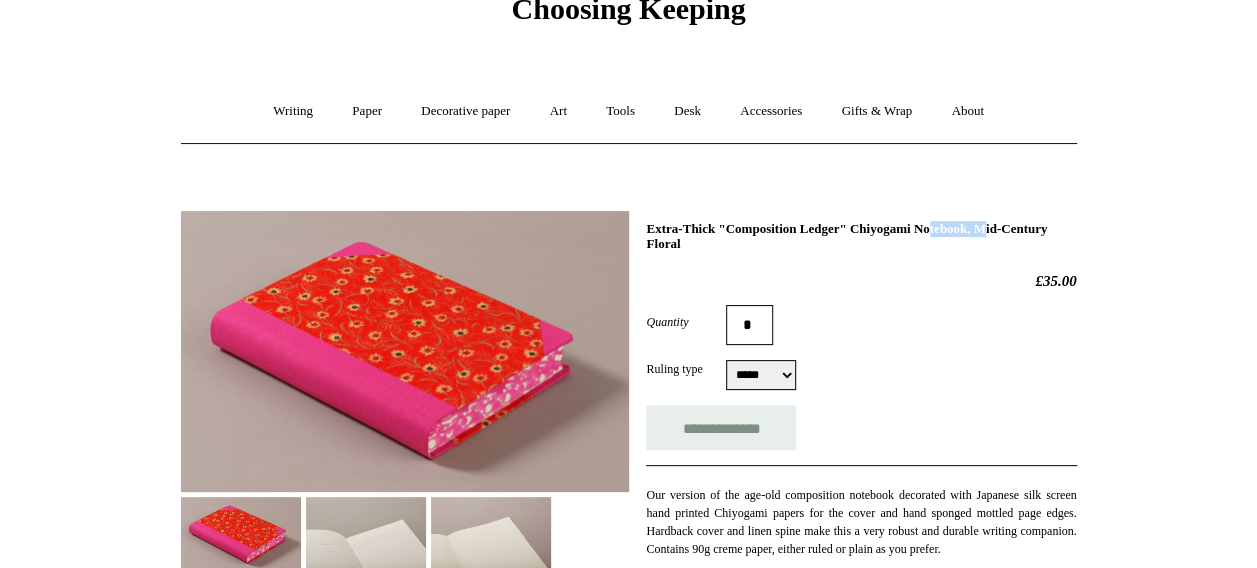 click on "***** *****" at bounding box center (761, 375) 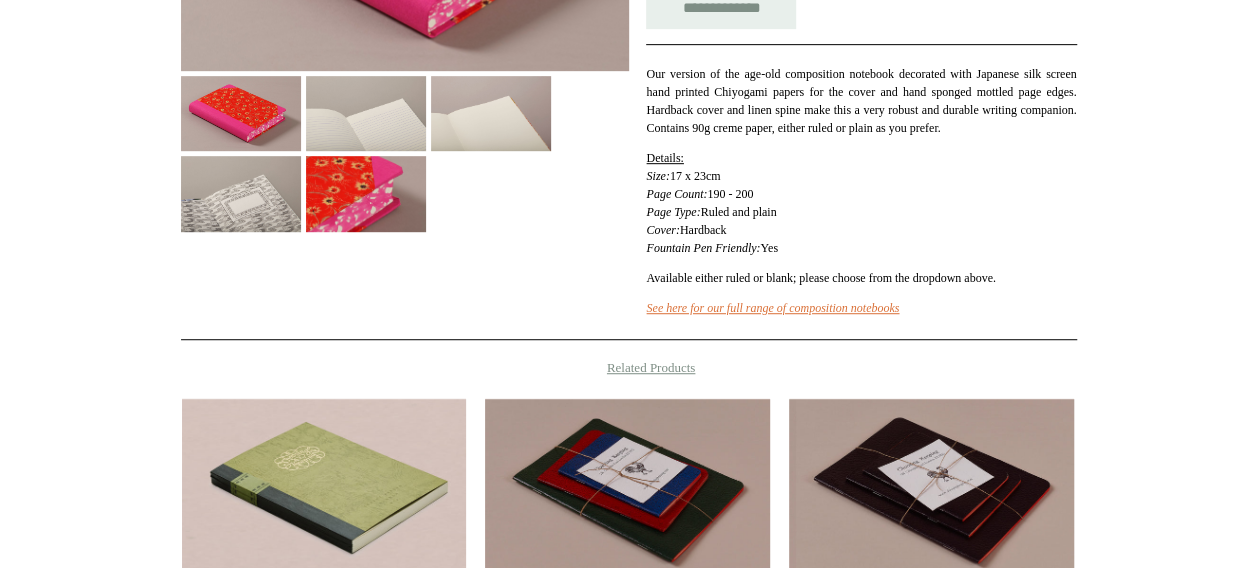 scroll, scrollTop: 518, scrollLeft: 0, axis: vertical 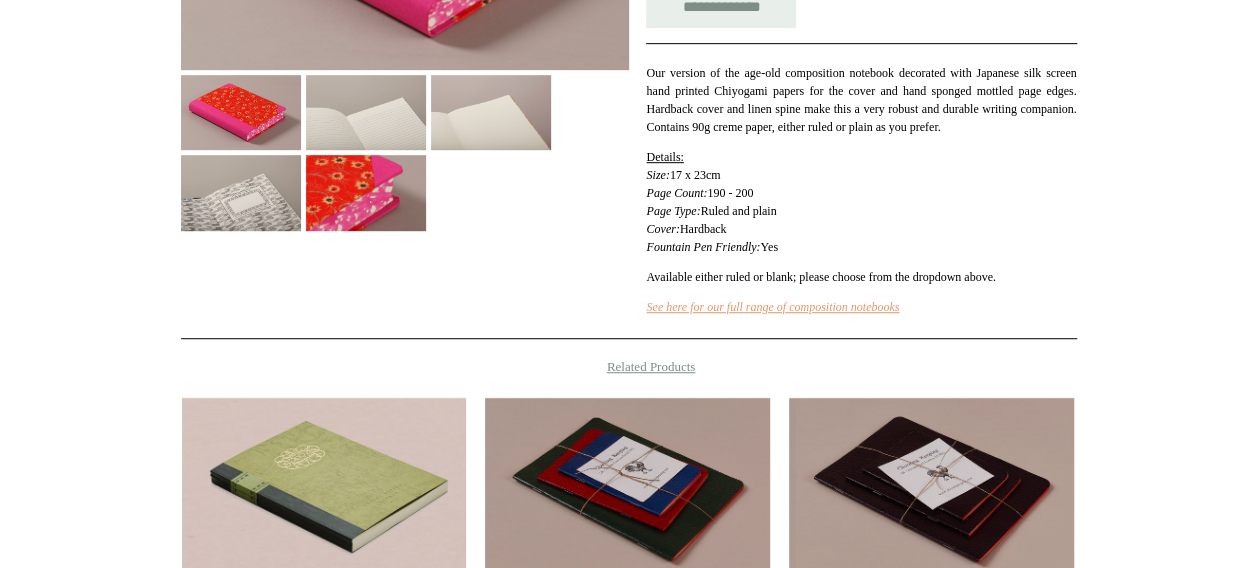 click on "See here for our full range of composition notebooks" at bounding box center (772, 307) 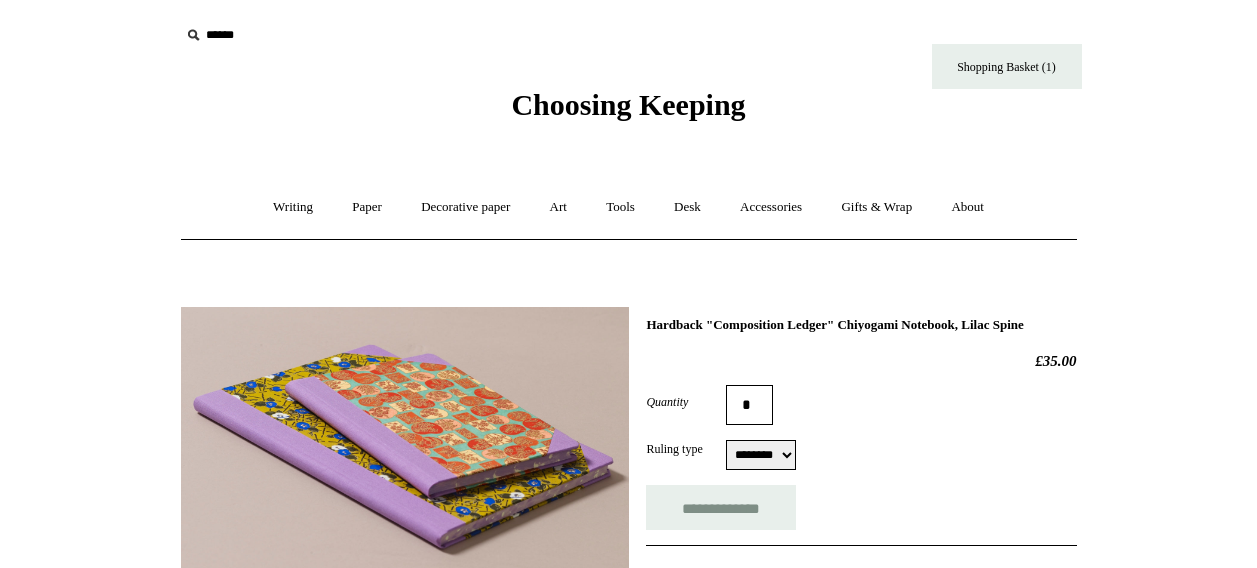 select on "********" 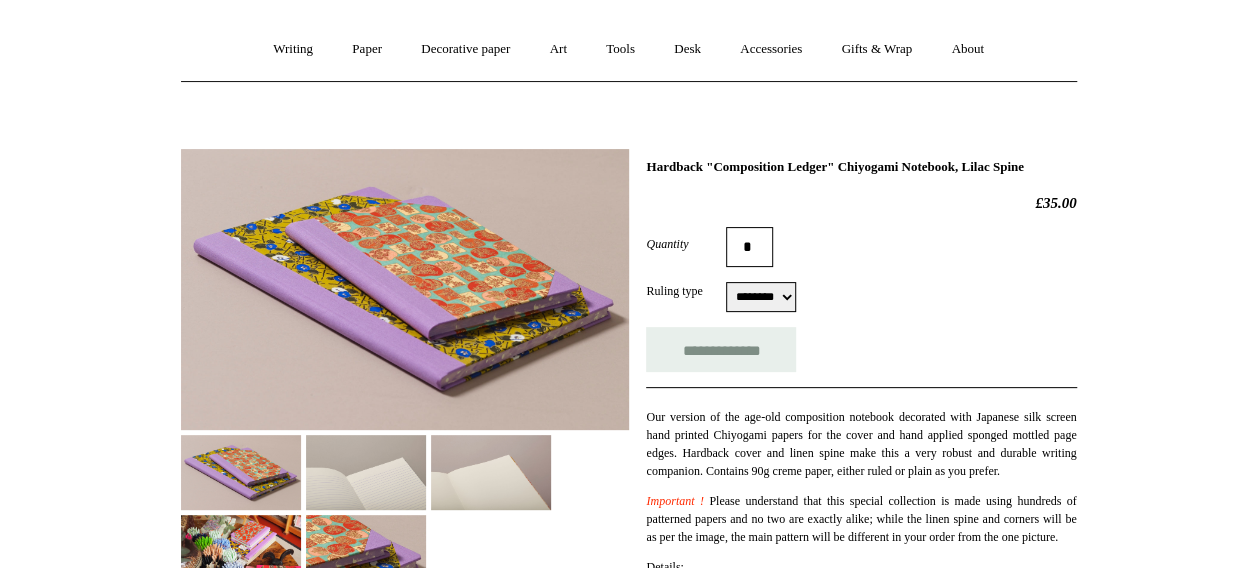 scroll, scrollTop: 162, scrollLeft: 0, axis: vertical 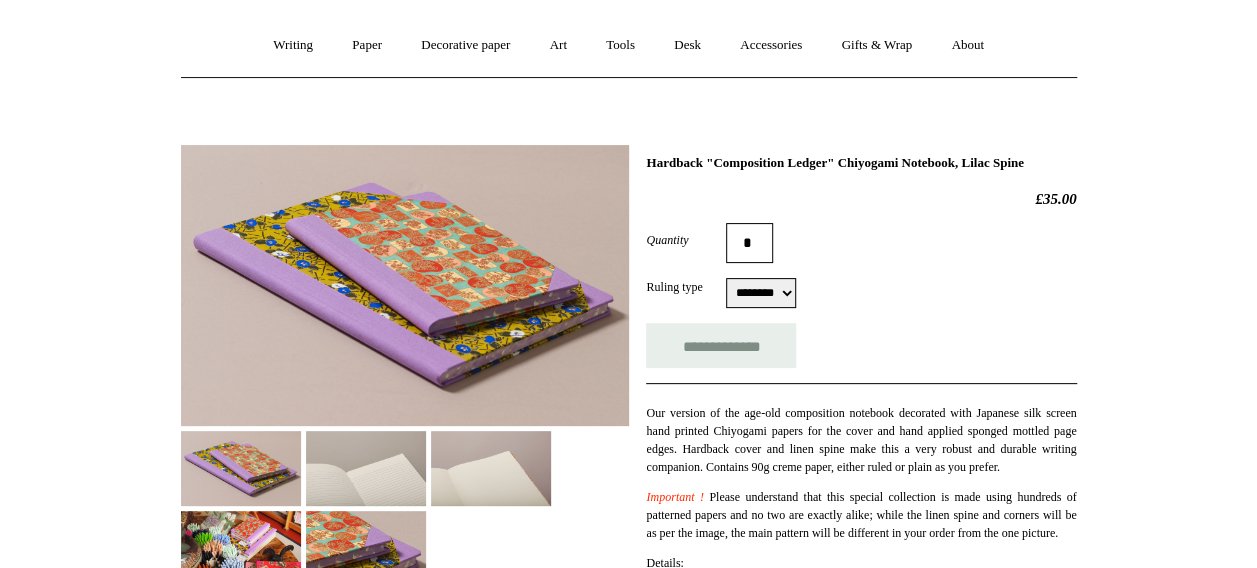 click at bounding box center (241, 548) 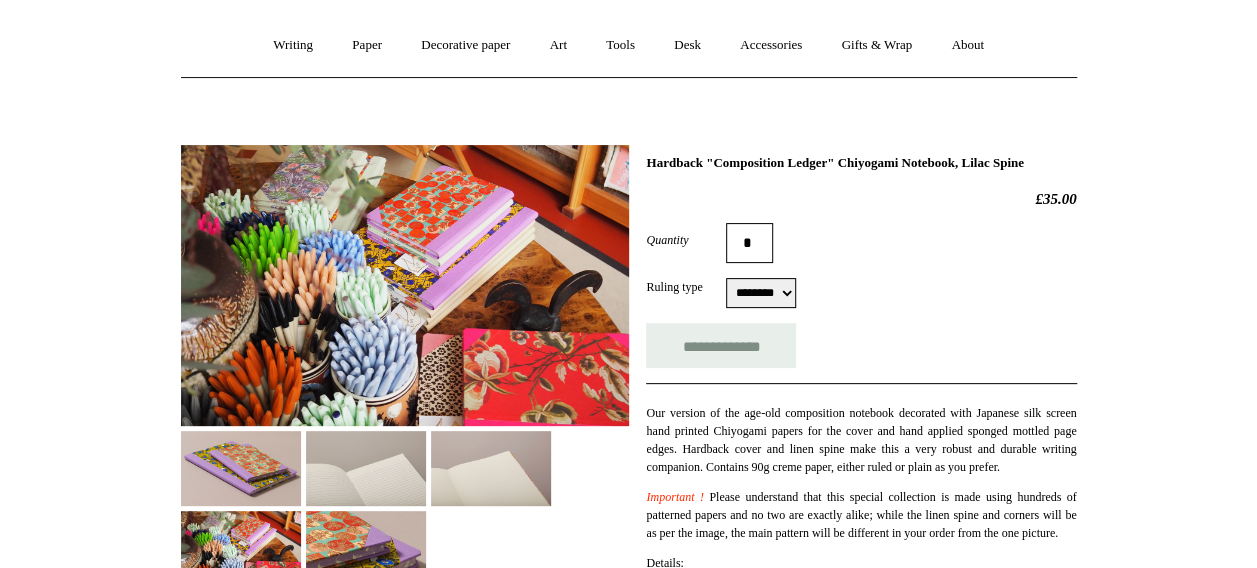 click at bounding box center (366, 549) 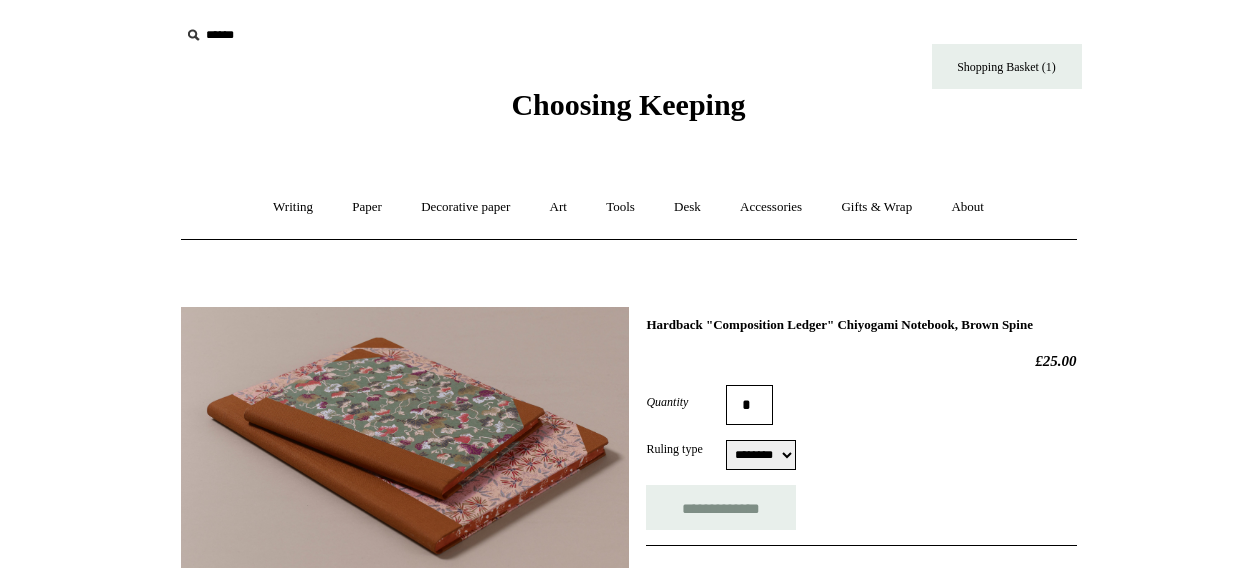scroll, scrollTop: 215, scrollLeft: 0, axis: vertical 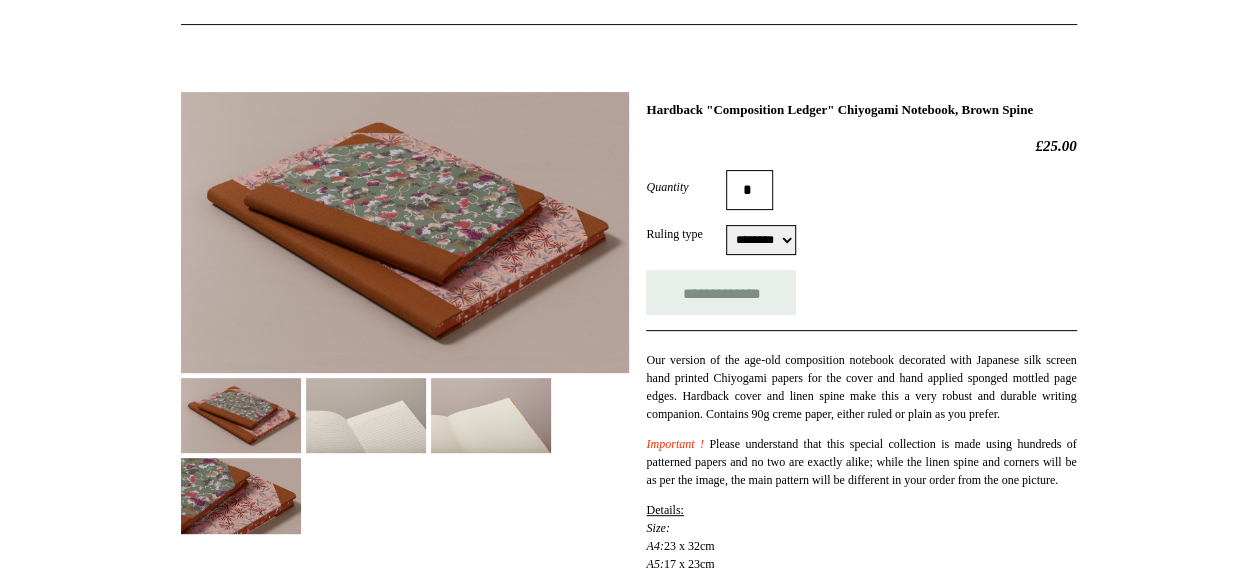 click on "******** ******** ******** ********" at bounding box center (761, 240) 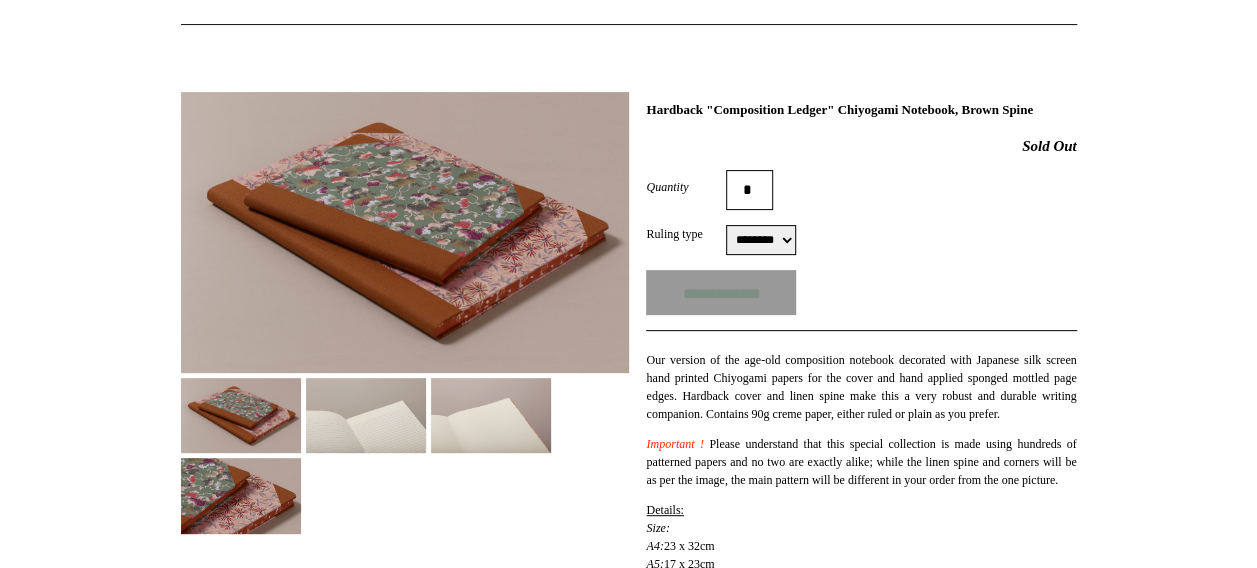 click on "******** ******** ******** ********" at bounding box center (761, 240) 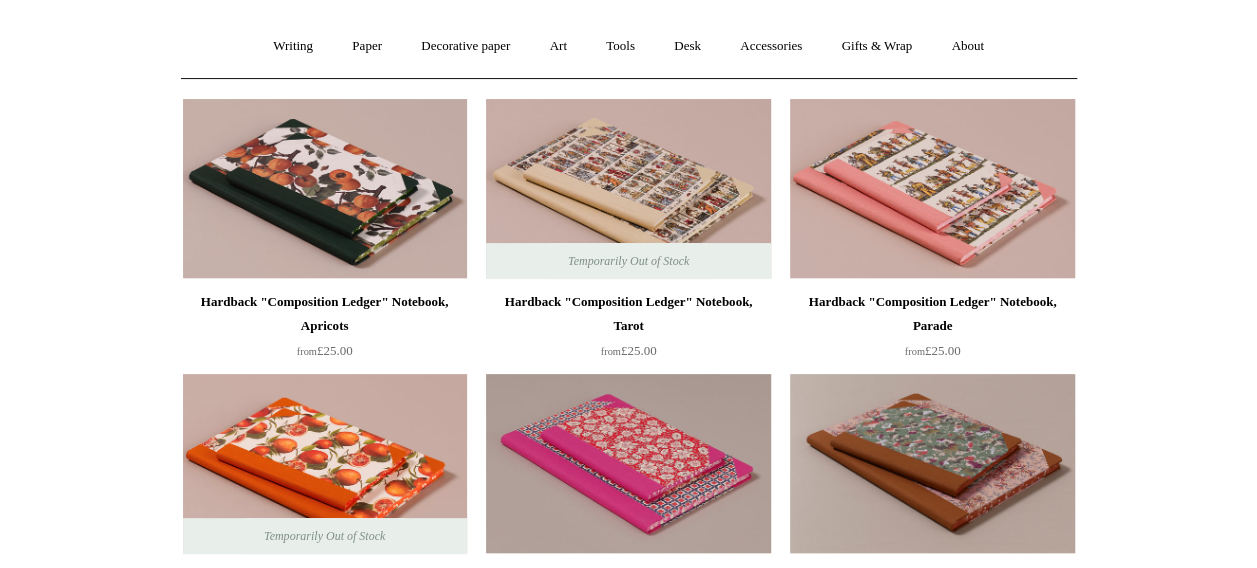 scroll, scrollTop: 162, scrollLeft: 0, axis: vertical 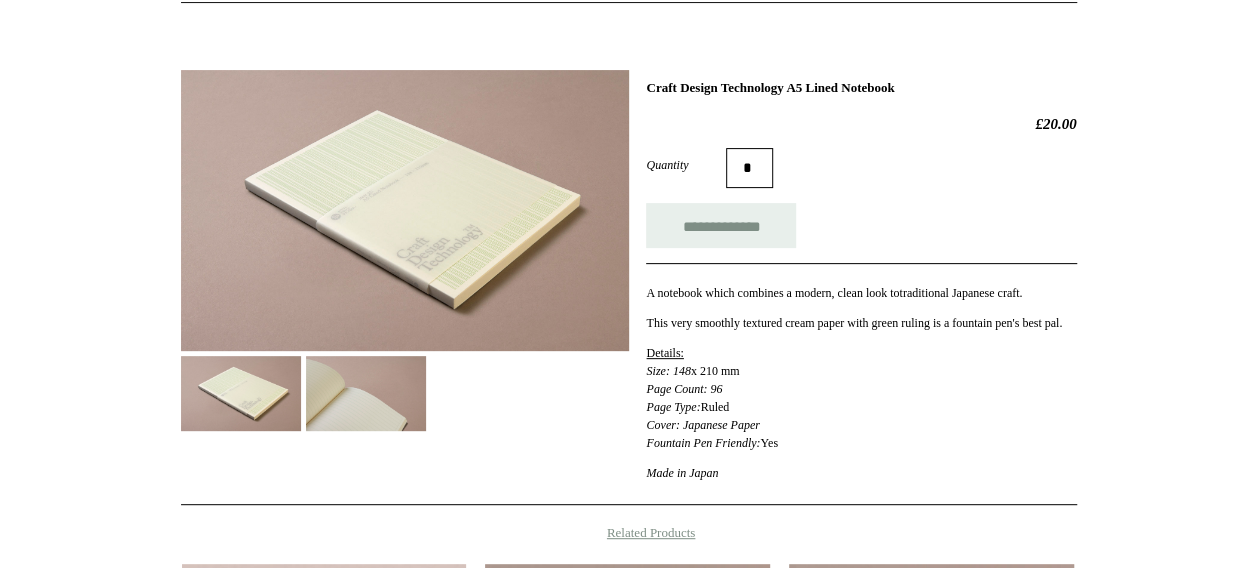 click at bounding box center [366, 393] 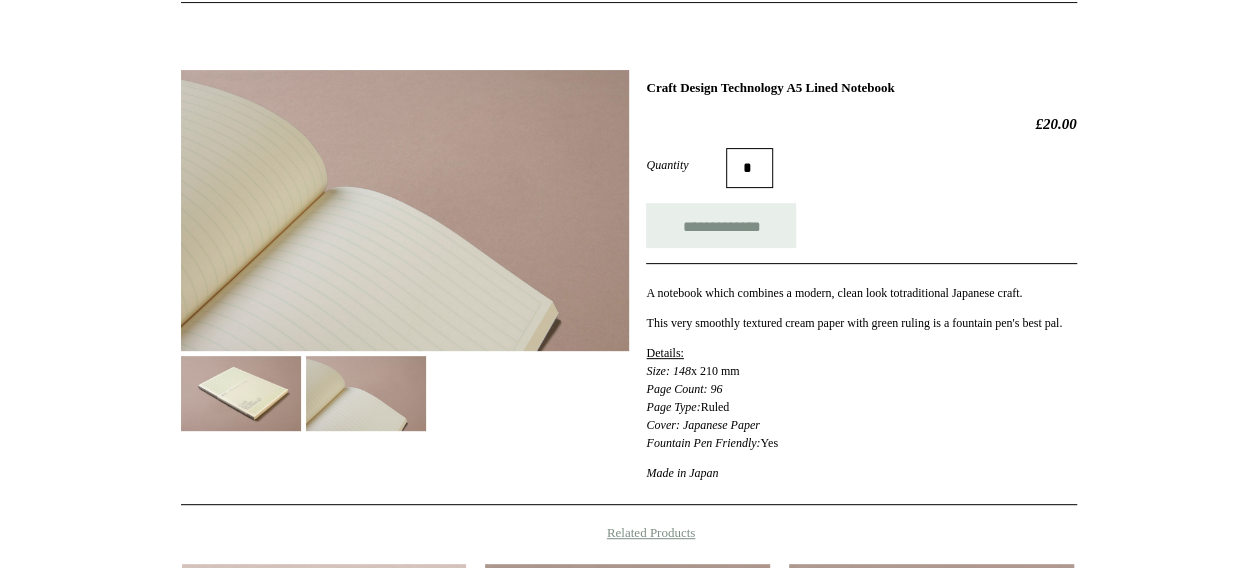 click at bounding box center (241, 393) 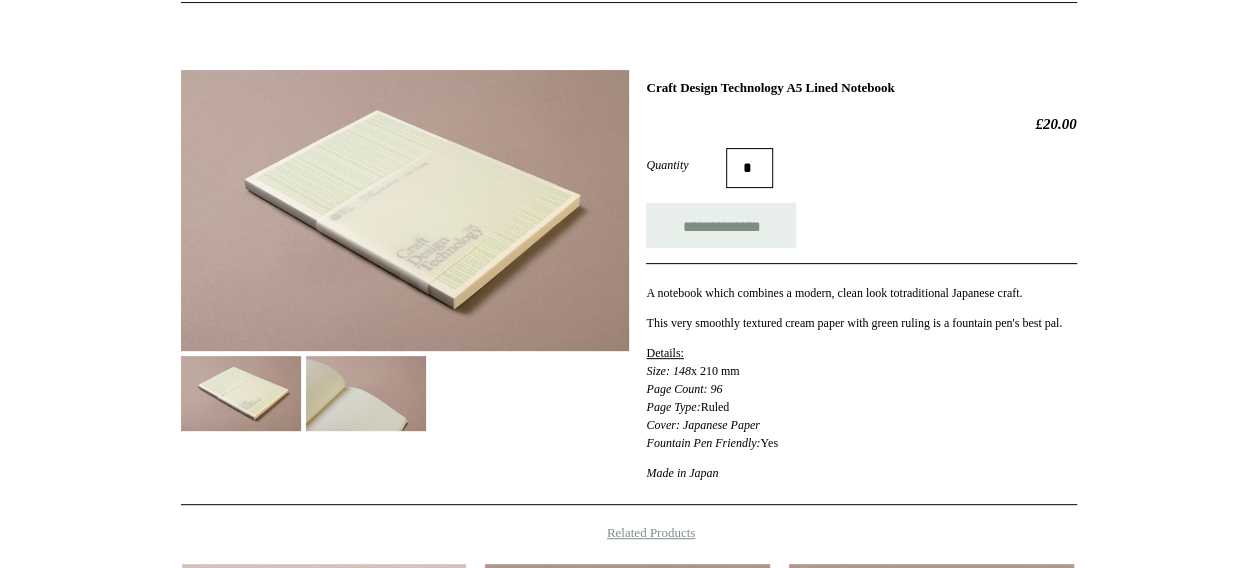 click at bounding box center [405, 210] 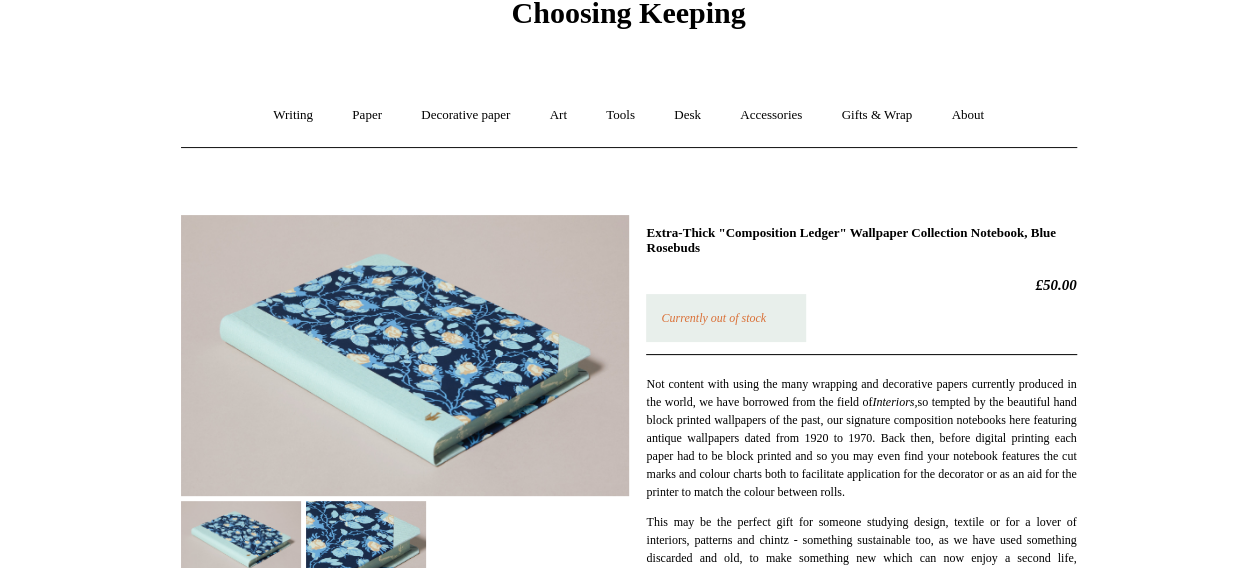 scroll, scrollTop: 133, scrollLeft: 0, axis: vertical 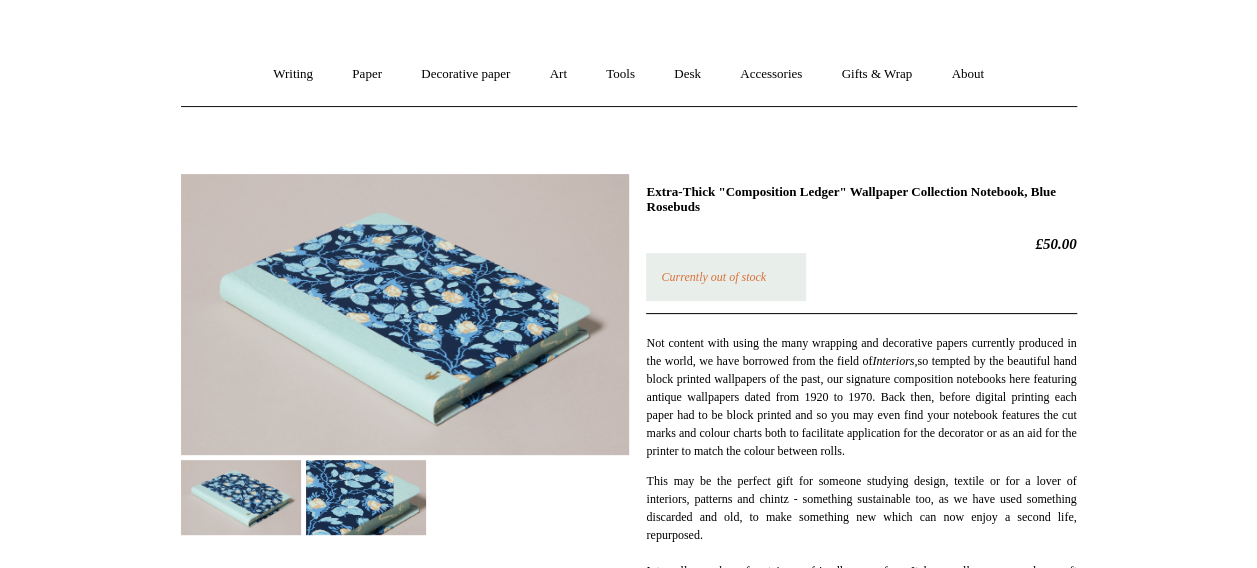 click at bounding box center [366, 497] 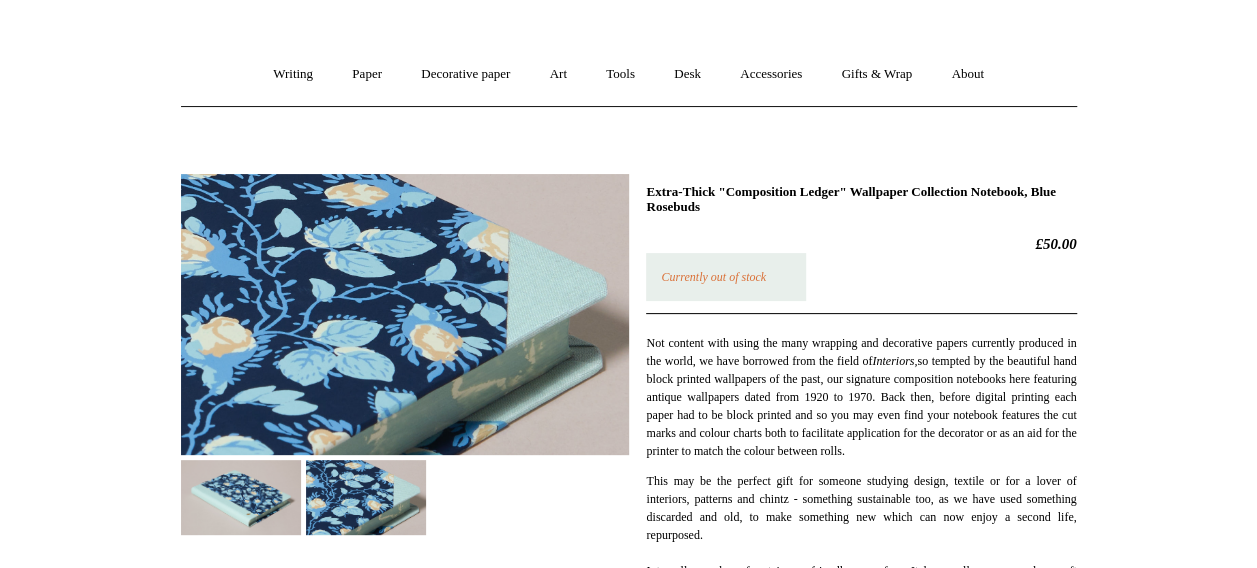 click at bounding box center (241, 497) 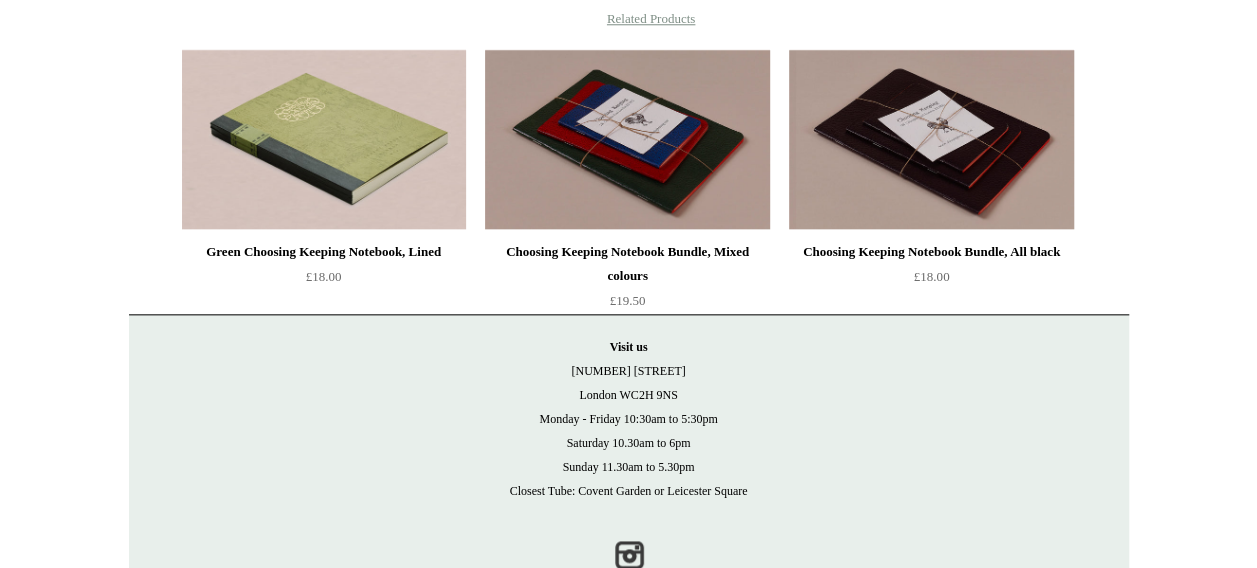 scroll, scrollTop: 1007, scrollLeft: 0, axis: vertical 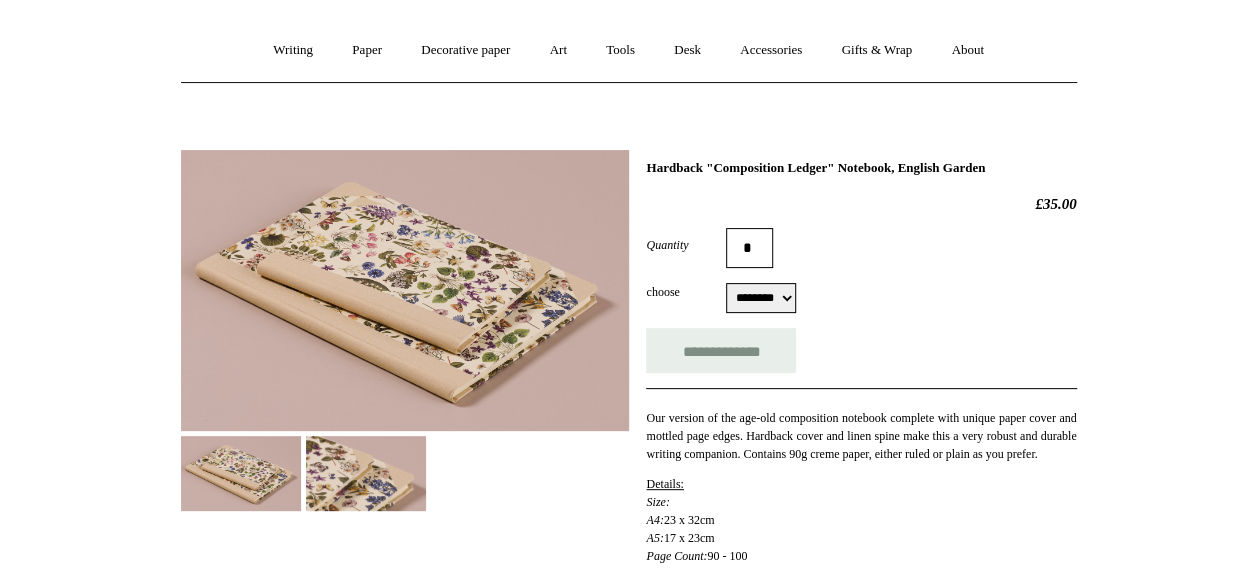 click at bounding box center (366, 473) 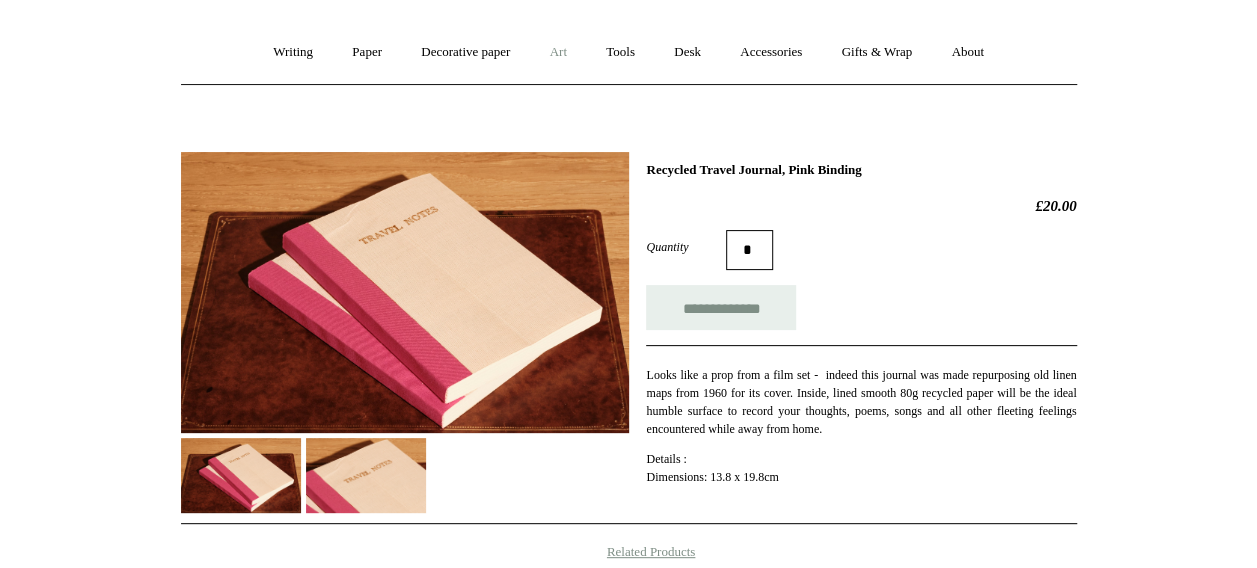 scroll, scrollTop: 164, scrollLeft: 0, axis: vertical 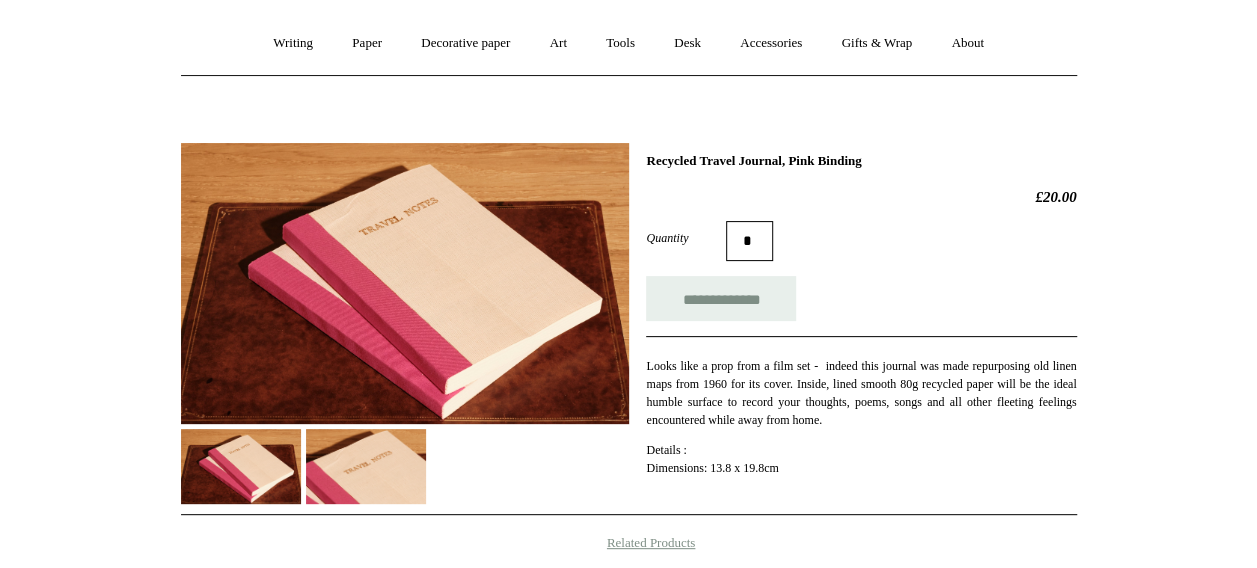 click at bounding box center [366, 466] 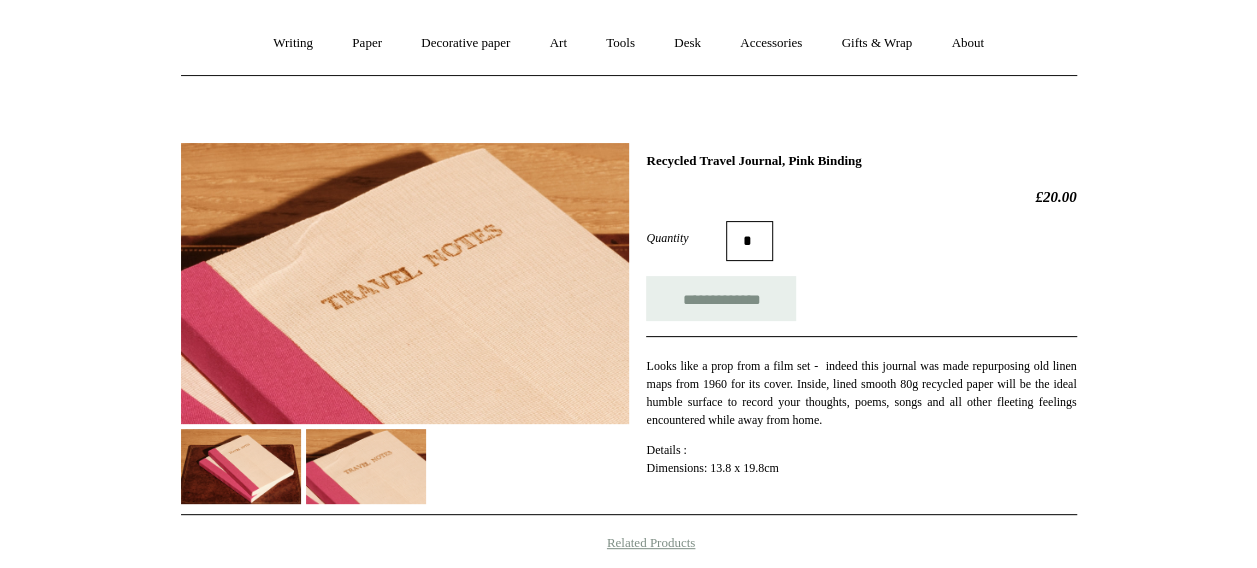 click at bounding box center [241, 466] 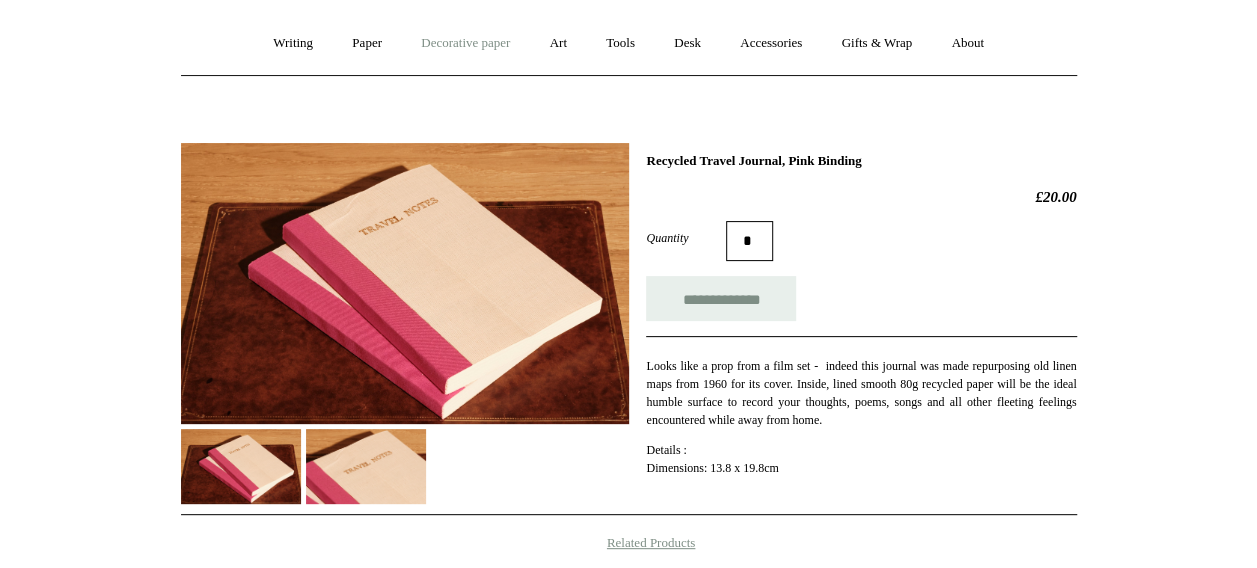 click on "Decorative paper +" at bounding box center [465, 43] 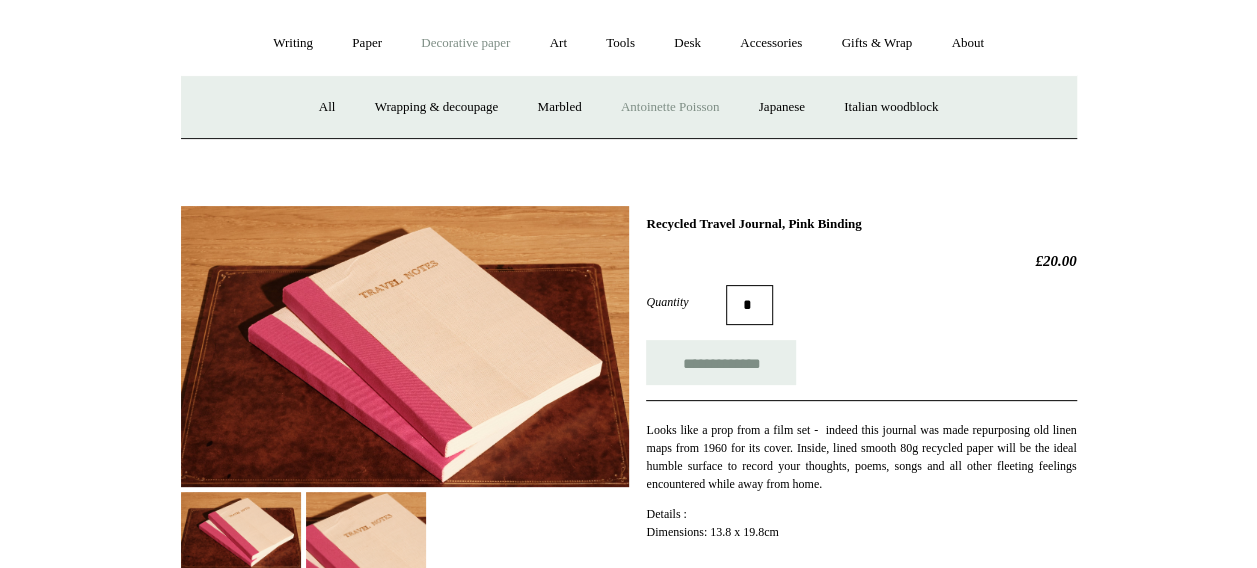 click on "Antoinette Poisson" at bounding box center (670, 107) 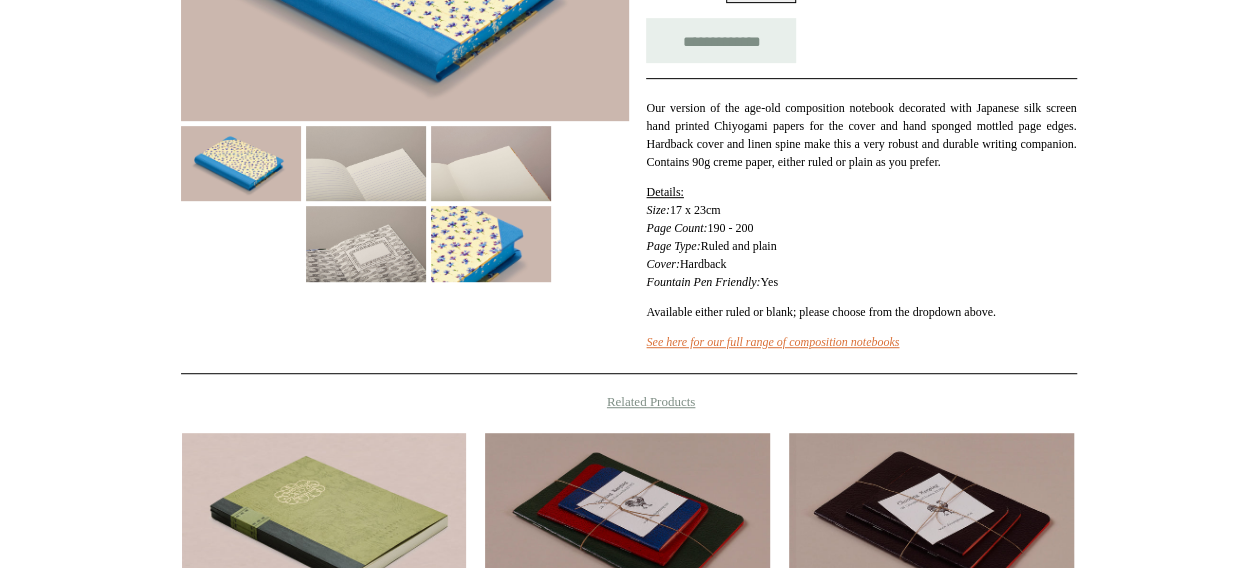scroll, scrollTop: 469, scrollLeft: 0, axis: vertical 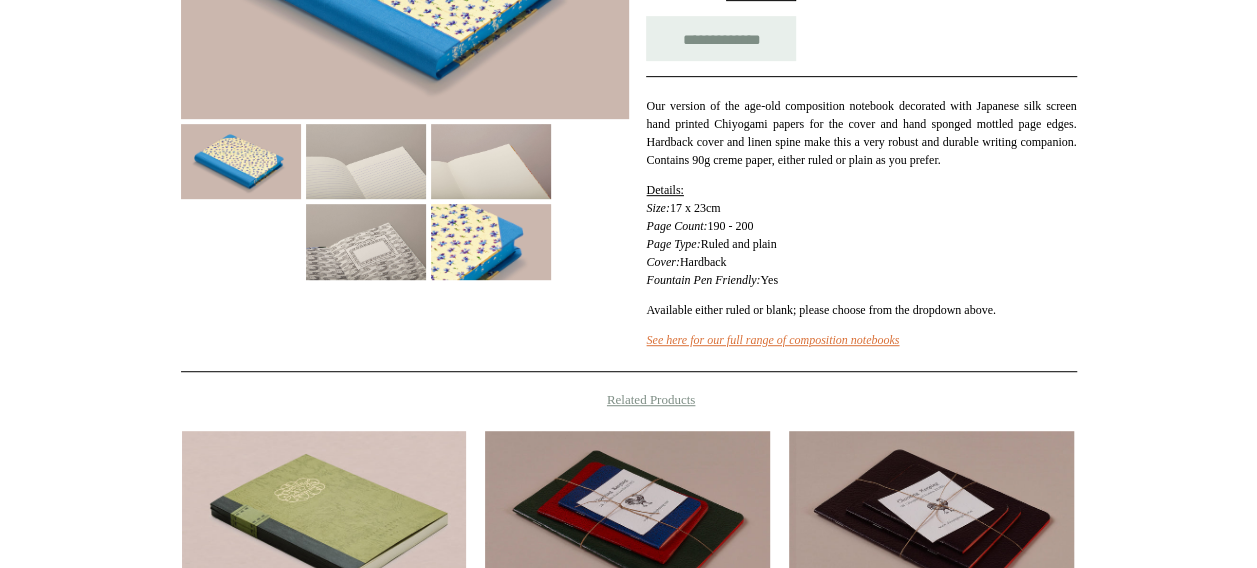 click at bounding box center [491, 241] 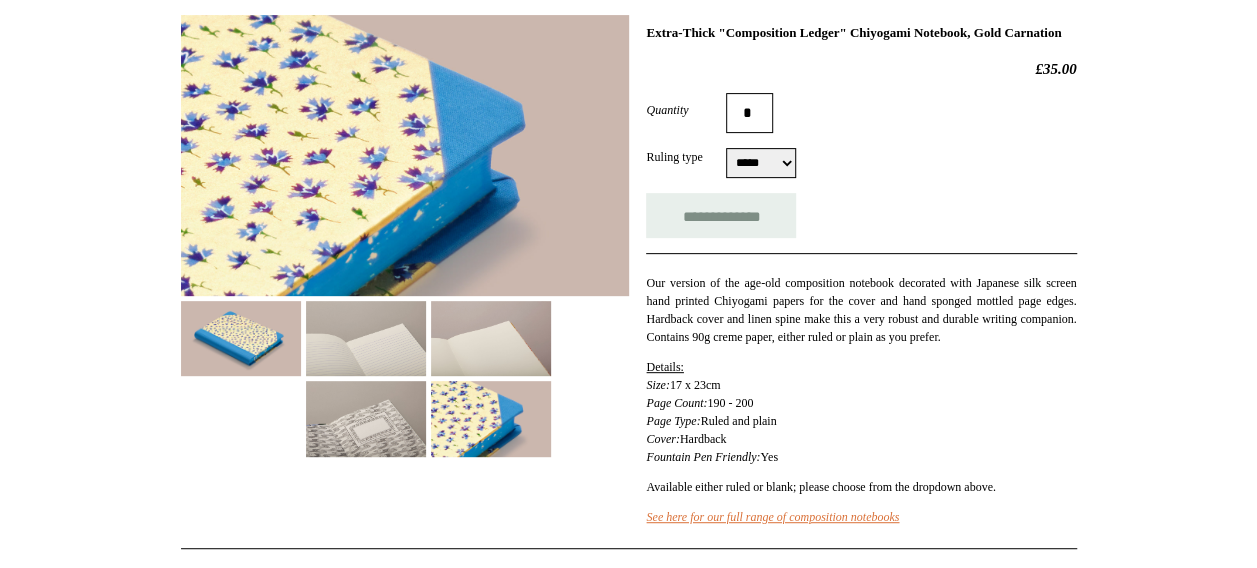 scroll, scrollTop: 289, scrollLeft: 0, axis: vertical 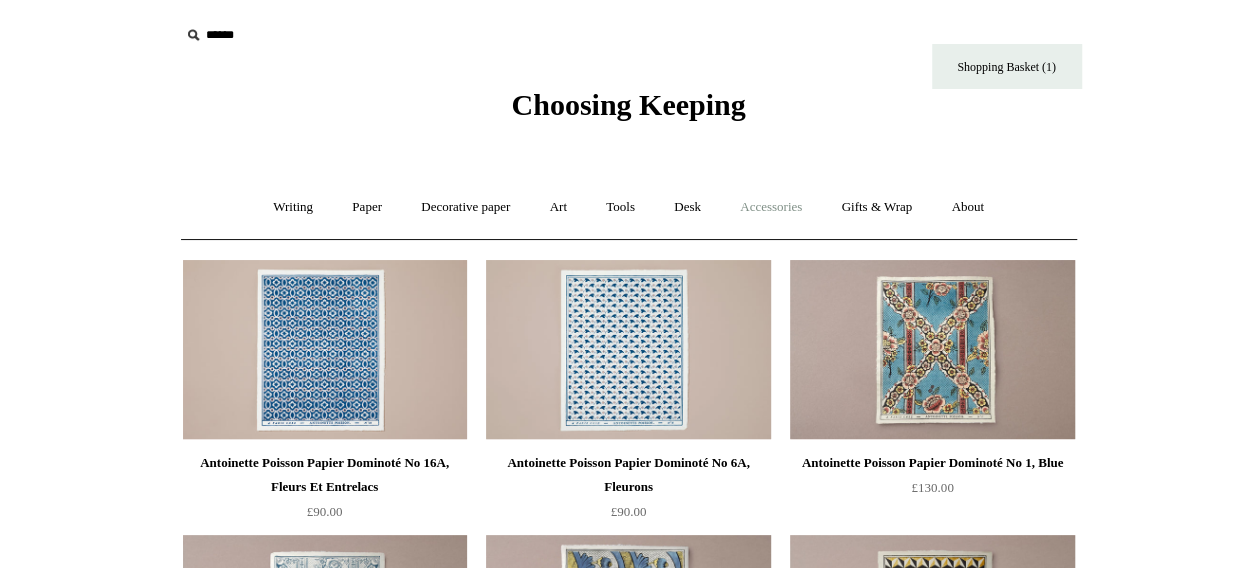 click on "Accessories +" at bounding box center (771, 207) 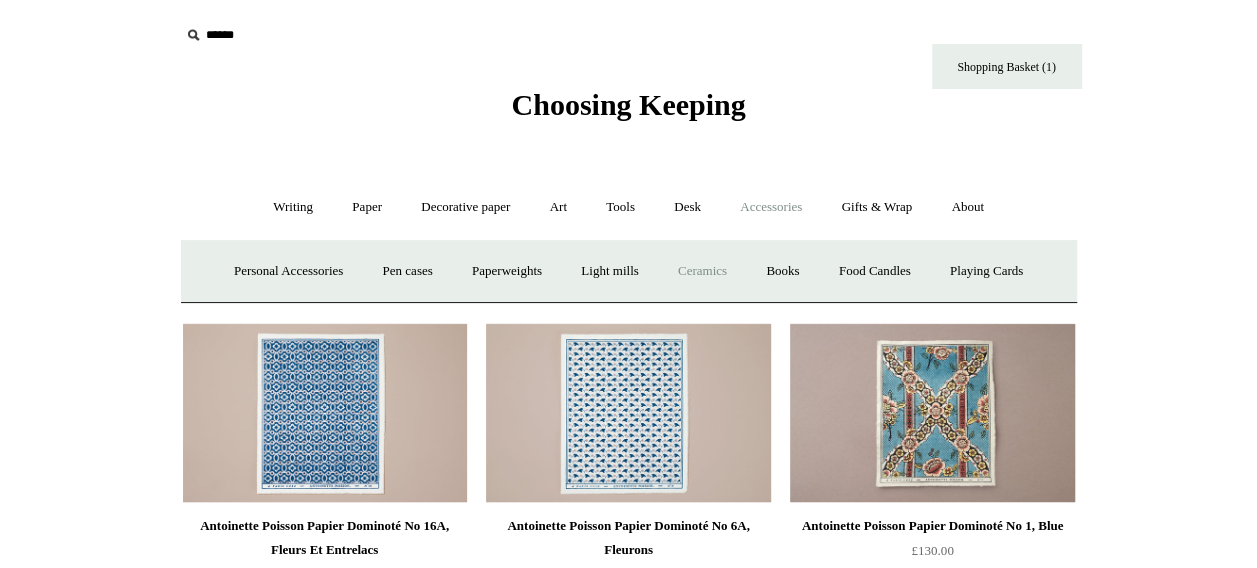 click on "Ceramics  +" at bounding box center (702, 271) 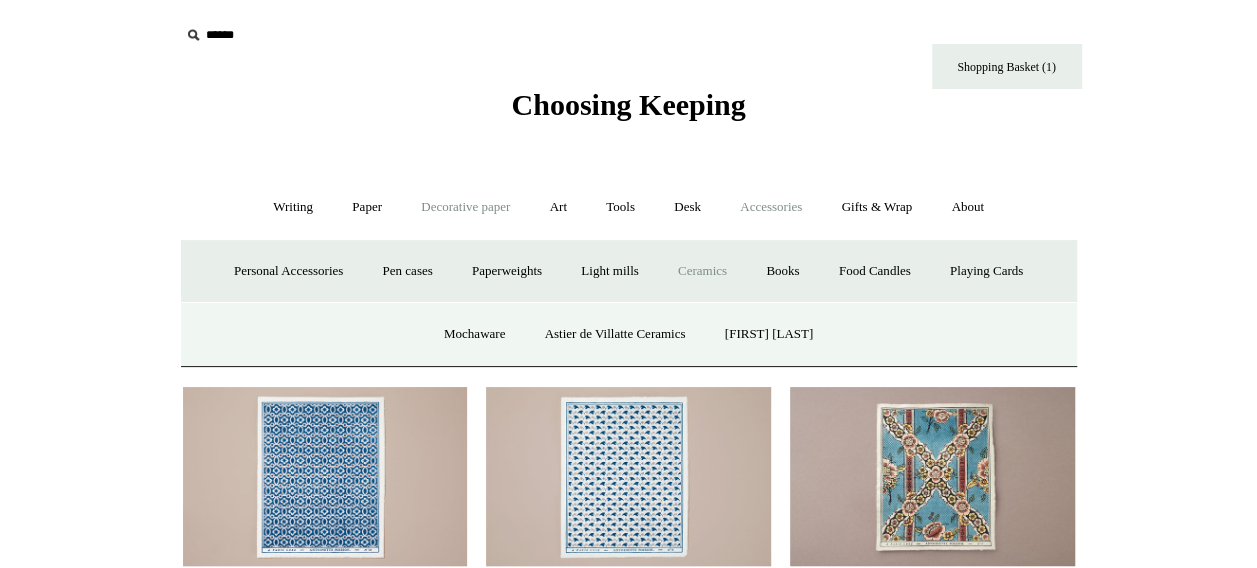 scroll, scrollTop: 59, scrollLeft: 0, axis: vertical 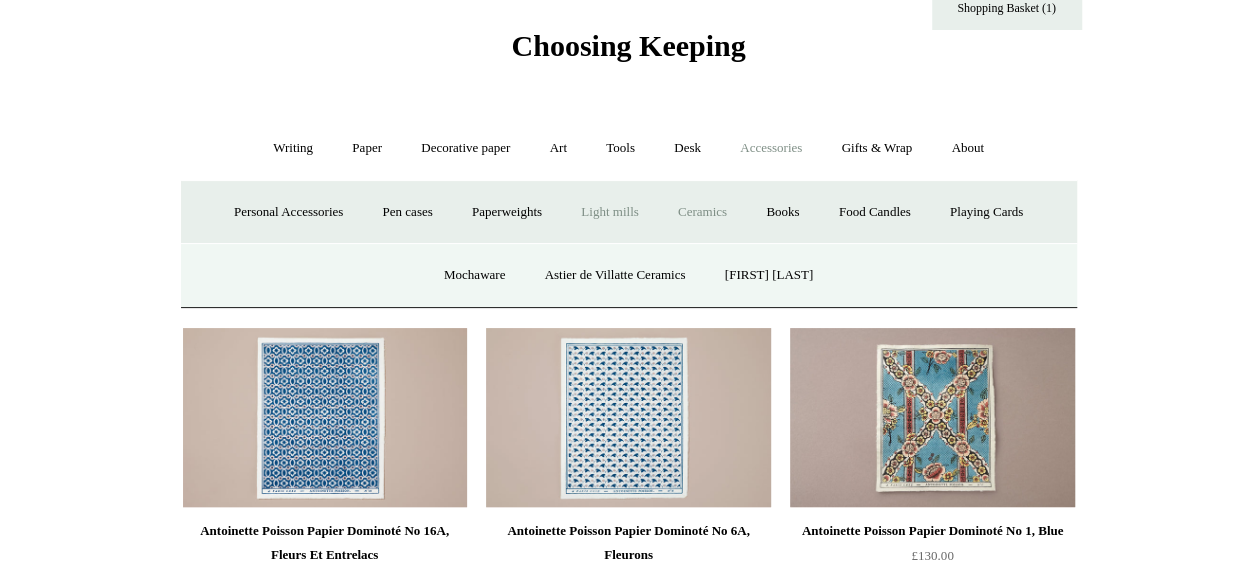 click on "Light mills" at bounding box center (609, 212) 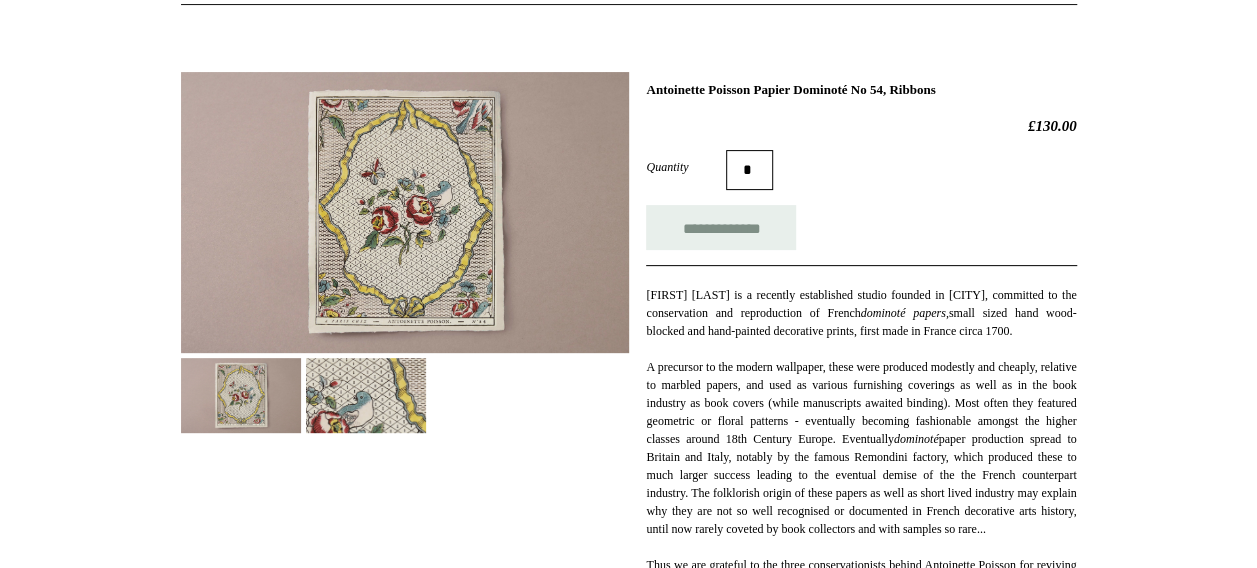 scroll, scrollTop: 238, scrollLeft: 0, axis: vertical 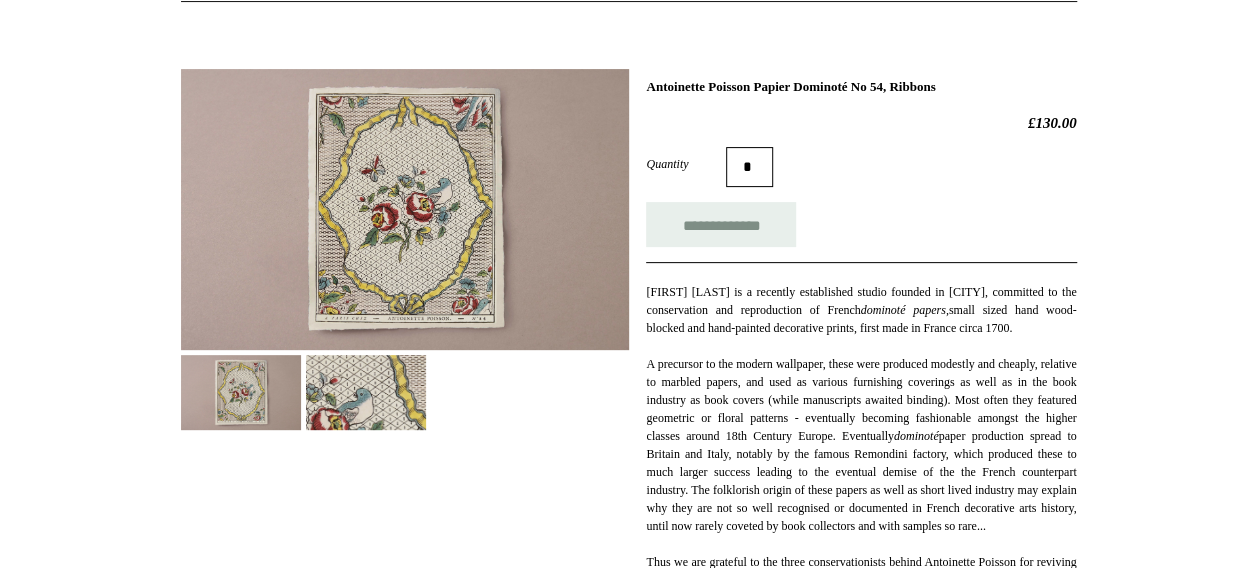 click at bounding box center (405, 209) 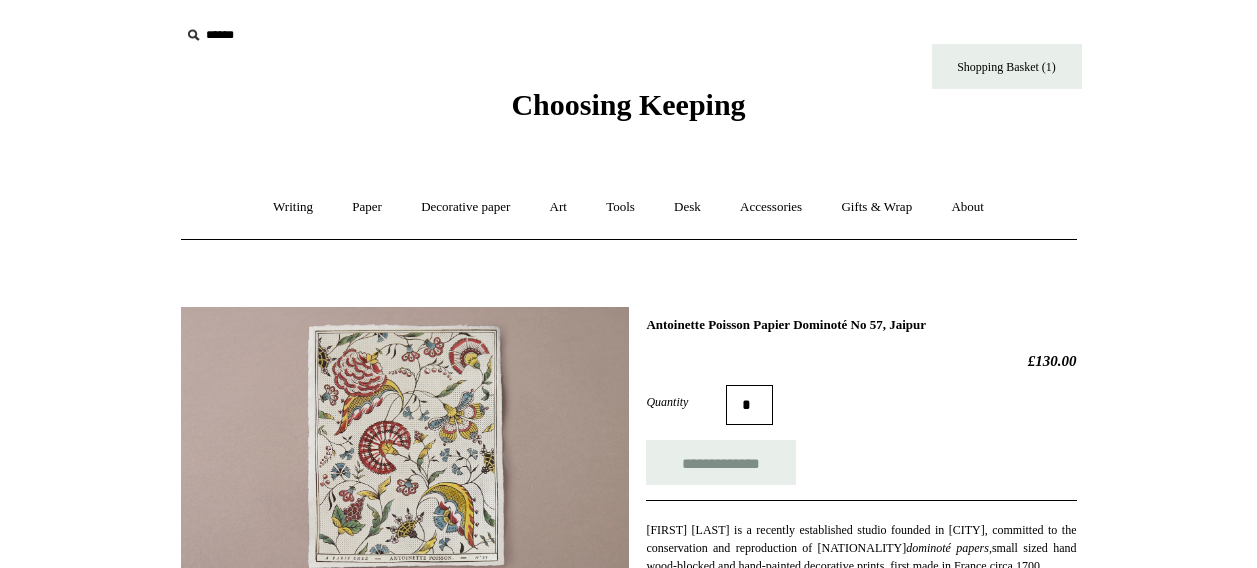 scroll, scrollTop: 0, scrollLeft: 0, axis: both 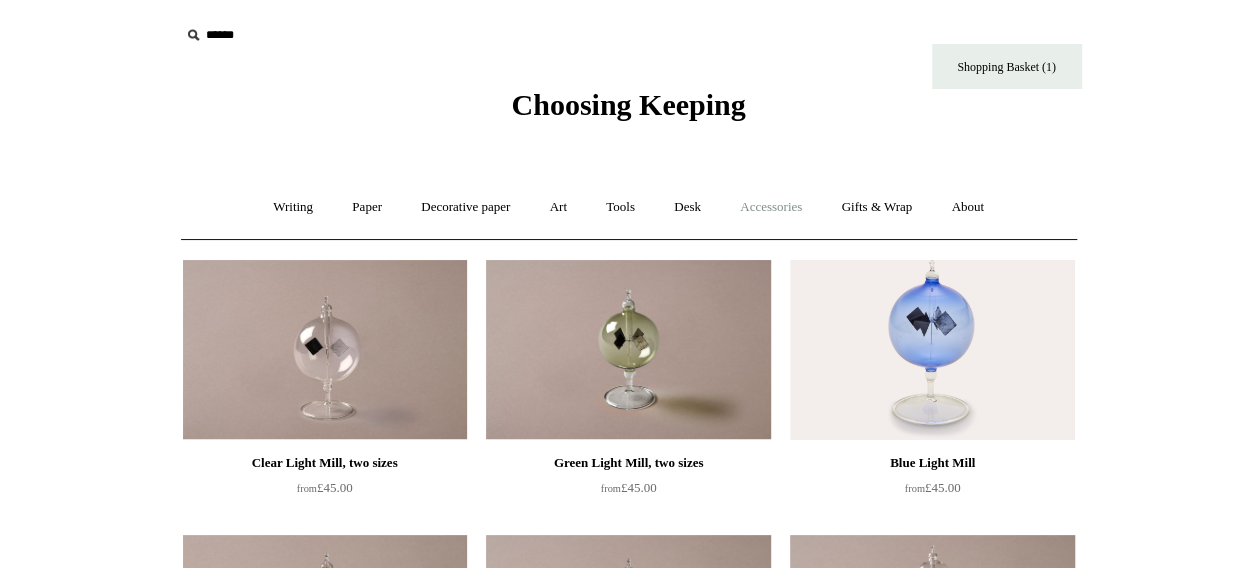 click on "Accessories +" at bounding box center [771, 207] 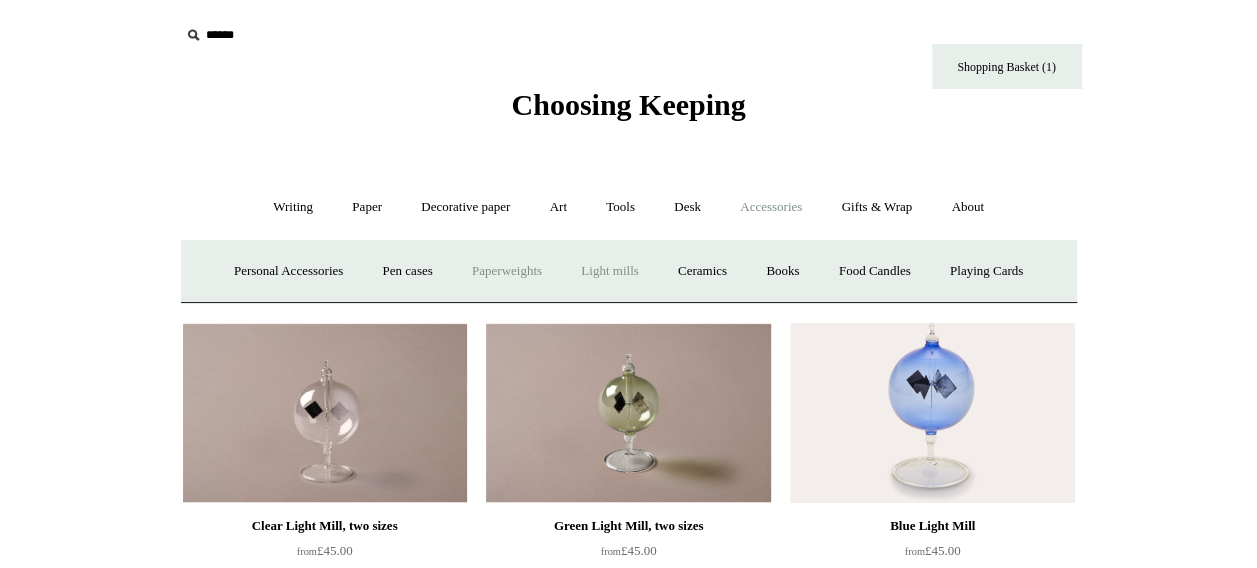 click on "Paperweights +" at bounding box center (507, 271) 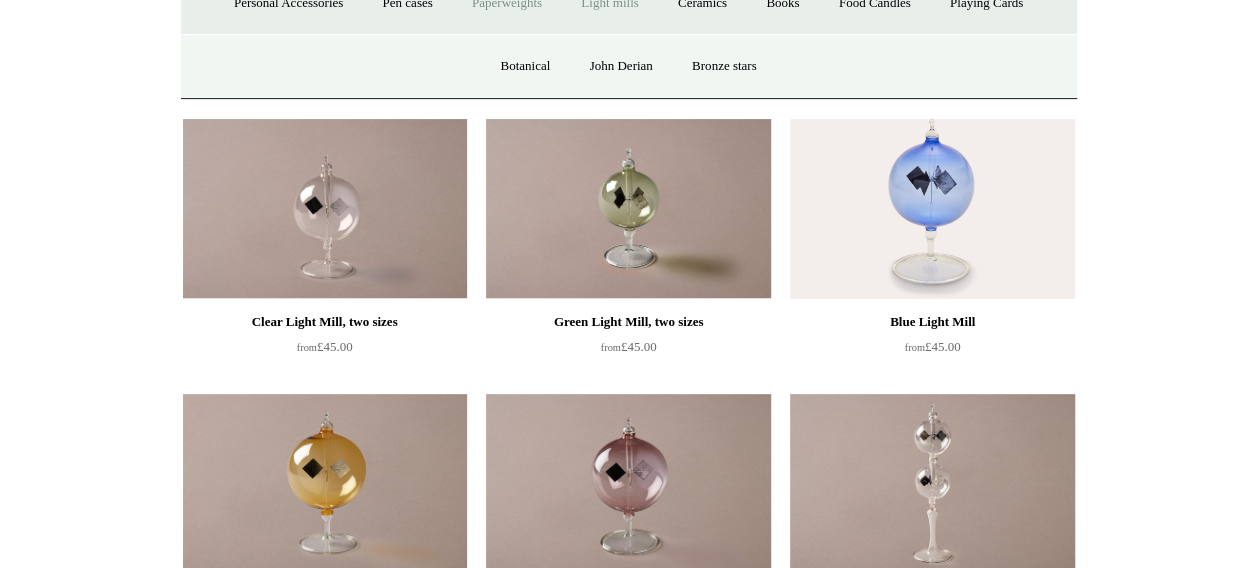 scroll, scrollTop: 257, scrollLeft: 0, axis: vertical 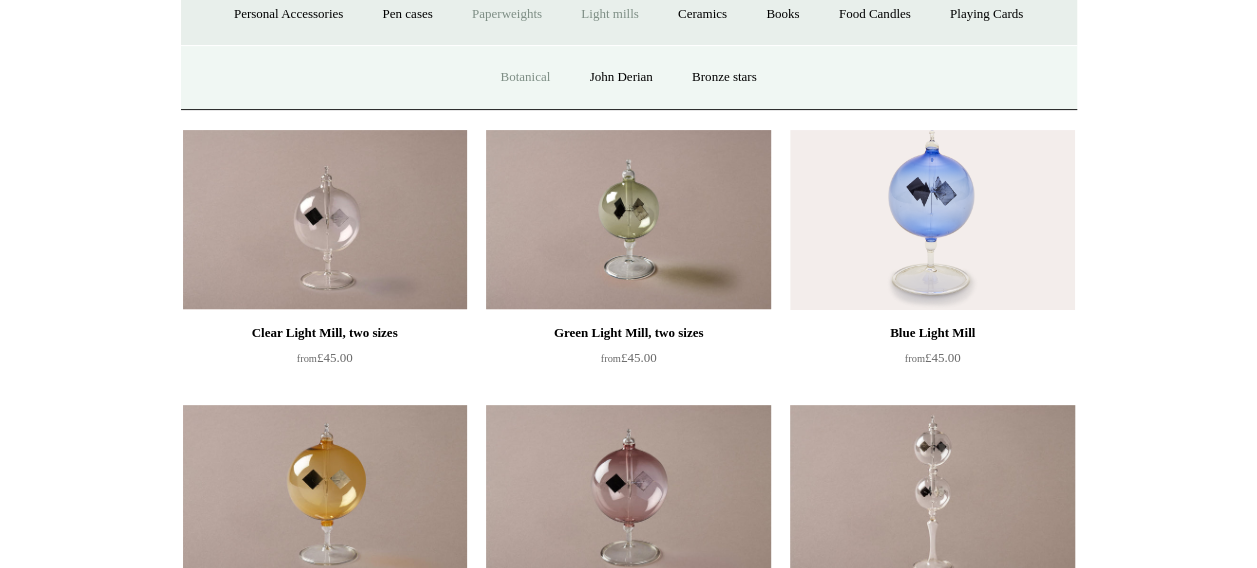 click on "Botanical" at bounding box center (525, 77) 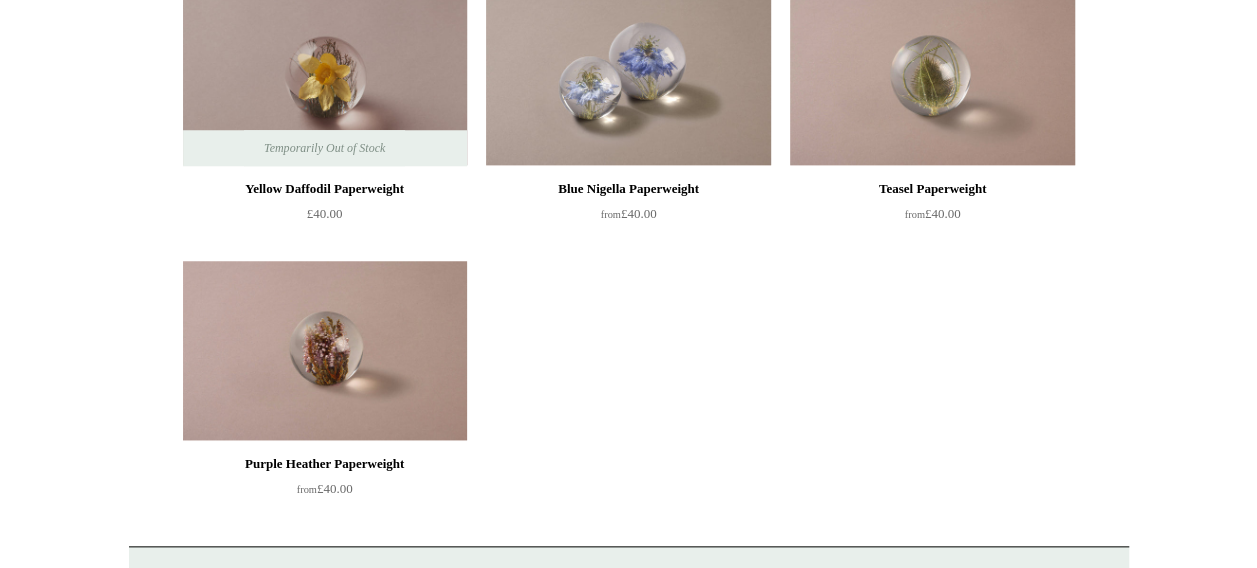scroll, scrollTop: 825, scrollLeft: 0, axis: vertical 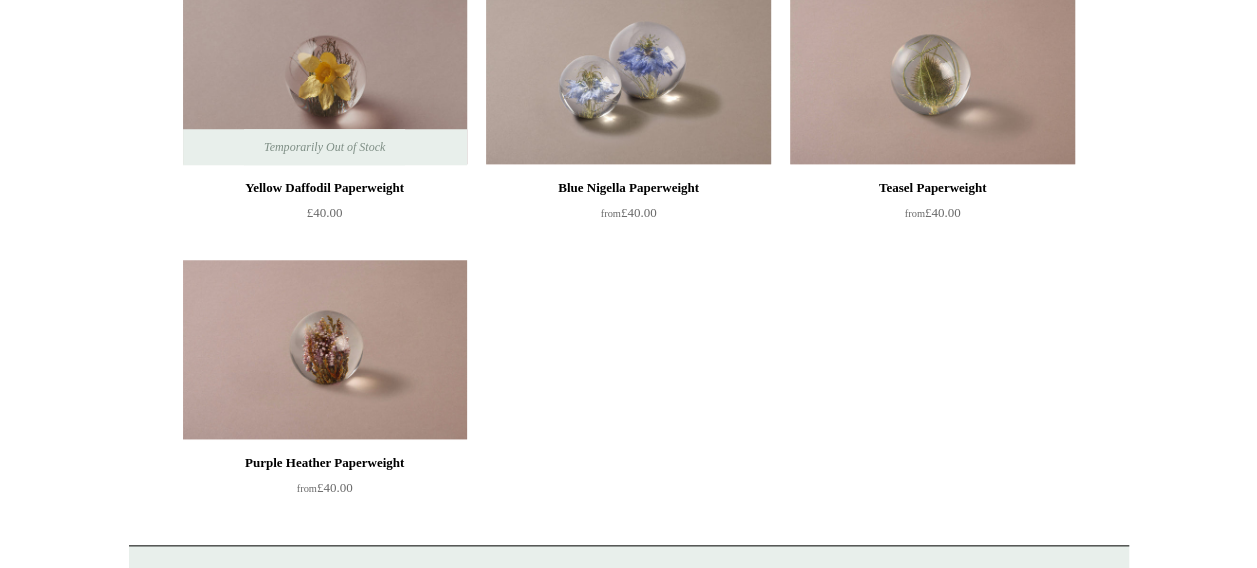 click at bounding box center [325, 75] 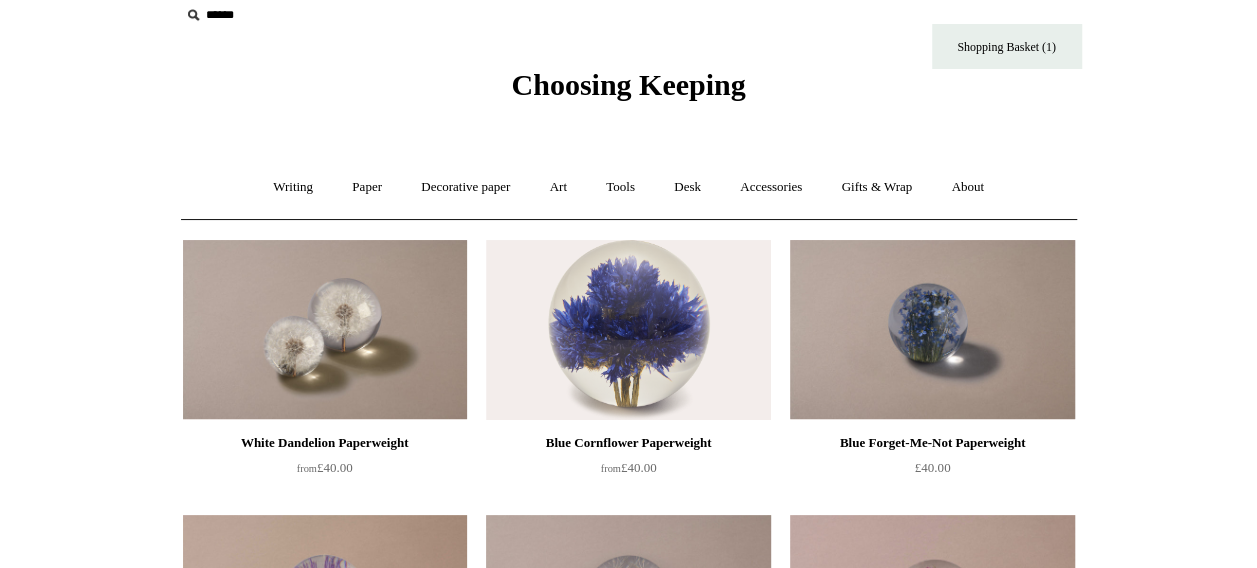 scroll, scrollTop: 0, scrollLeft: 0, axis: both 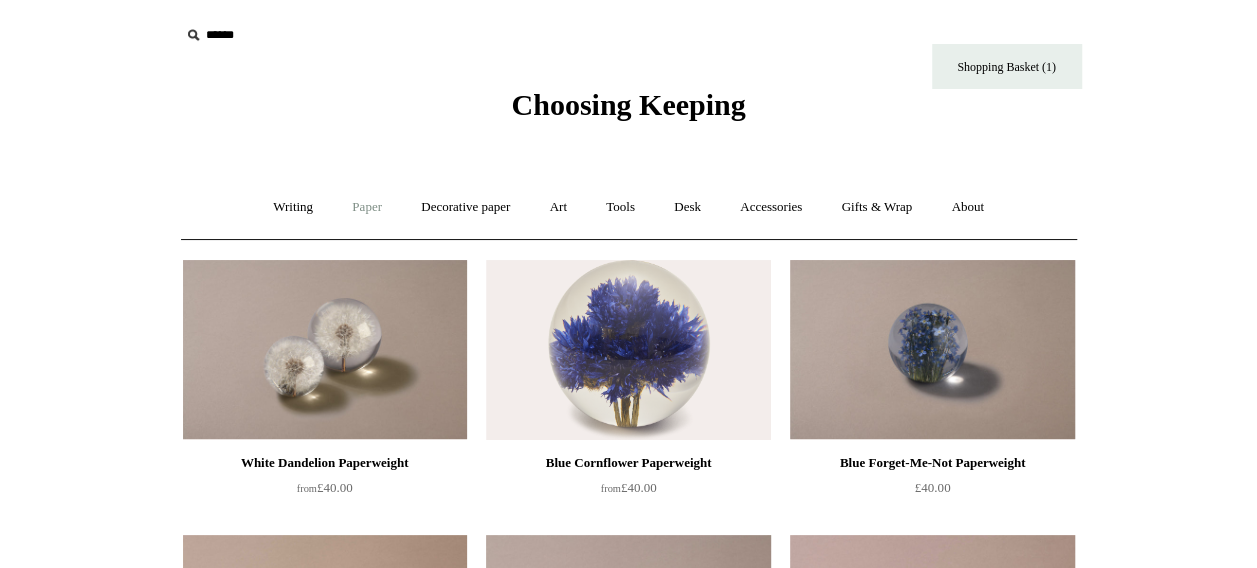click on "Paper +" at bounding box center (367, 207) 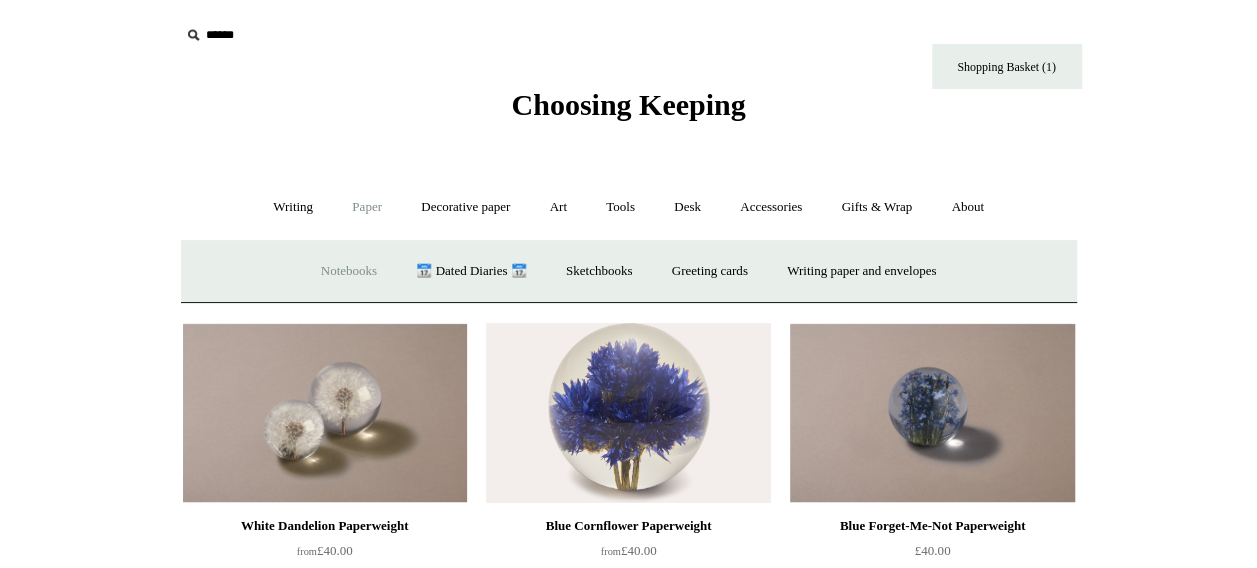 click on "Notebooks +" at bounding box center [349, 271] 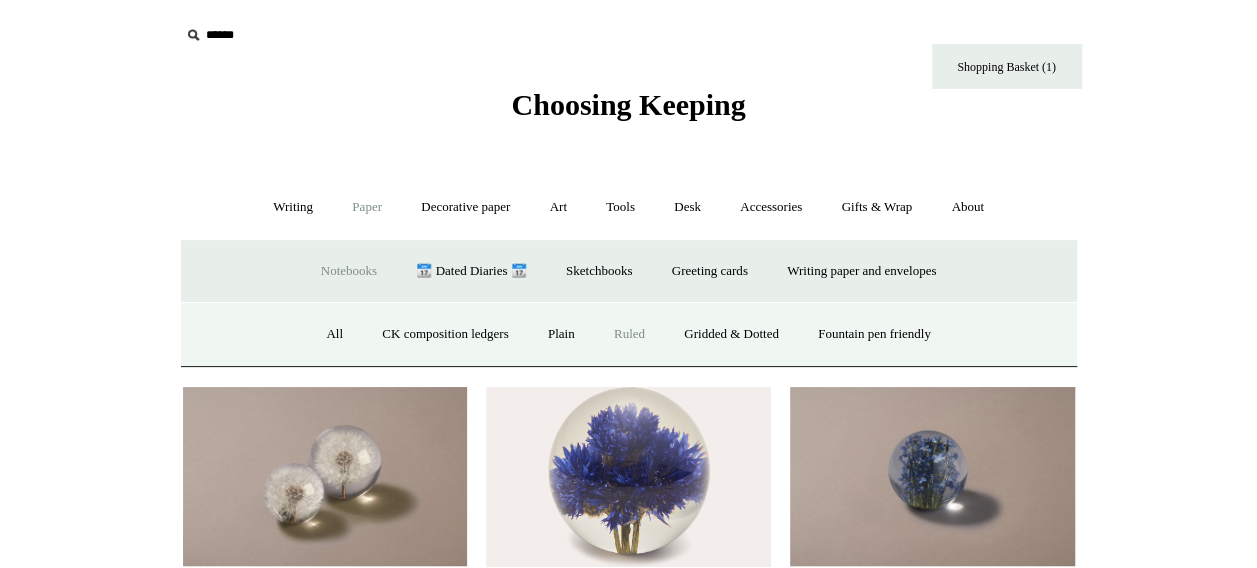 click on "Ruled" at bounding box center (629, 334) 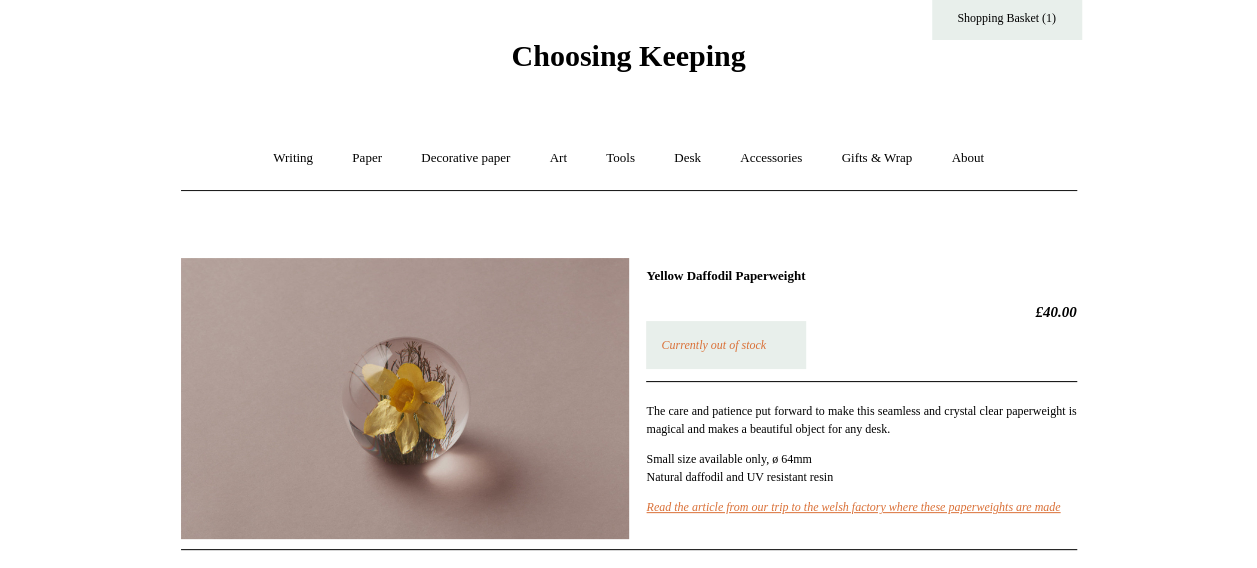 scroll, scrollTop: 50, scrollLeft: 0, axis: vertical 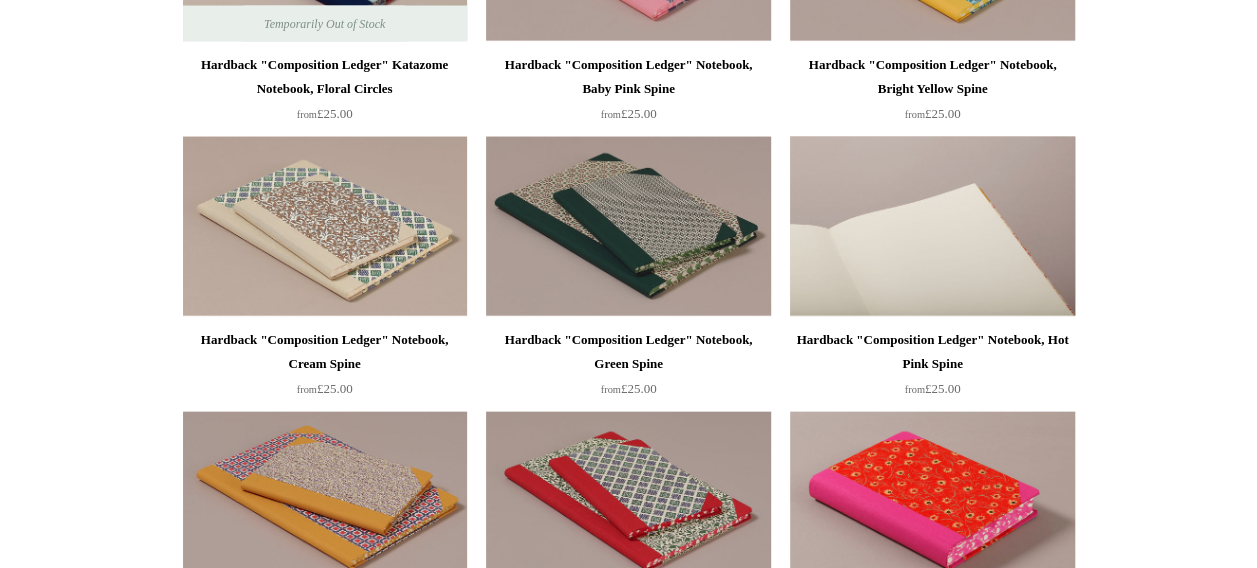 click at bounding box center [932, 227] 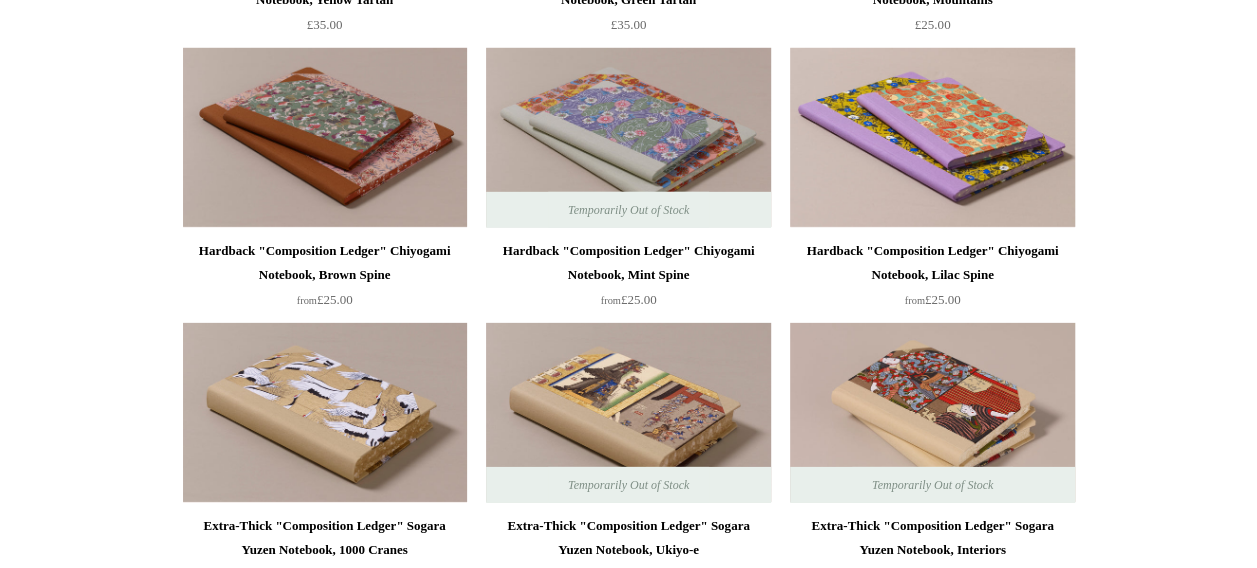 scroll, scrollTop: 3107, scrollLeft: 0, axis: vertical 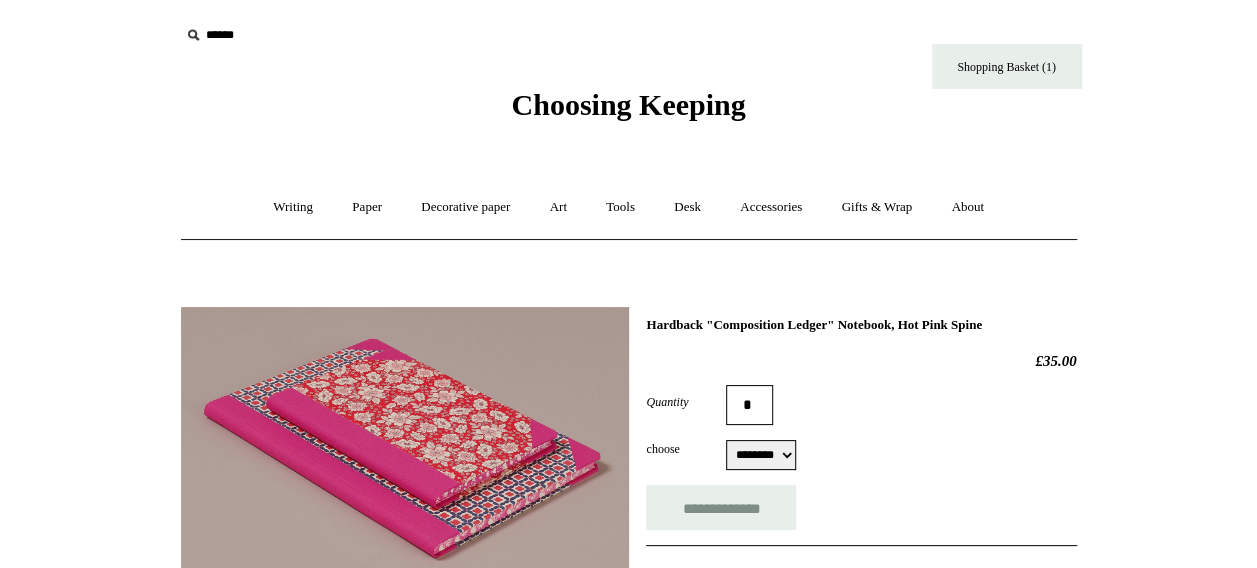 click at bounding box center (405, 447) 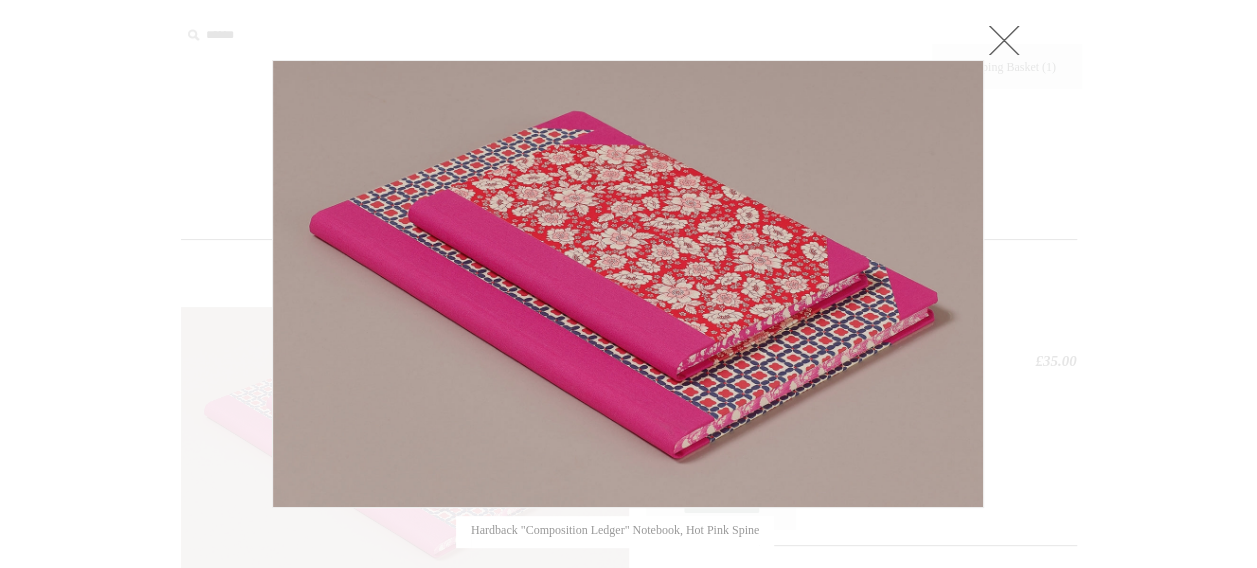 click at bounding box center [628, 284] 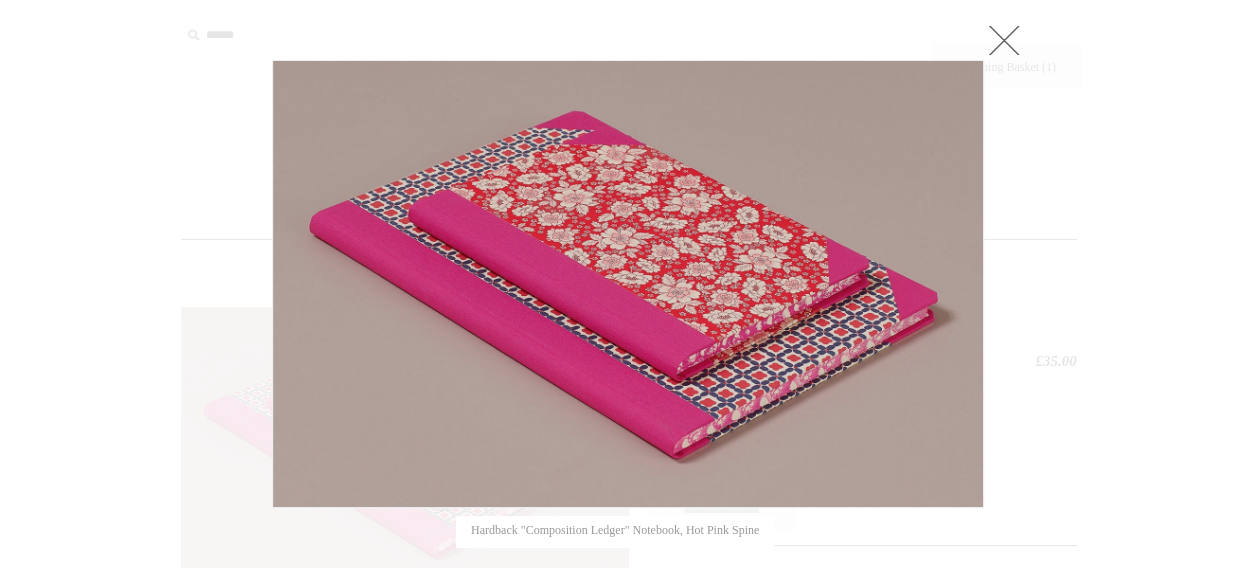 click at bounding box center [1004, 40] 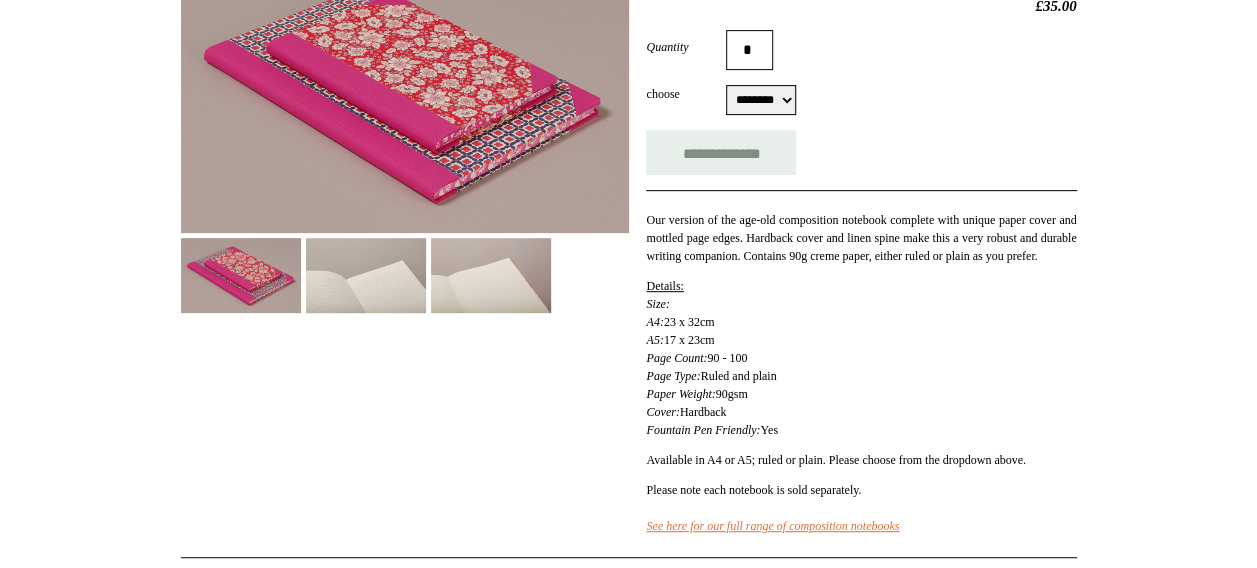 scroll, scrollTop: 356, scrollLeft: 0, axis: vertical 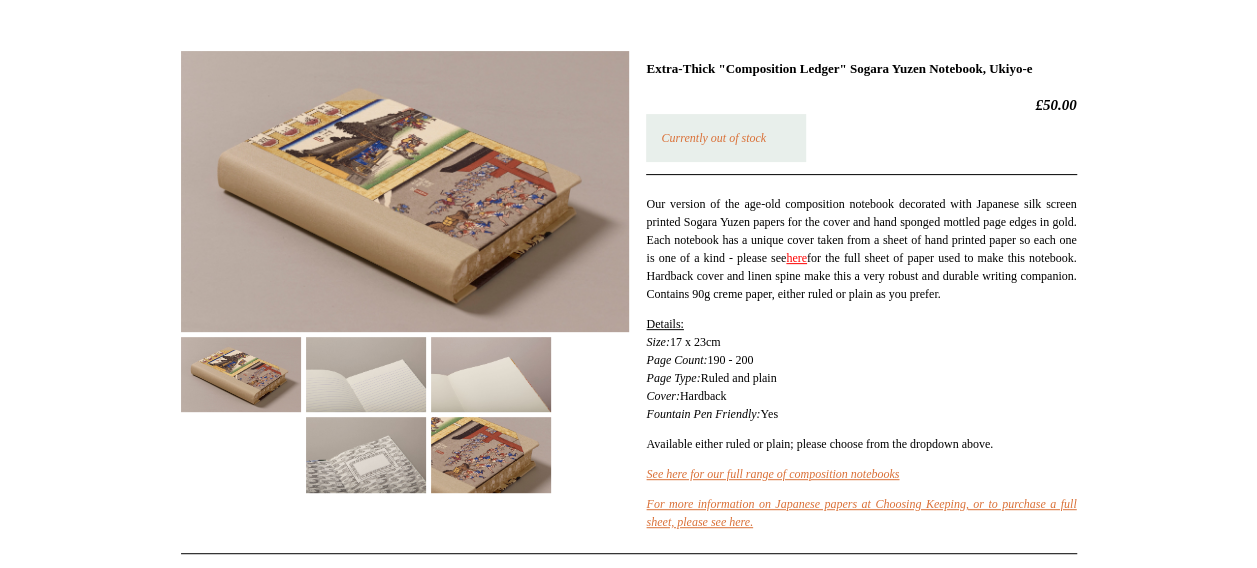 click at bounding box center [491, 454] 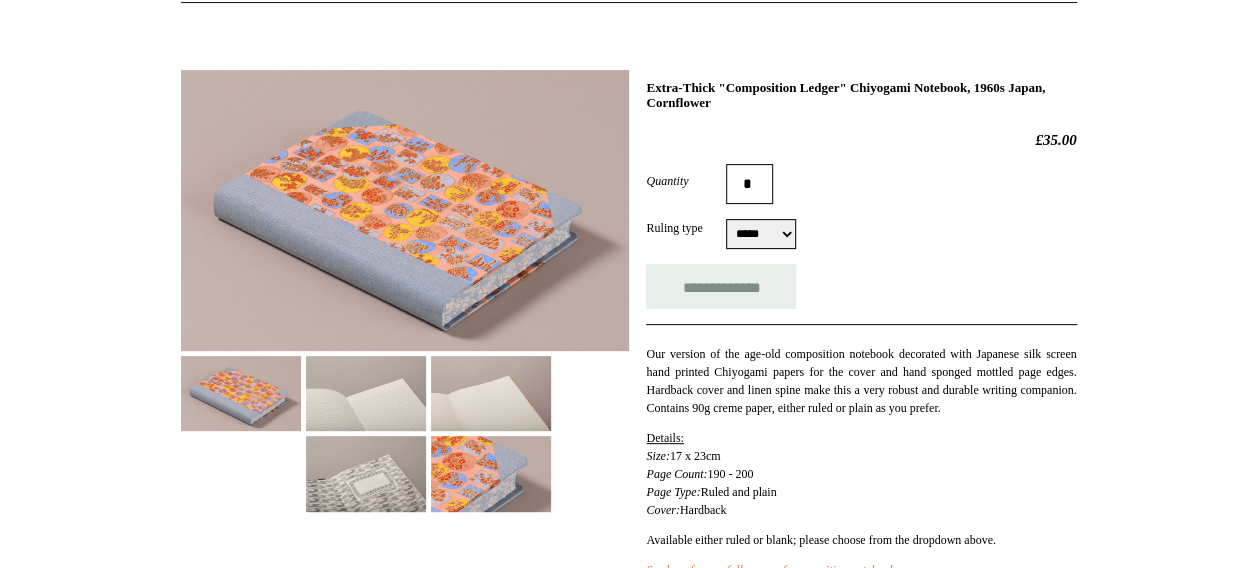 scroll, scrollTop: 238, scrollLeft: 0, axis: vertical 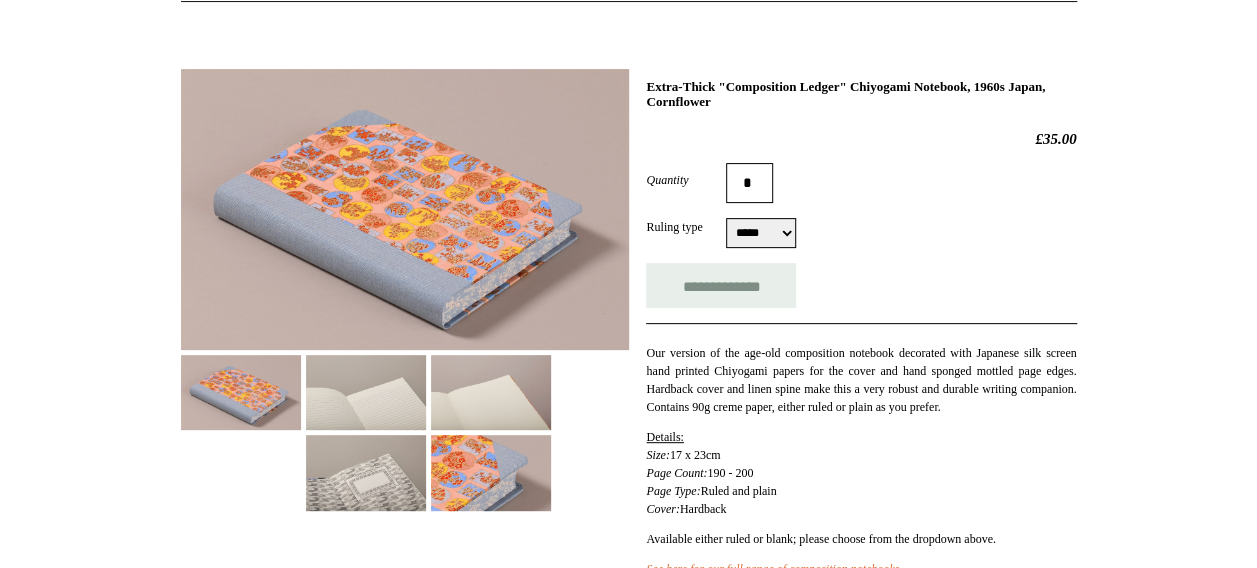 click at bounding box center (491, 472) 